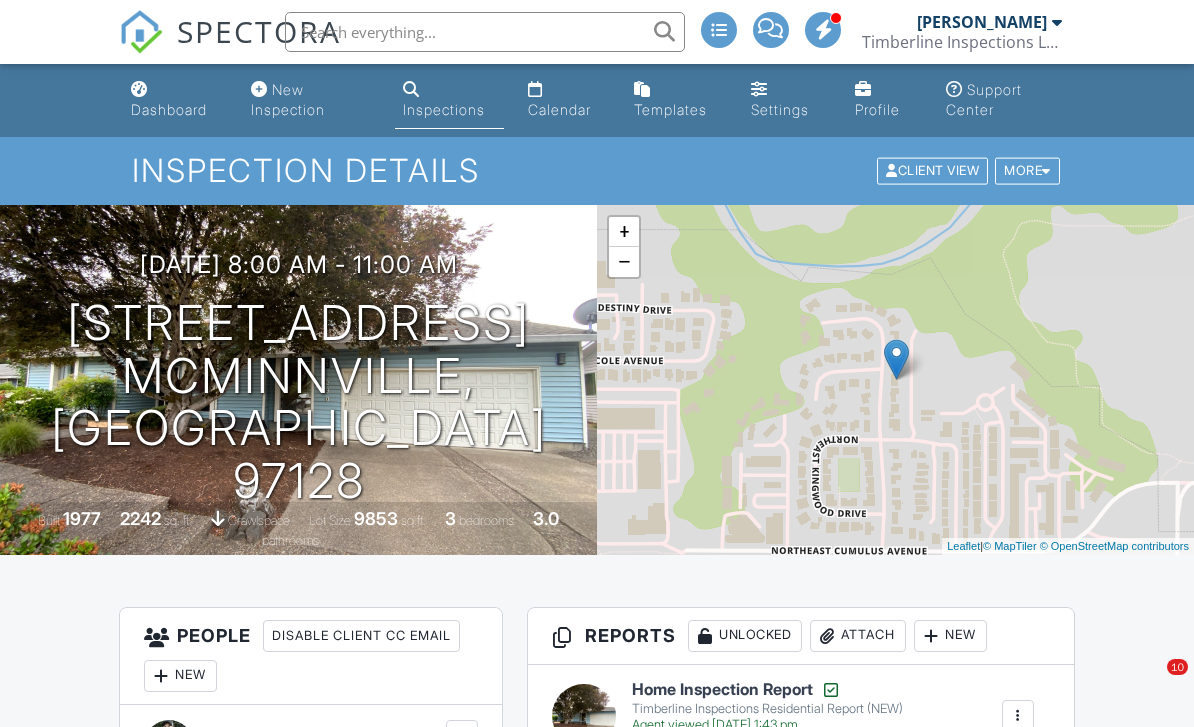 scroll, scrollTop: 217, scrollLeft: 0, axis: vertical 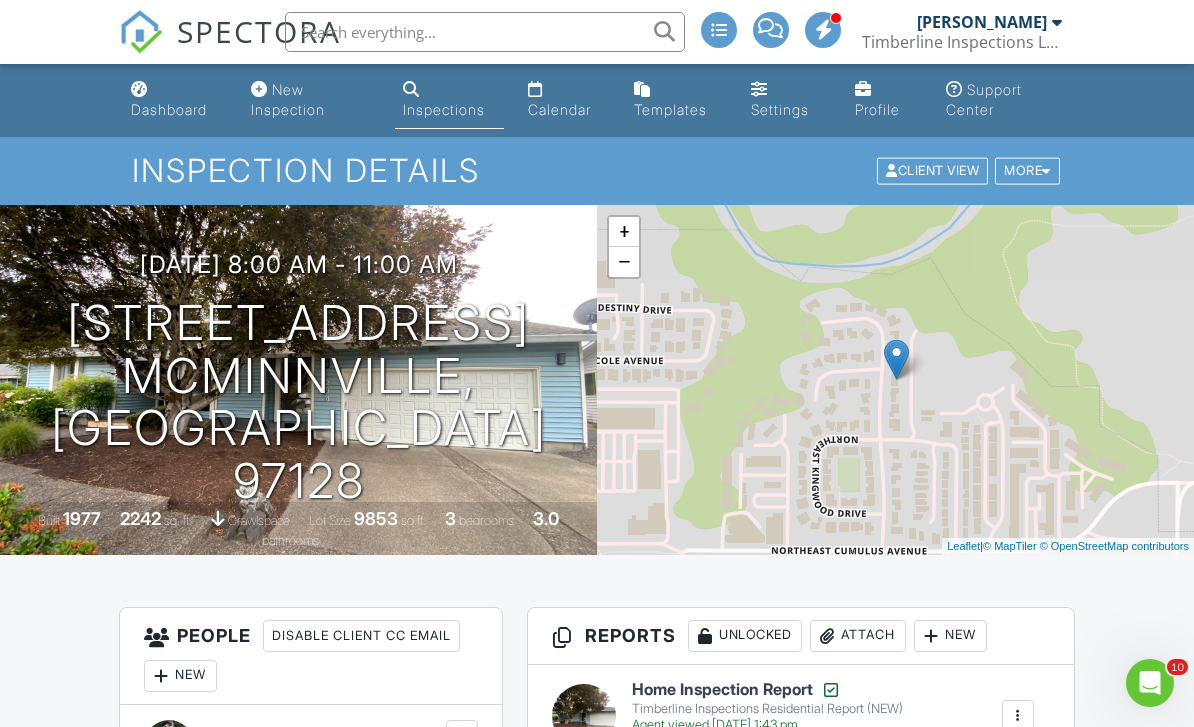 click on "Inspections" at bounding box center (444, 109) 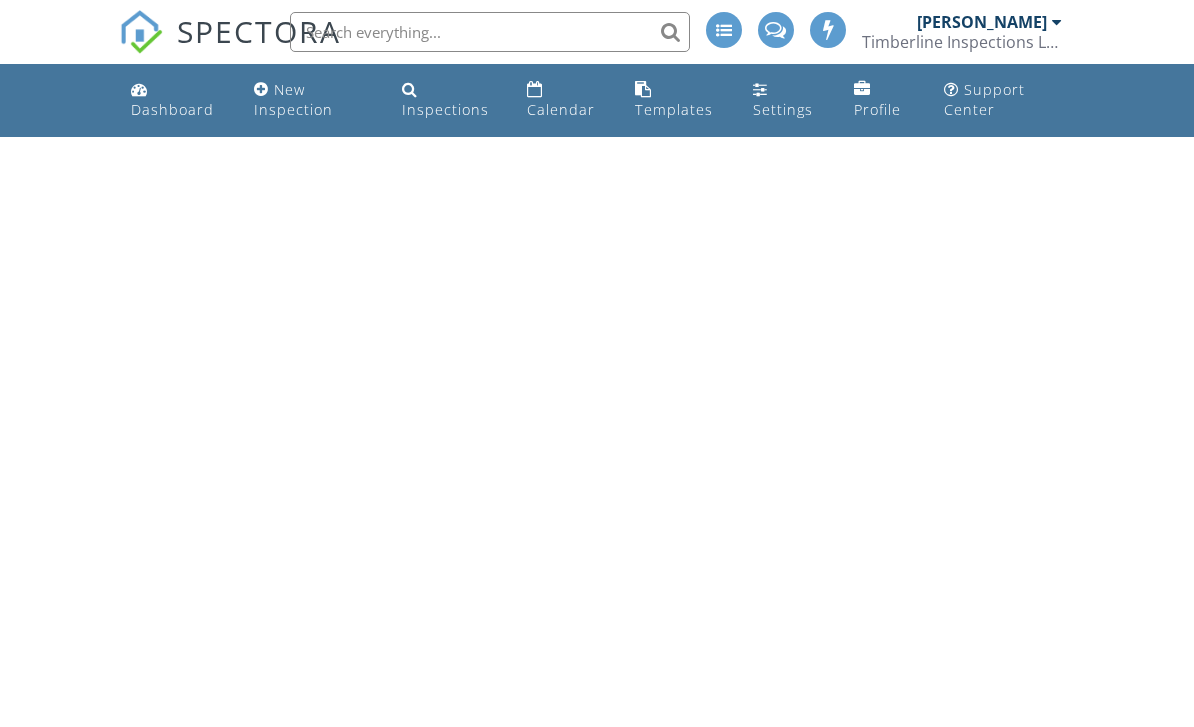 scroll, scrollTop: 0, scrollLeft: 0, axis: both 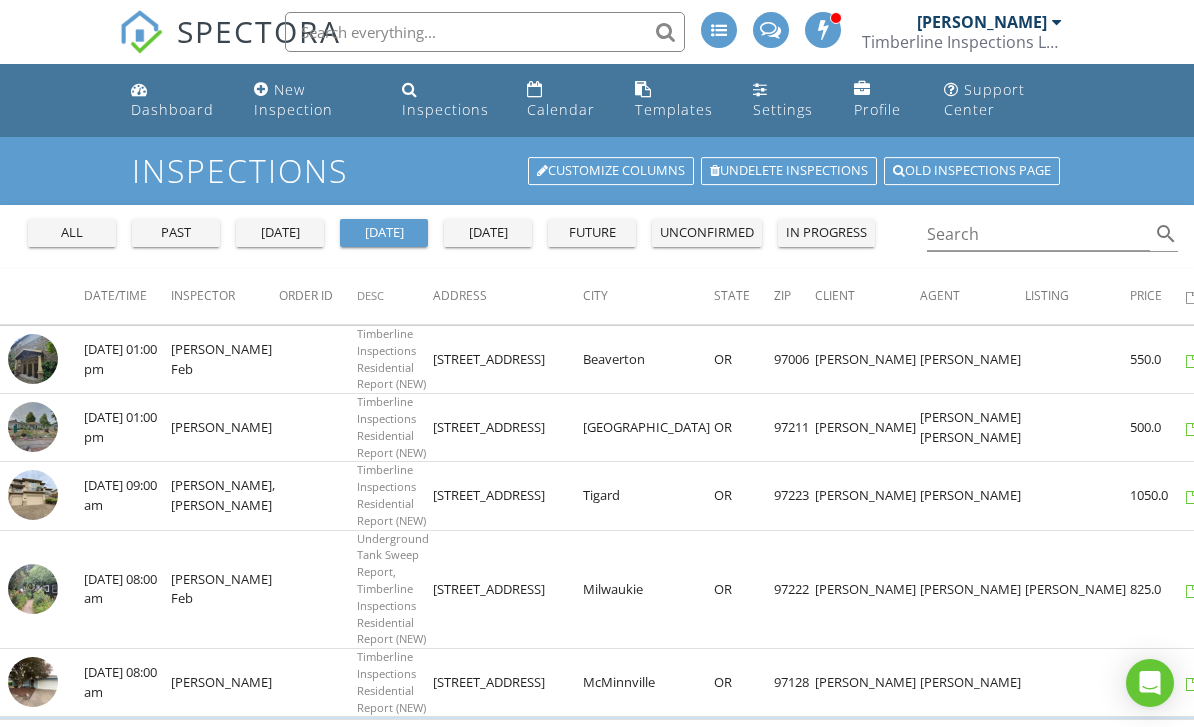 click on "[DATE]" at bounding box center (280, 233) 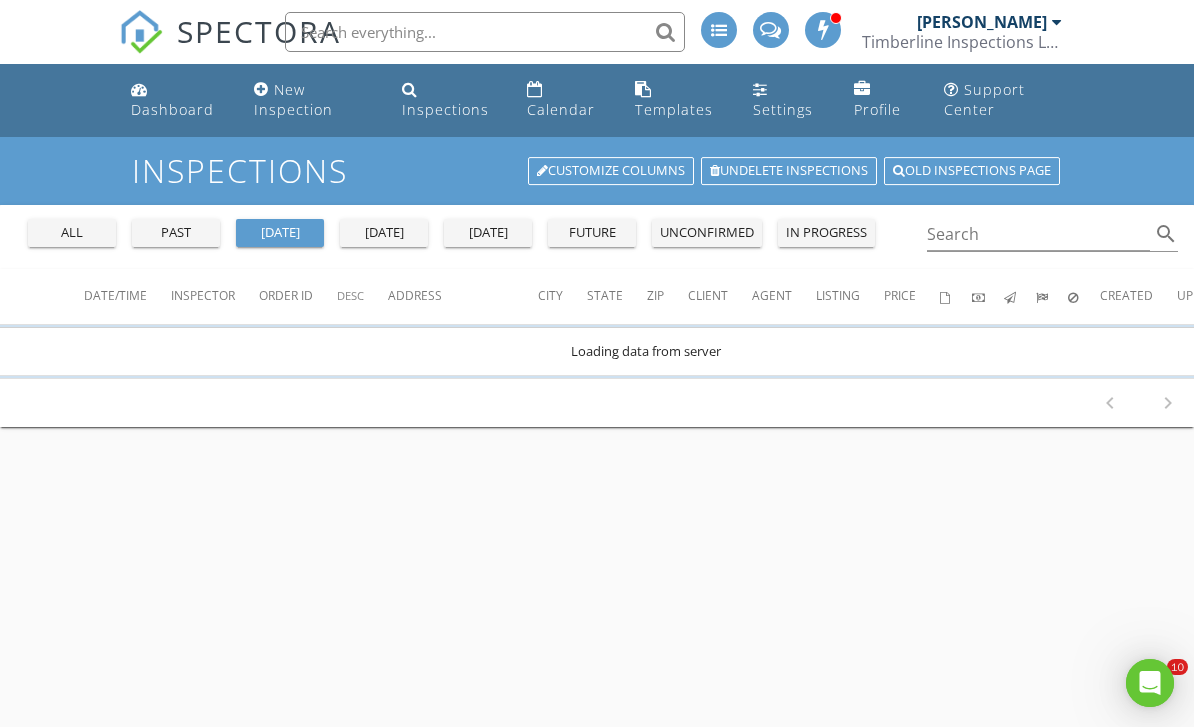 scroll, scrollTop: 0, scrollLeft: 0, axis: both 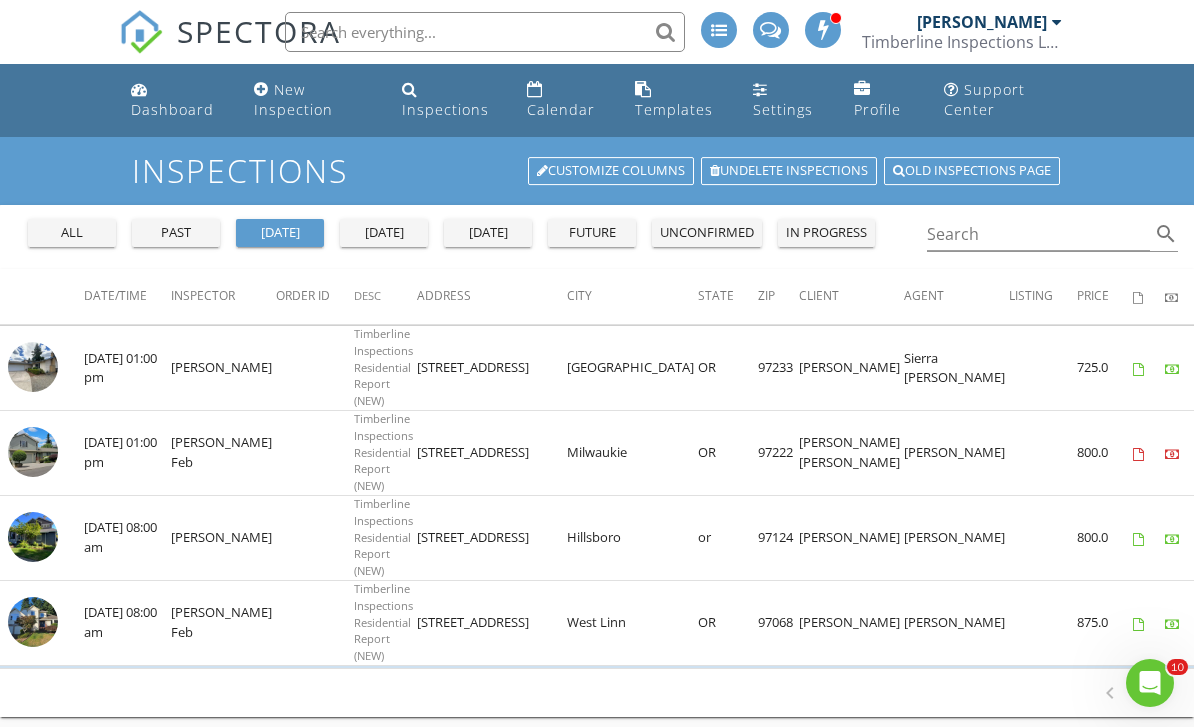 click at bounding box center [33, 367] 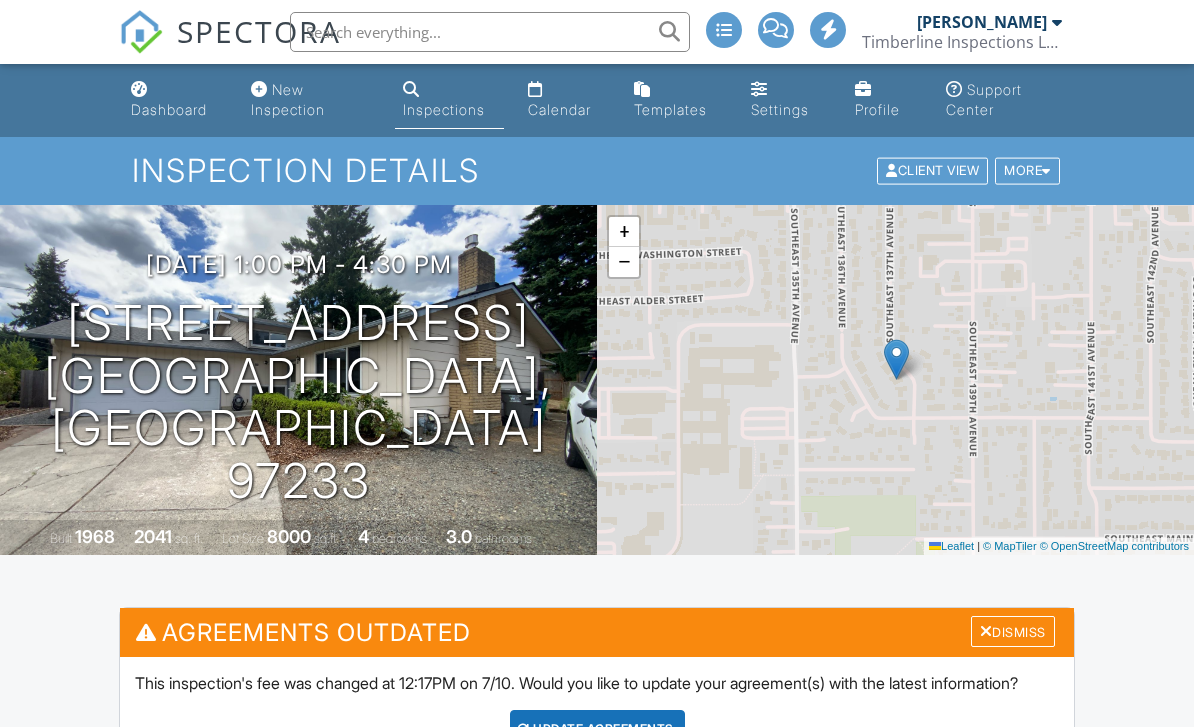 scroll, scrollTop: 0, scrollLeft: 0, axis: both 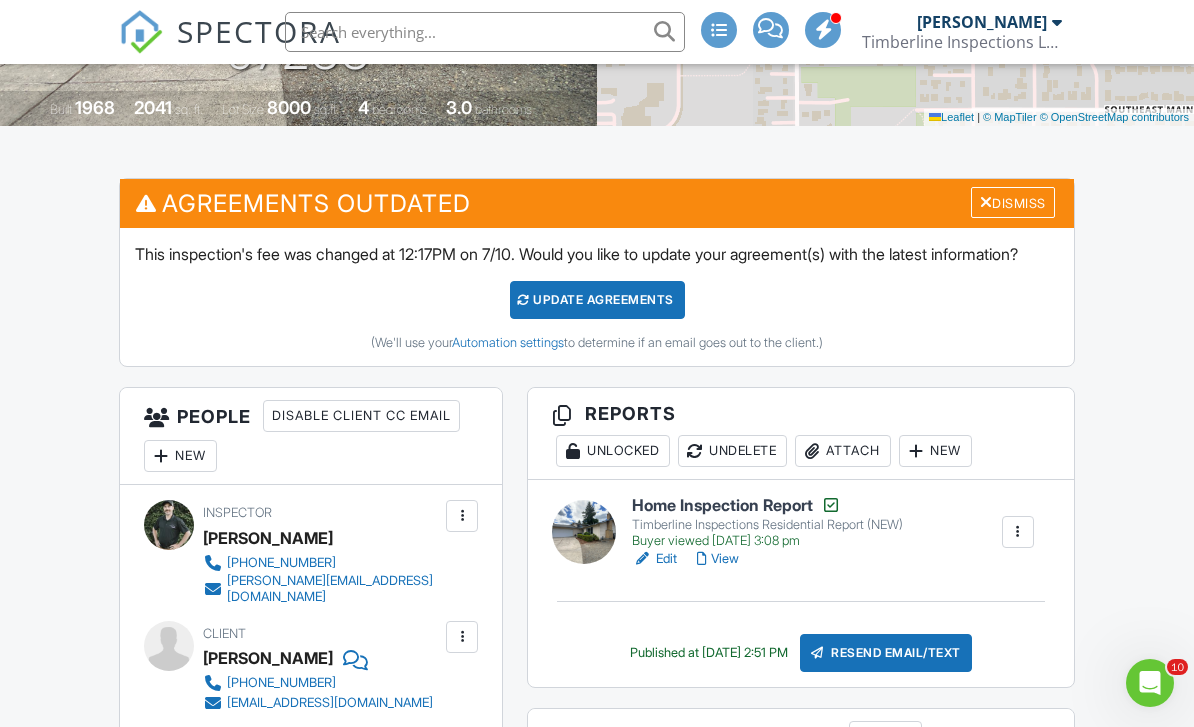 click on "Home Inspection Report" at bounding box center (767, 505) 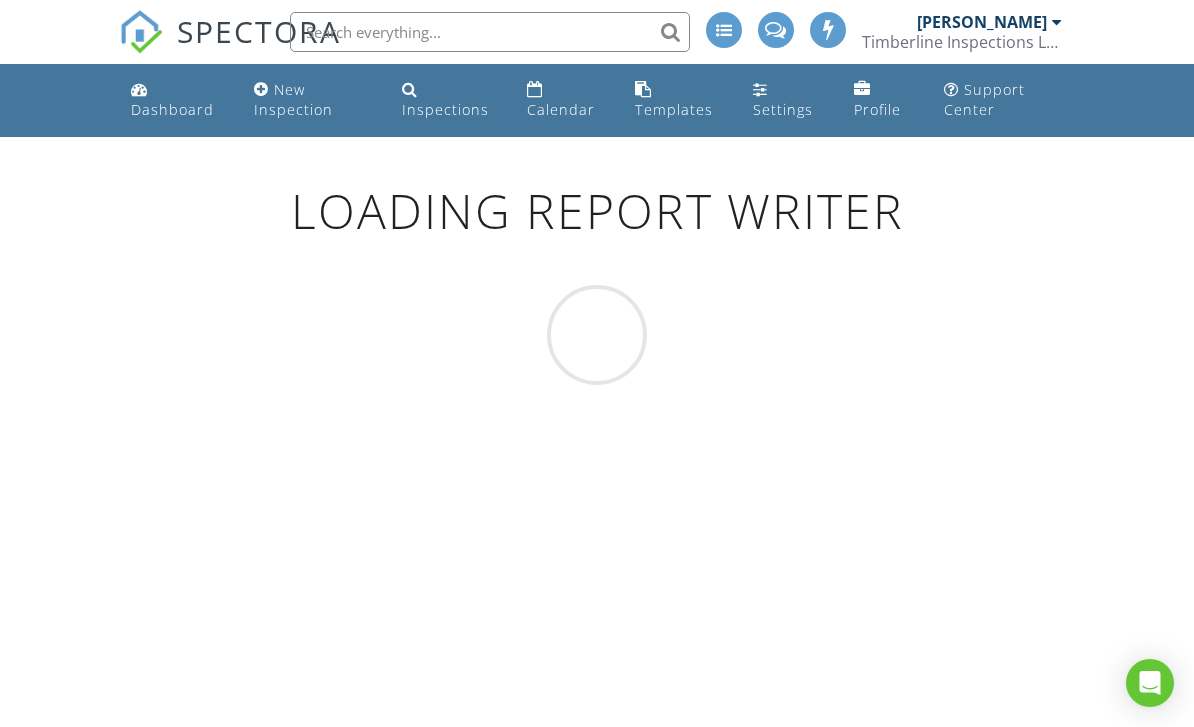 scroll, scrollTop: 0, scrollLeft: 0, axis: both 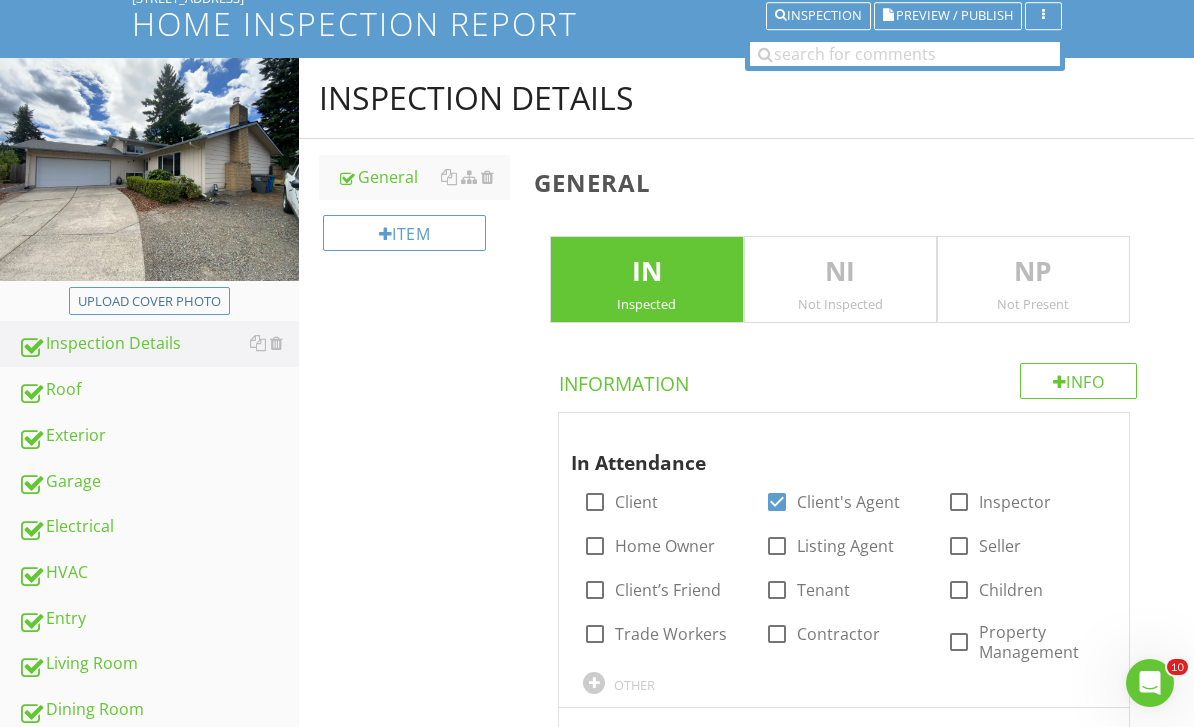 click at bounding box center (595, 502) 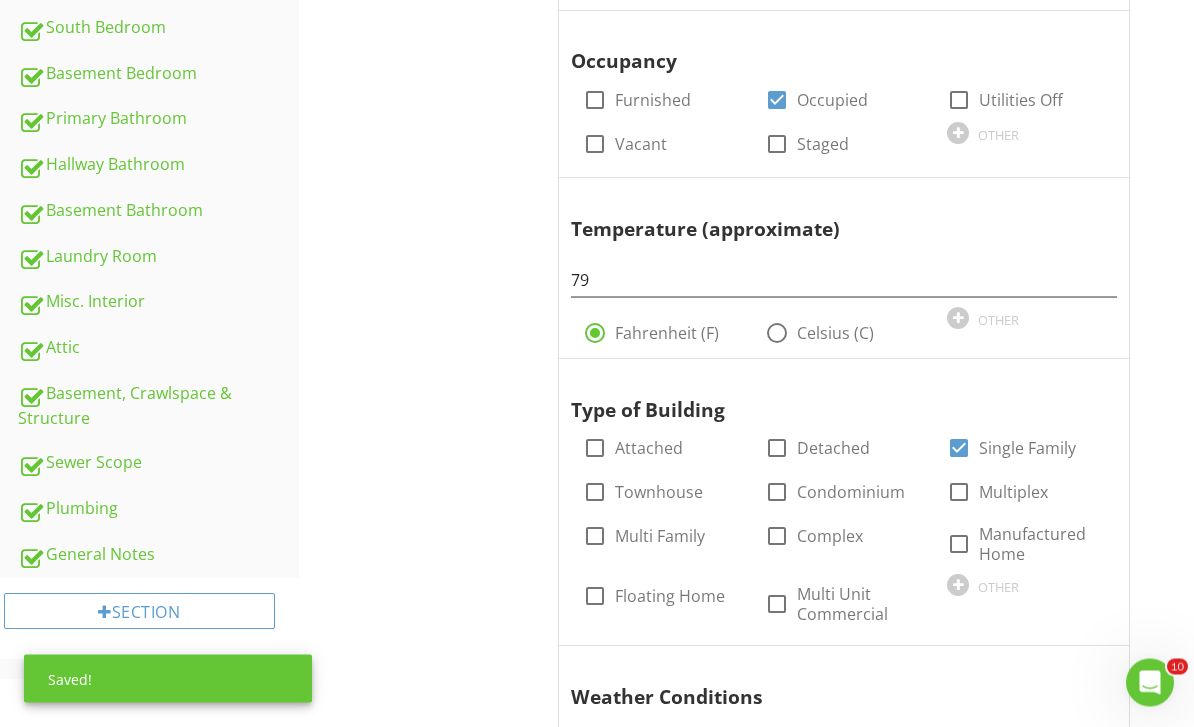 scroll, scrollTop: 1028, scrollLeft: 0, axis: vertical 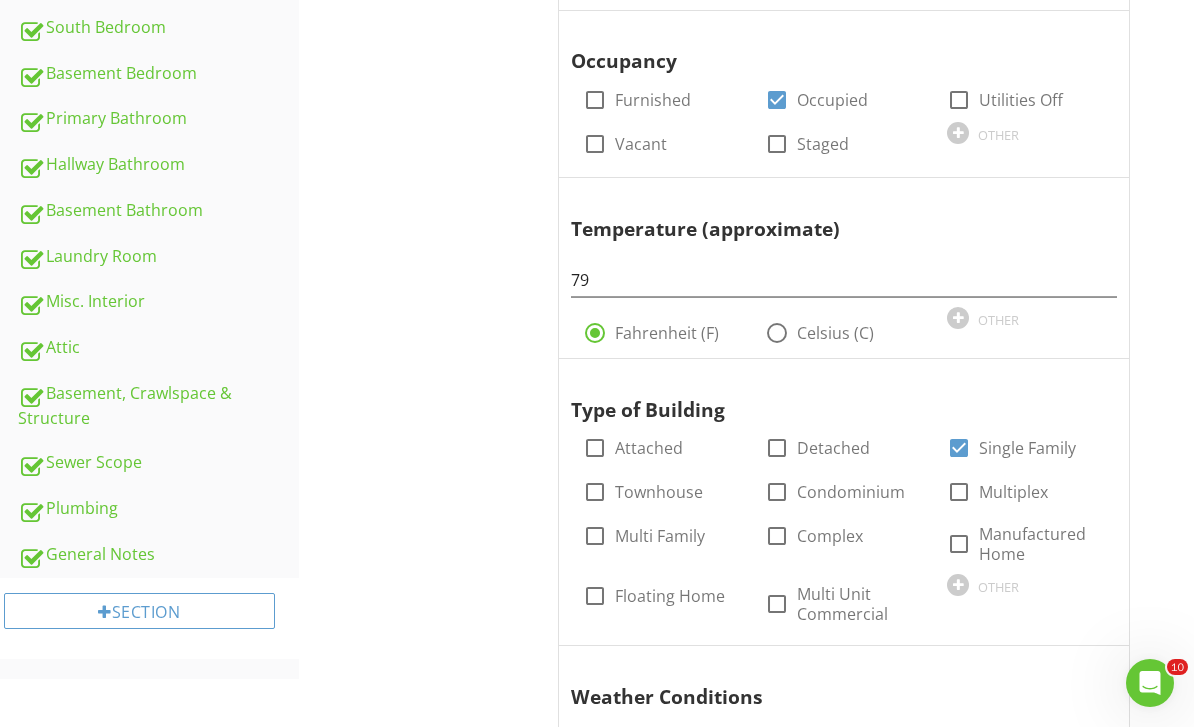 click on "Sewer Scope" at bounding box center (158, 463) 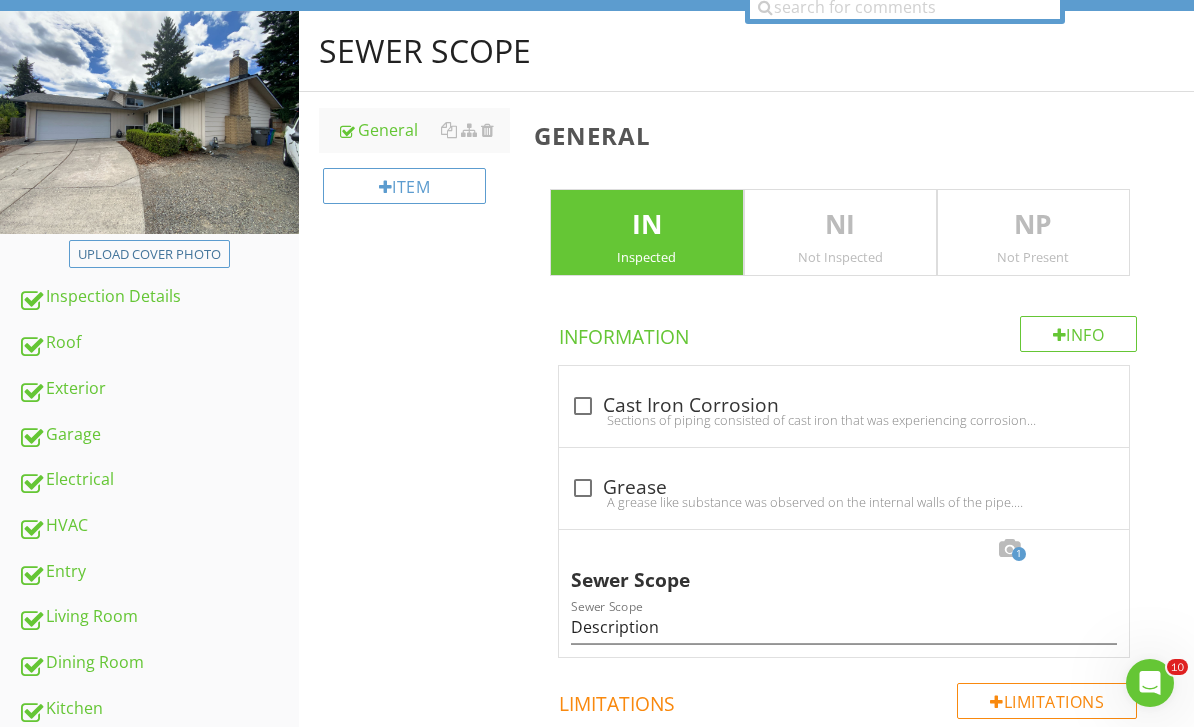 scroll, scrollTop: 206, scrollLeft: 0, axis: vertical 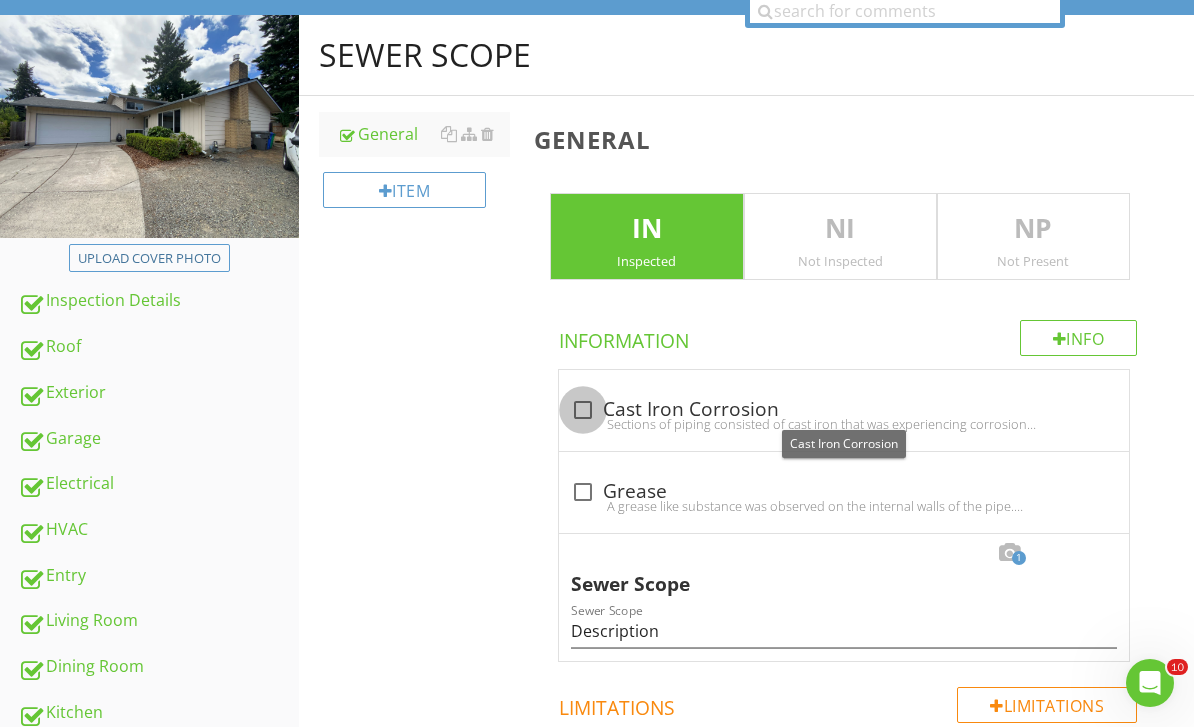click at bounding box center [583, 410] 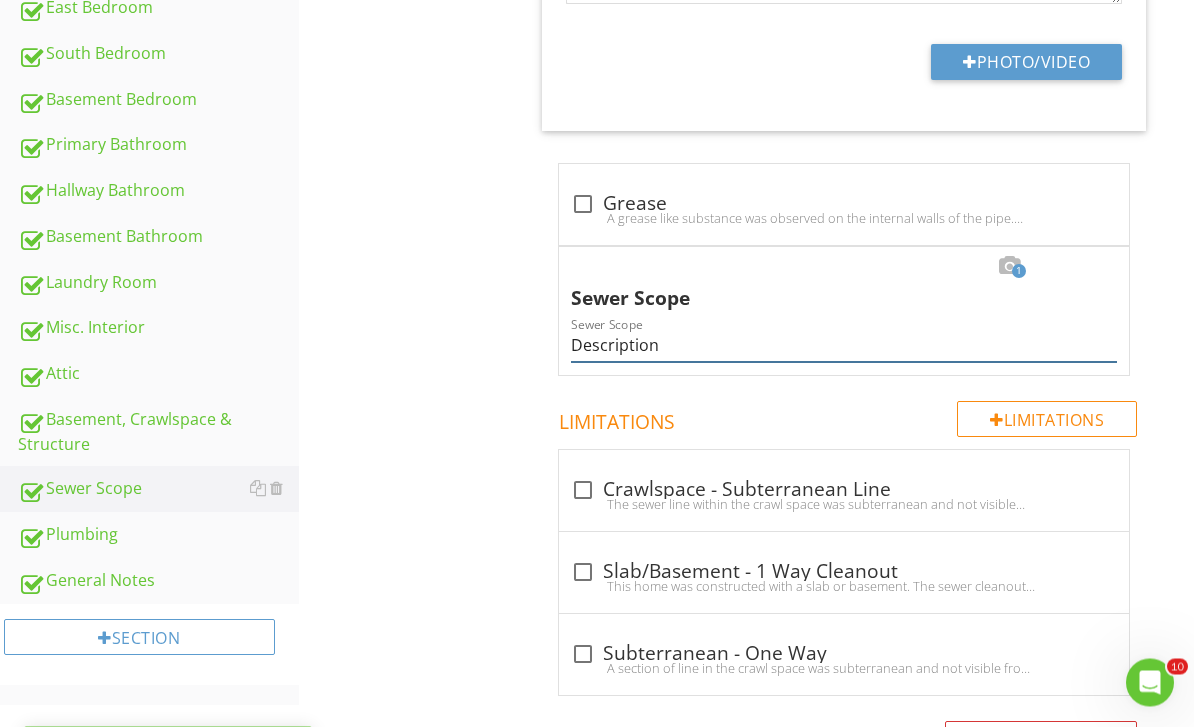 click on "Description" at bounding box center (844, 346) 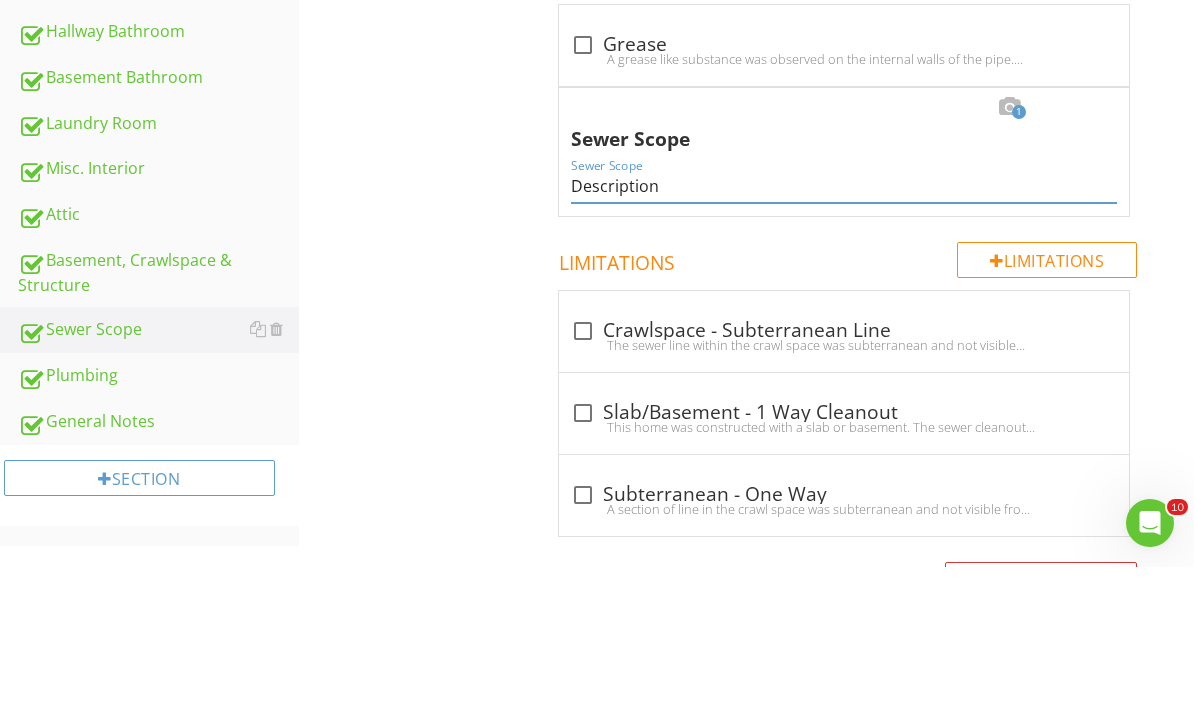 click at bounding box center [1093, 267] 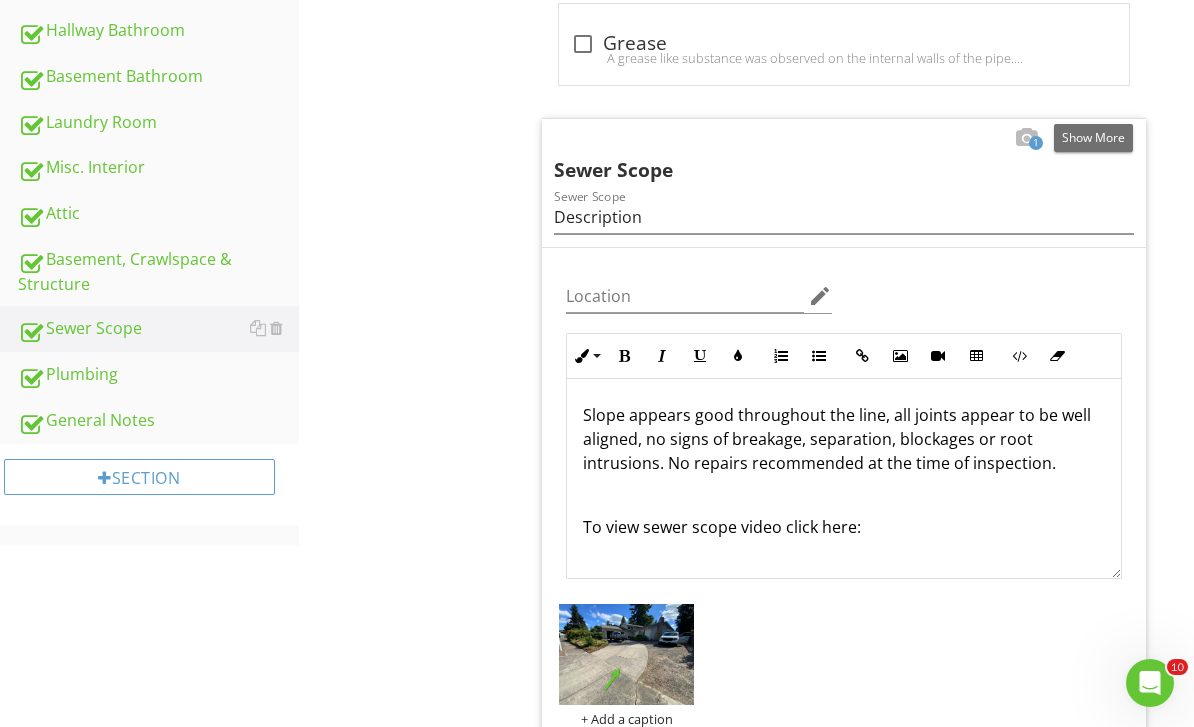 click on "Slope appears good throughout the line, all joints appear to be well aligned, no signs of breakage, separation, blockages or root intrusions. No repairs recommended at the time of inspection." at bounding box center [844, 439] 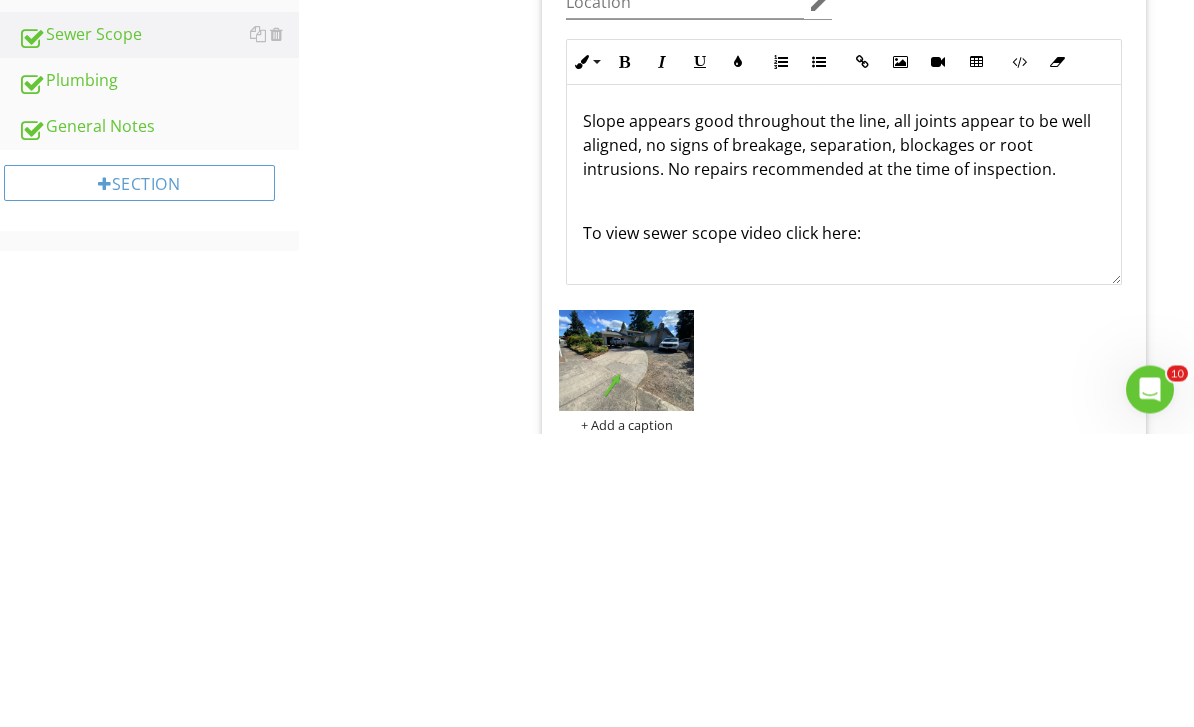 click on "Slope appears good throughout the line, all joints appear to be well aligned, no signs of breakage, separation, blockages or root intrusions. No repairs recommended at the time of inspection." at bounding box center (844, 439) 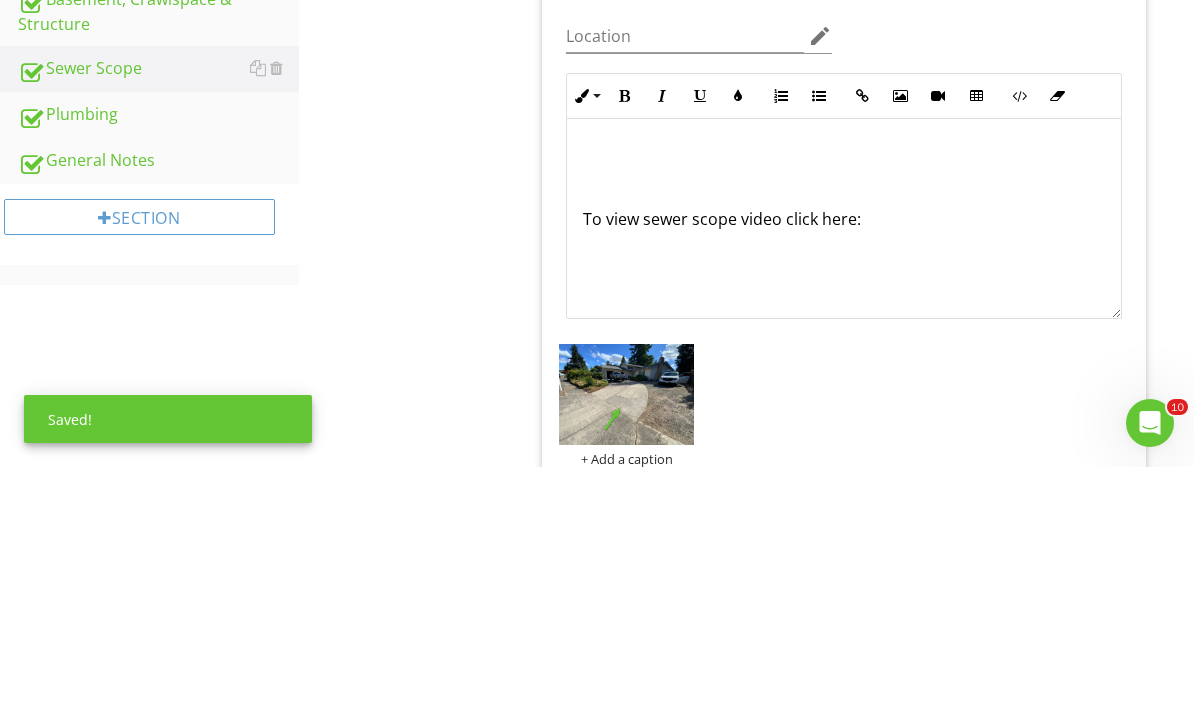 scroll, scrollTop: 1422, scrollLeft: 0, axis: vertical 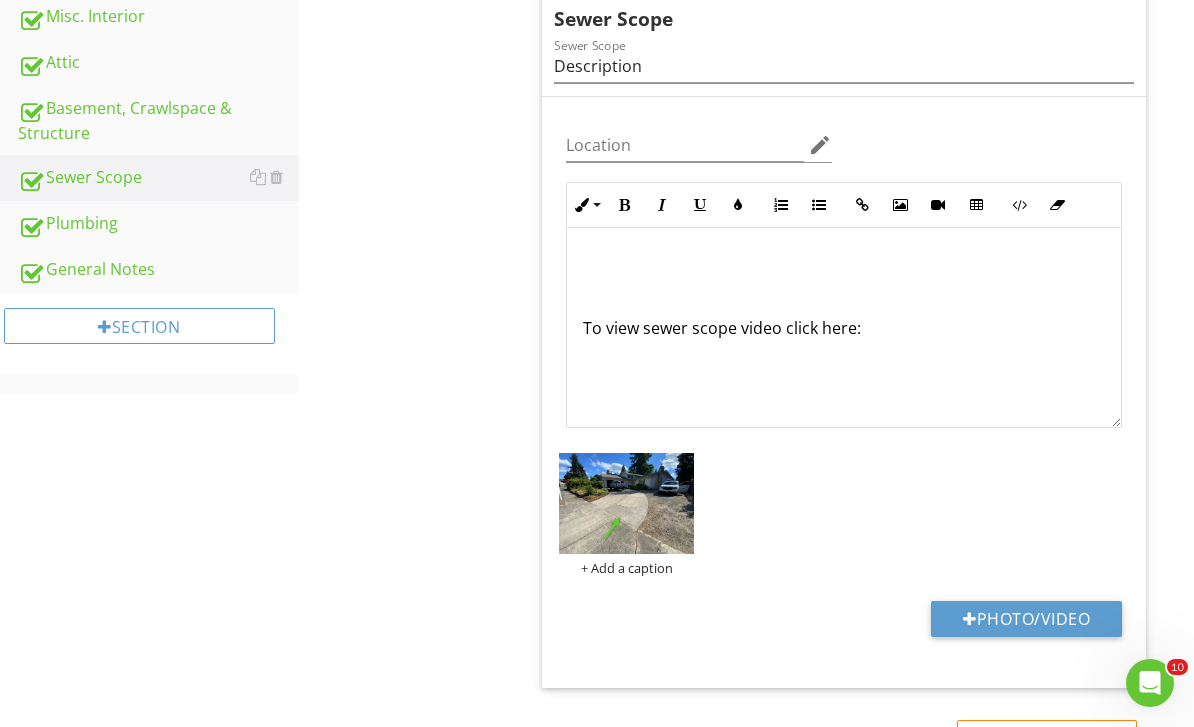 click at bounding box center (844, 264) 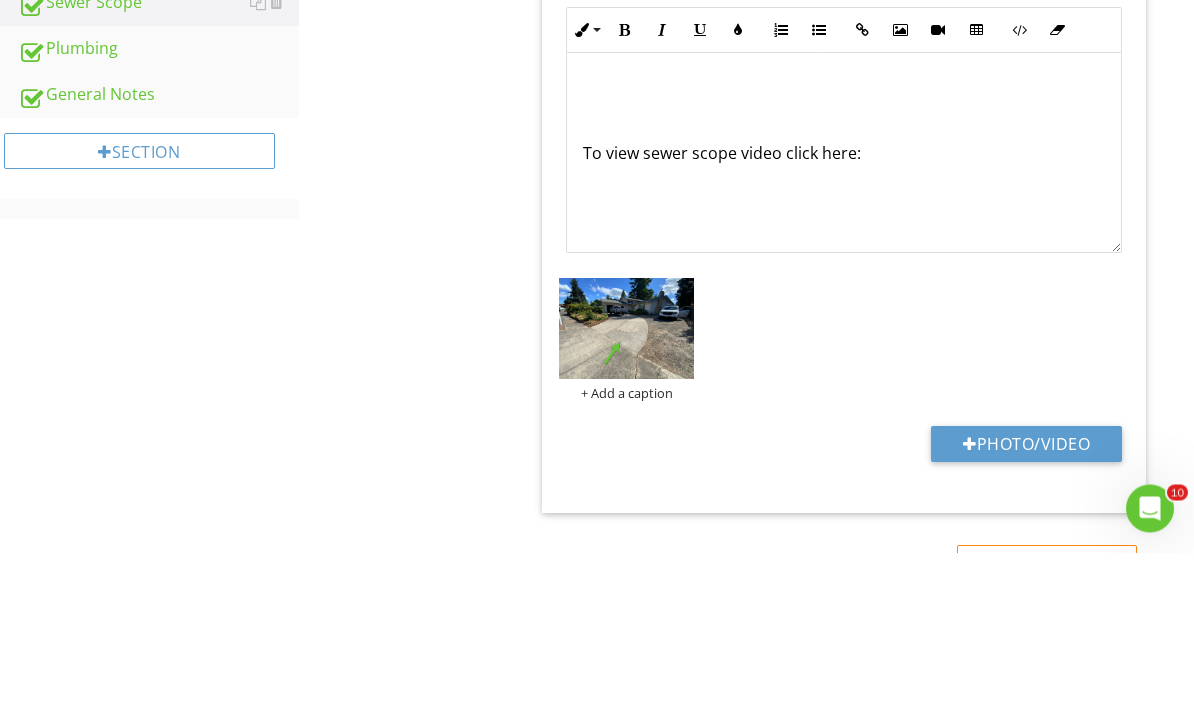 type 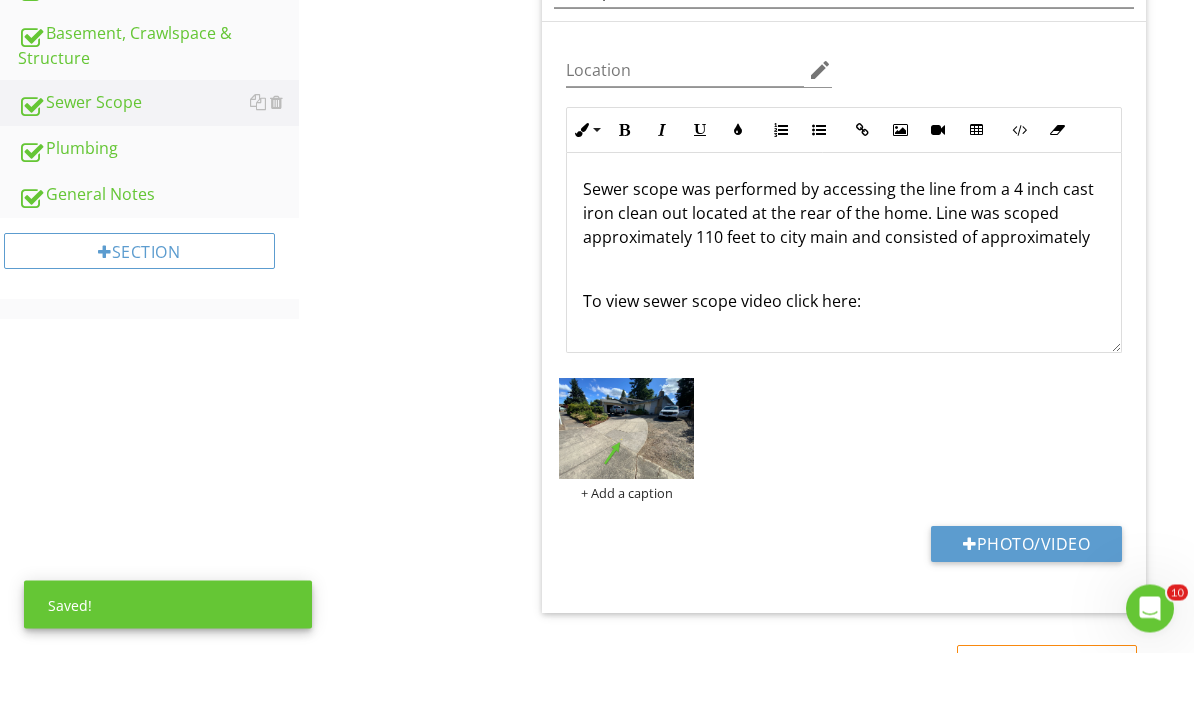 scroll, scrollTop: 1388, scrollLeft: 0, axis: vertical 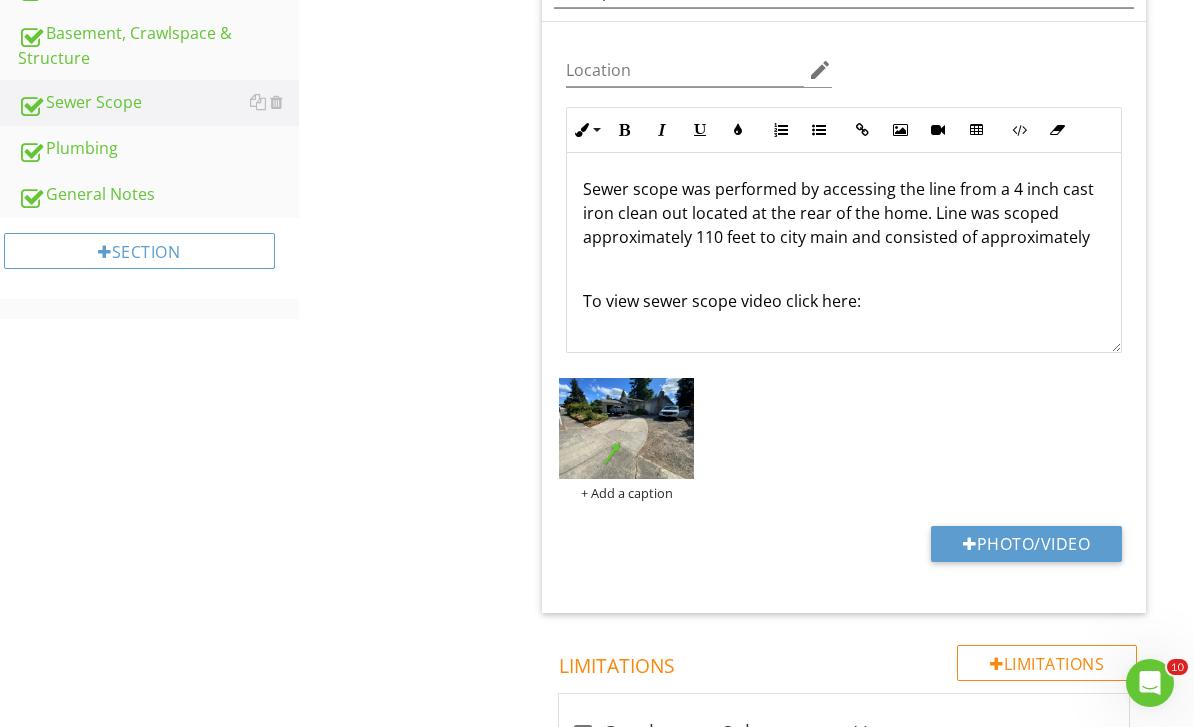 click on "Sewer scope was performed by accessing the line from a 4 inch cast iron clean out located at the rear of the home. Line was scoped approximately 110 feet to city main and consisted of approximately" at bounding box center [844, 213] 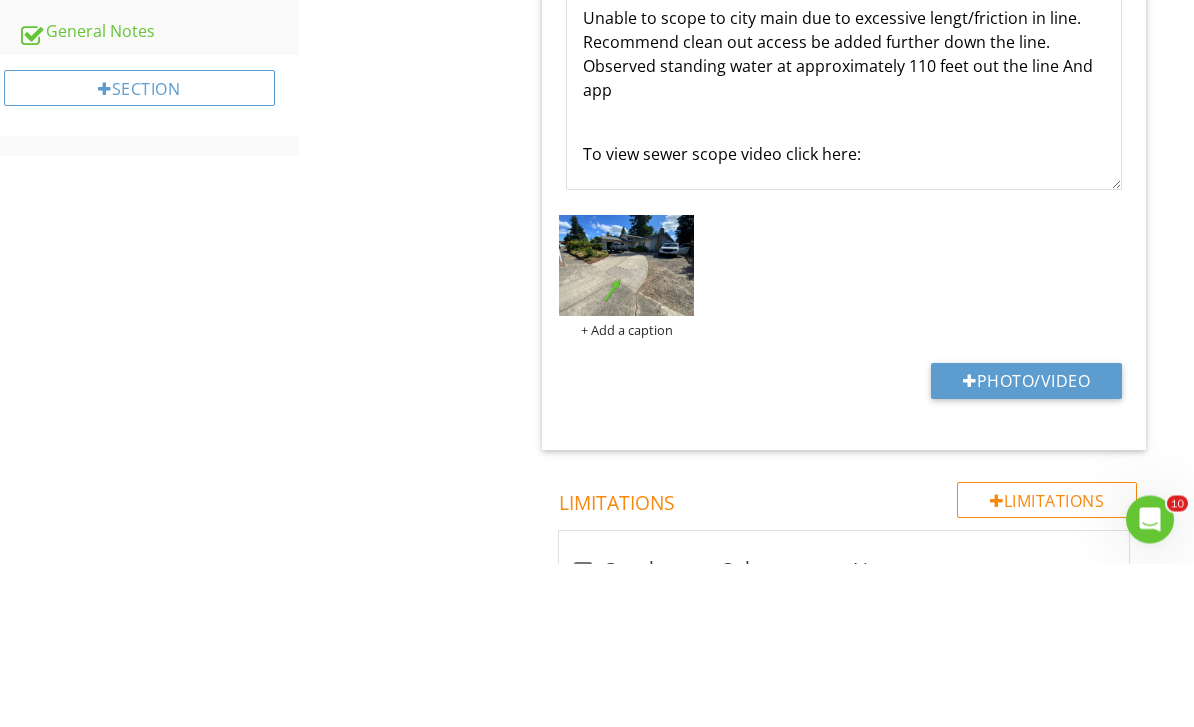 scroll, scrollTop: 89, scrollLeft: 0, axis: vertical 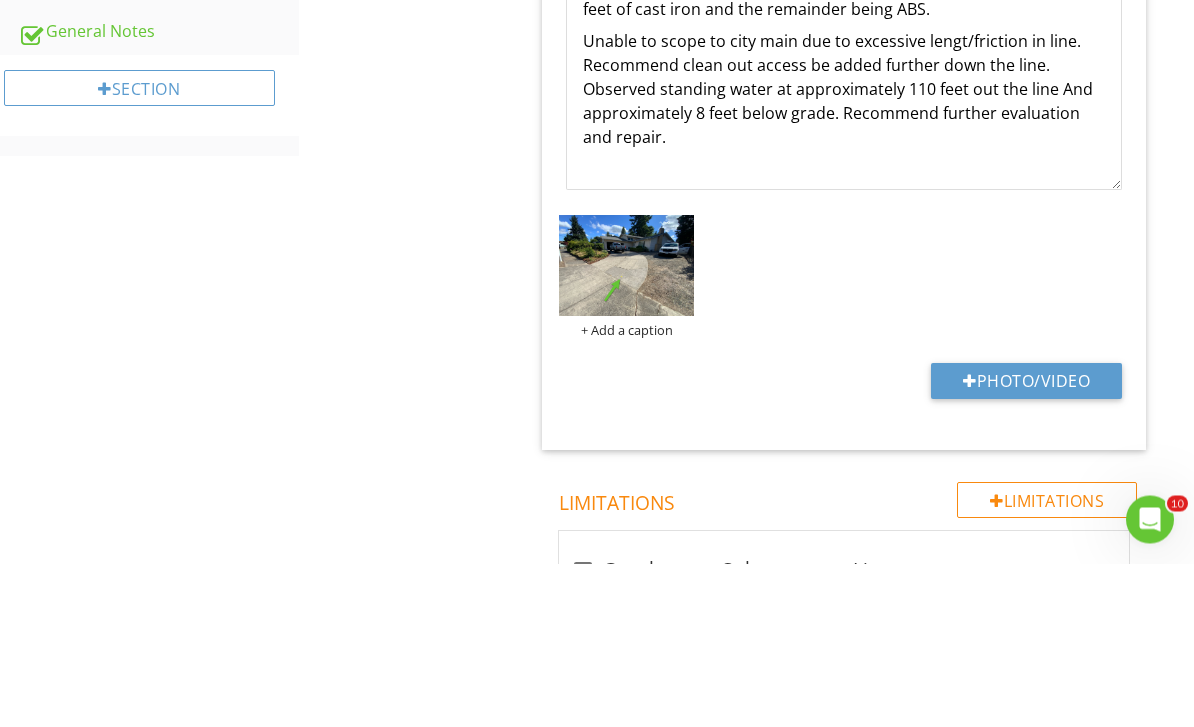 click on "Unable to scope to city main due to excessive lengt/friction in line. Recommend clean out access be added further down the line. Observed standing water at approximately 110 feet out the line And approximately 8 feet below grade. Recommend further evaluation and repair." at bounding box center [844, 253] 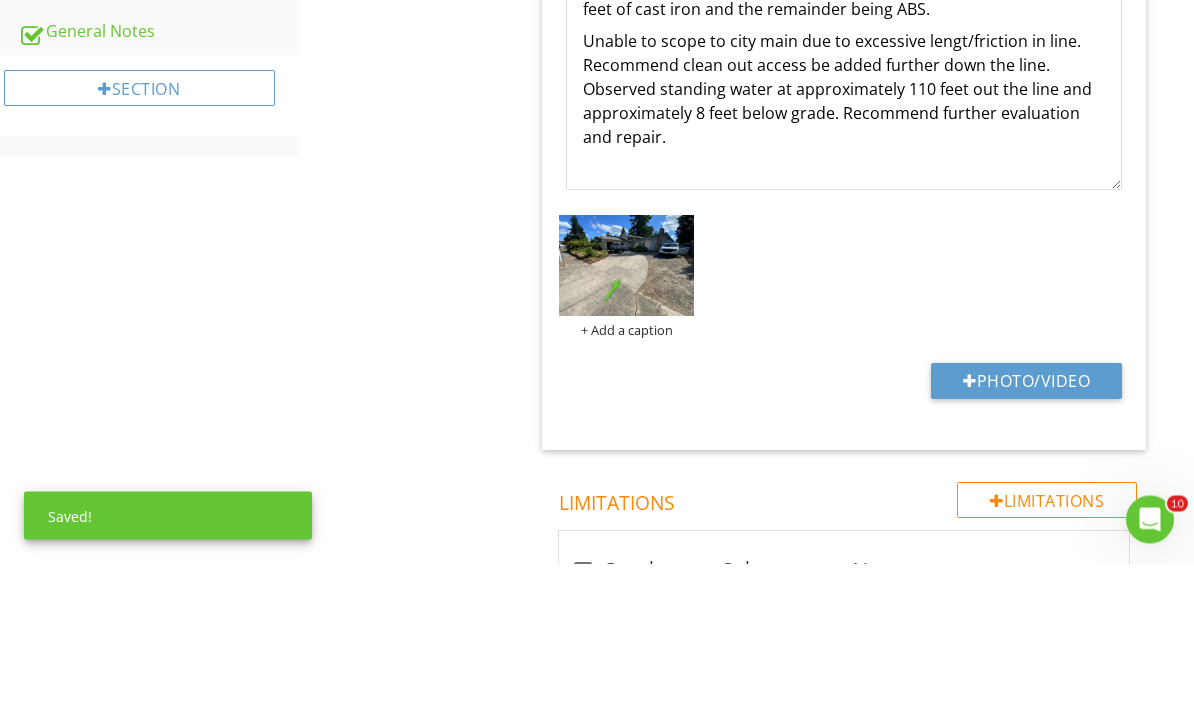 scroll, scrollTop: 1551, scrollLeft: 0, axis: vertical 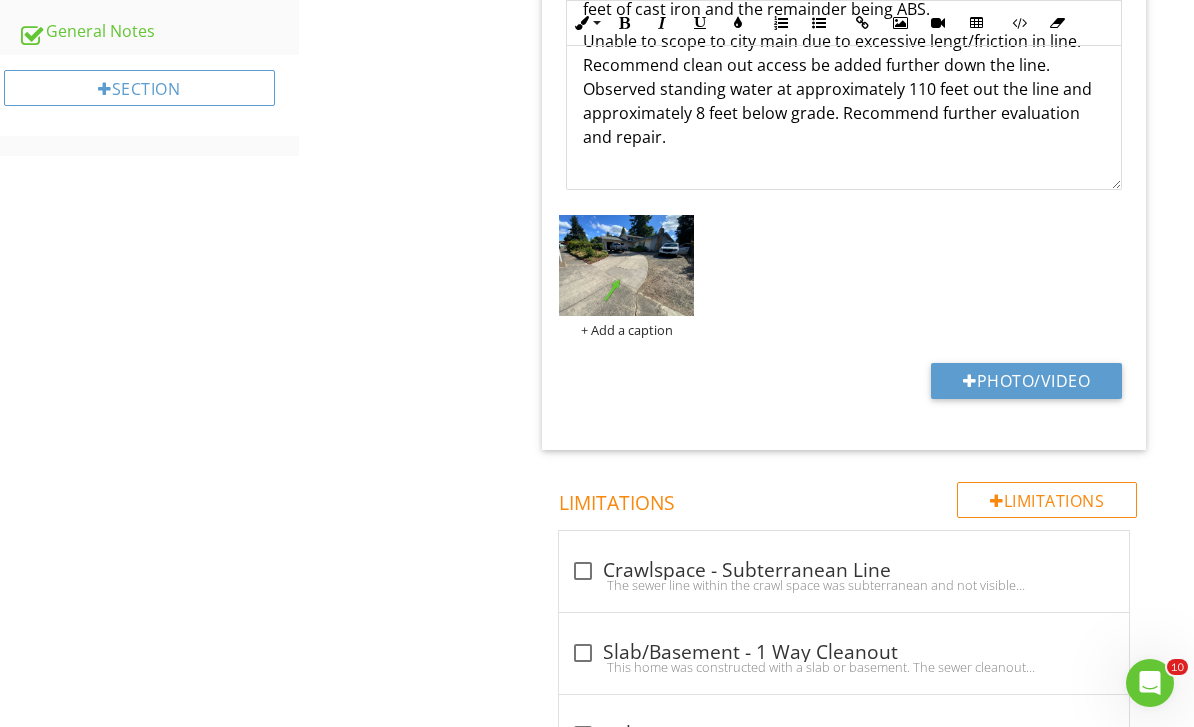 click at bounding box center (626, 265) 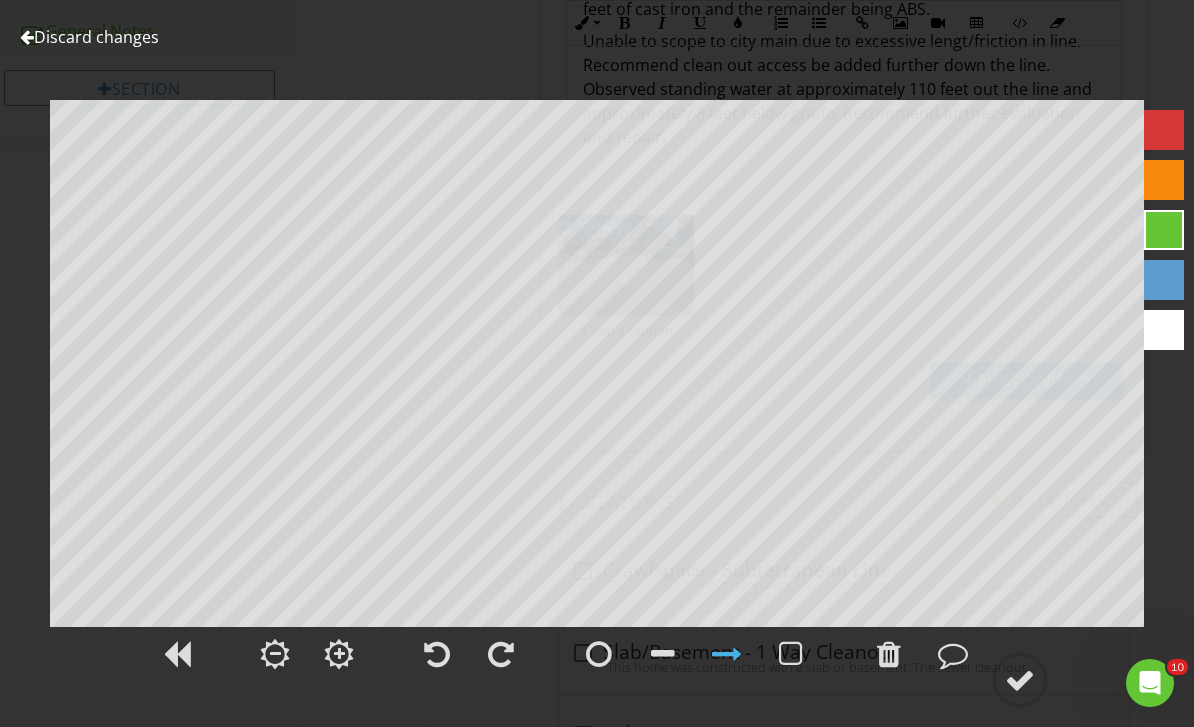 click at bounding box center [889, 654] 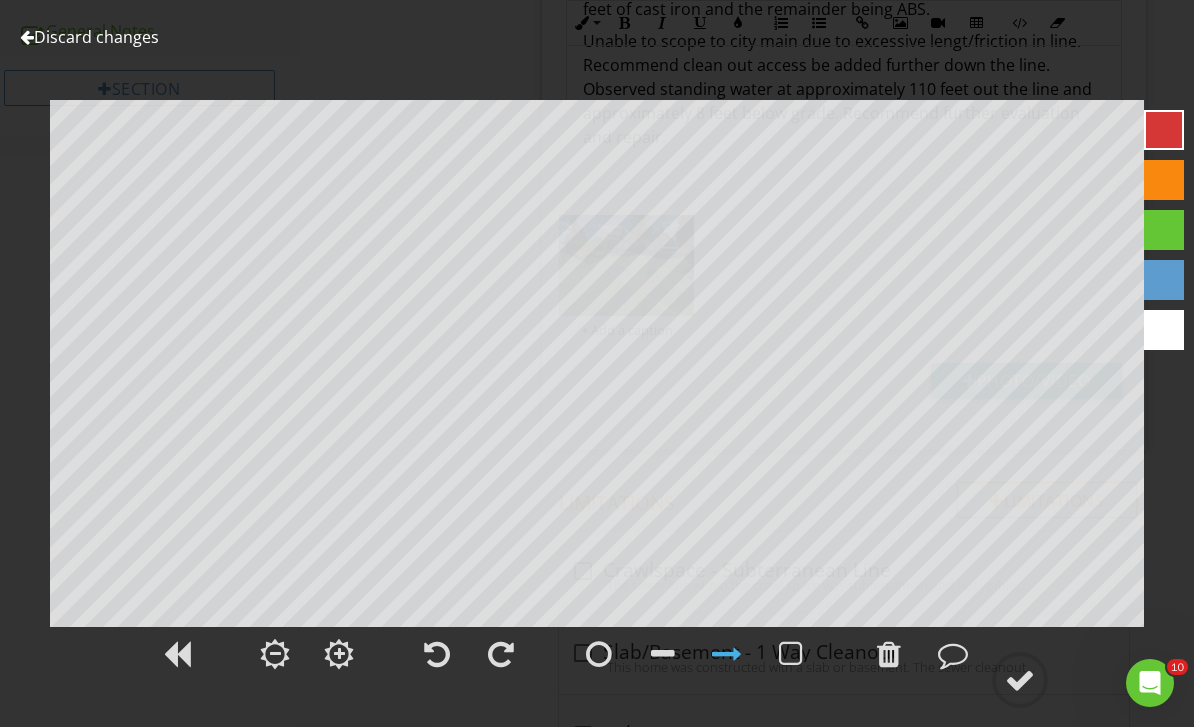click at bounding box center (953, 654) 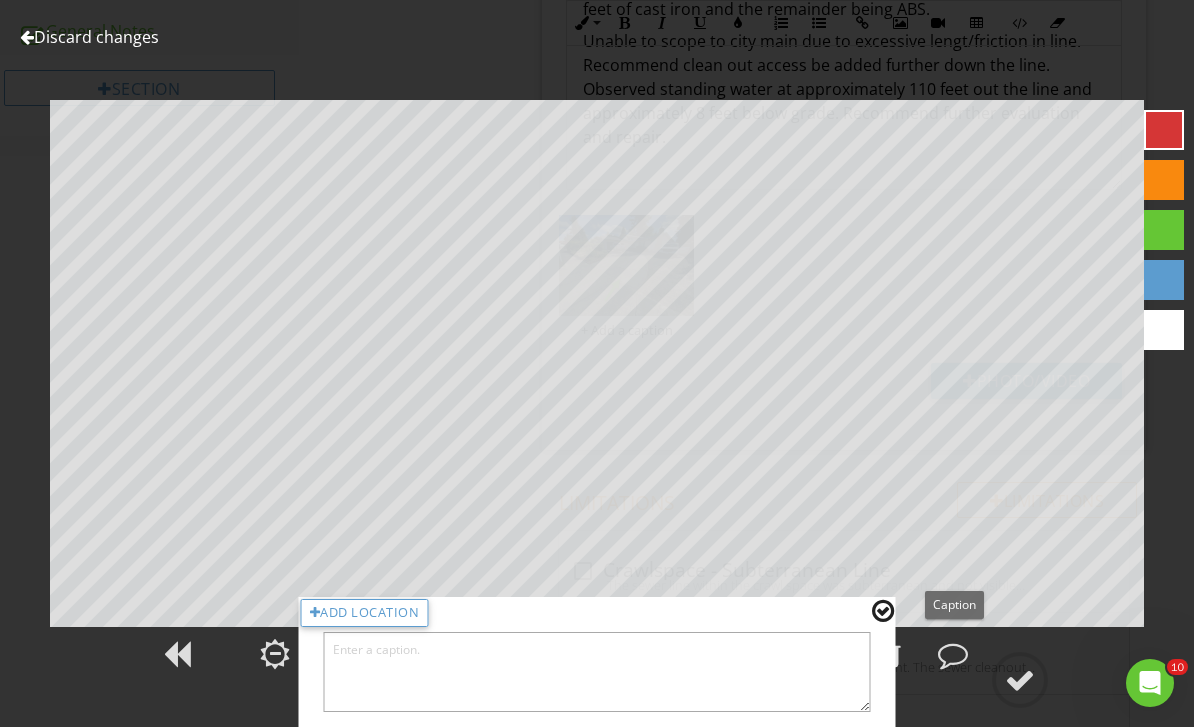 click at bounding box center (597, 672) 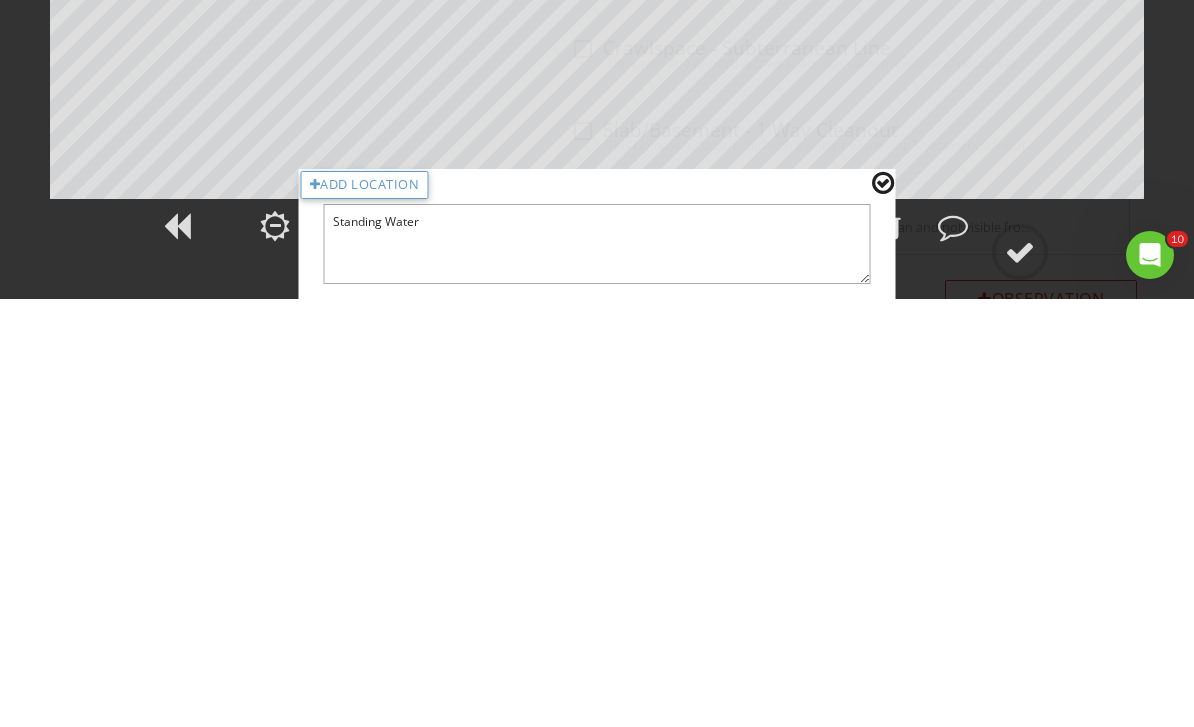 type on "Standing Water" 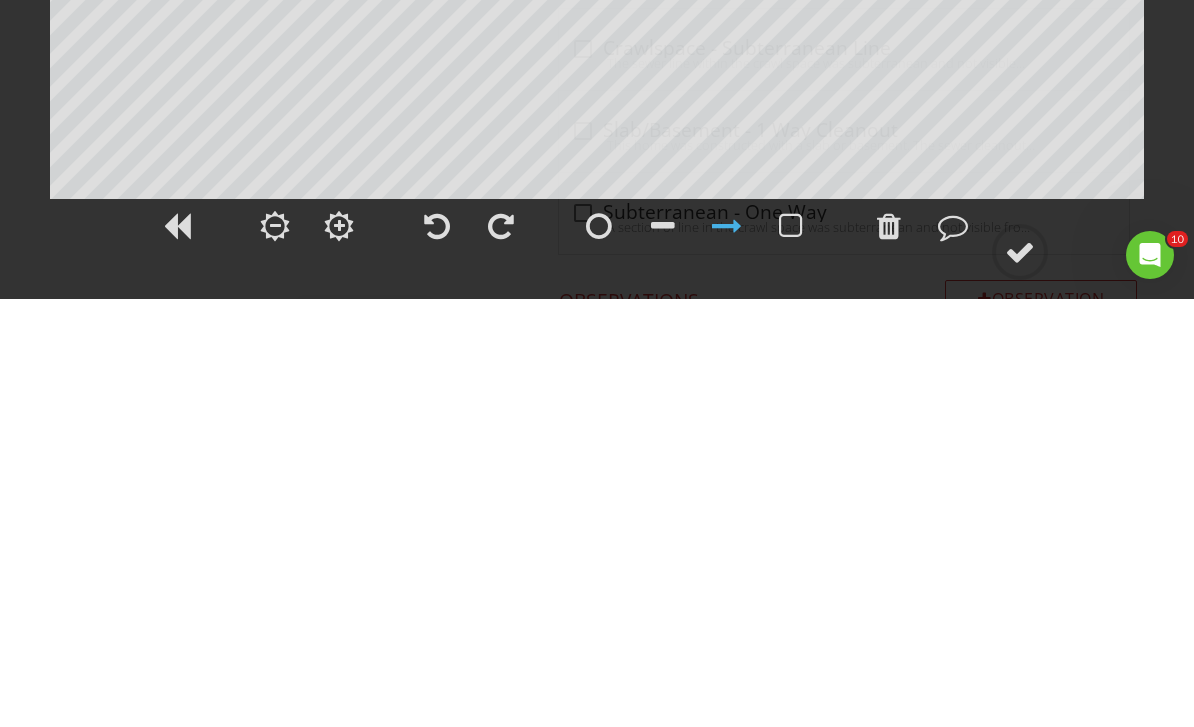 scroll, scrollTop: 2074, scrollLeft: 0, axis: vertical 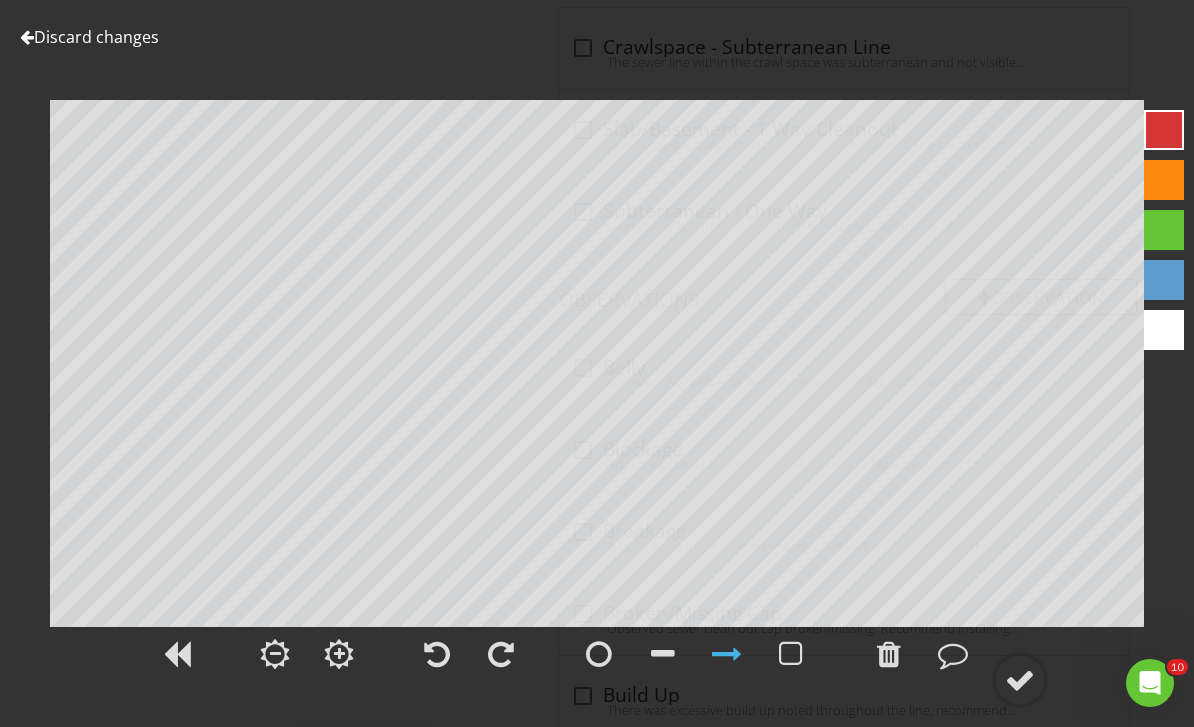 click at bounding box center (1020, 680) 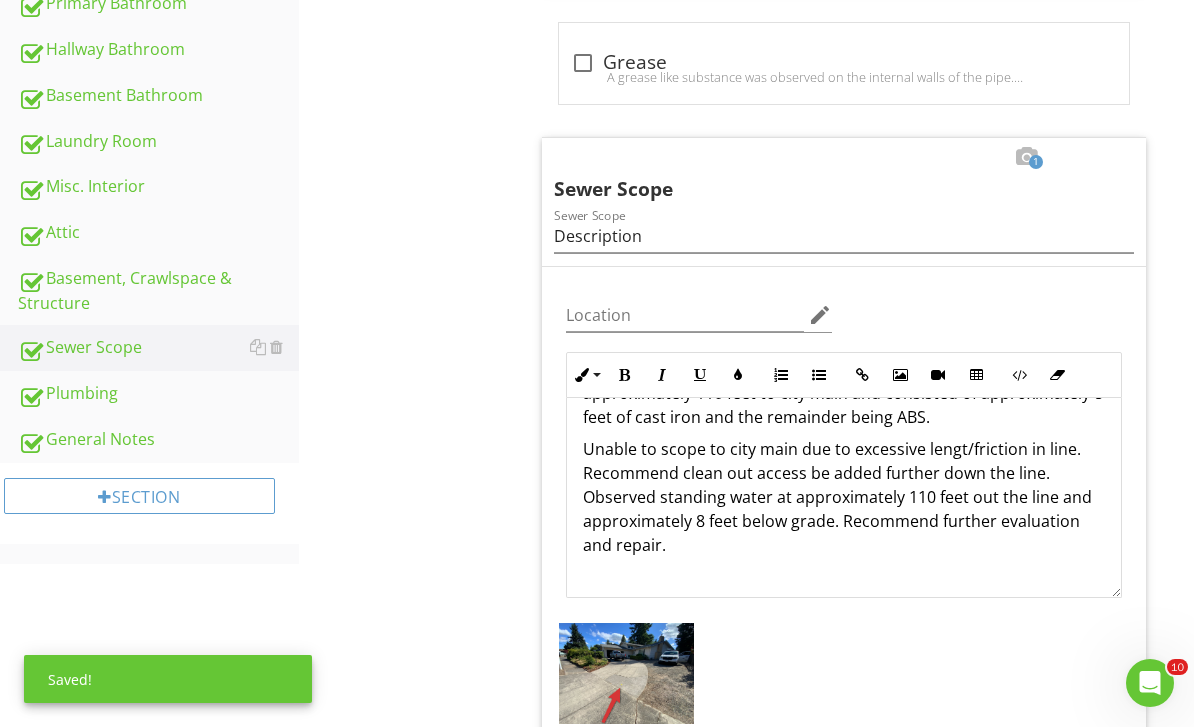 scroll, scrollTop: 1144, scrollLeft: 0, axis: vertical 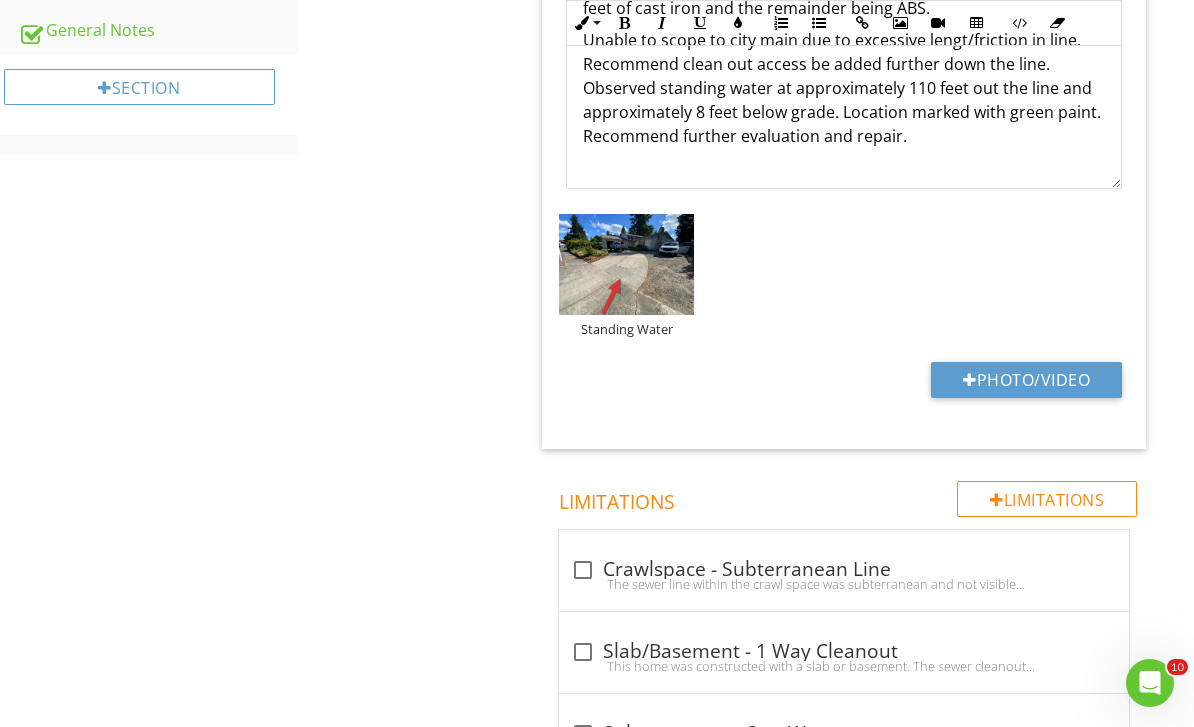 click on "Photo/Video" at bounding box center (1026, 380) 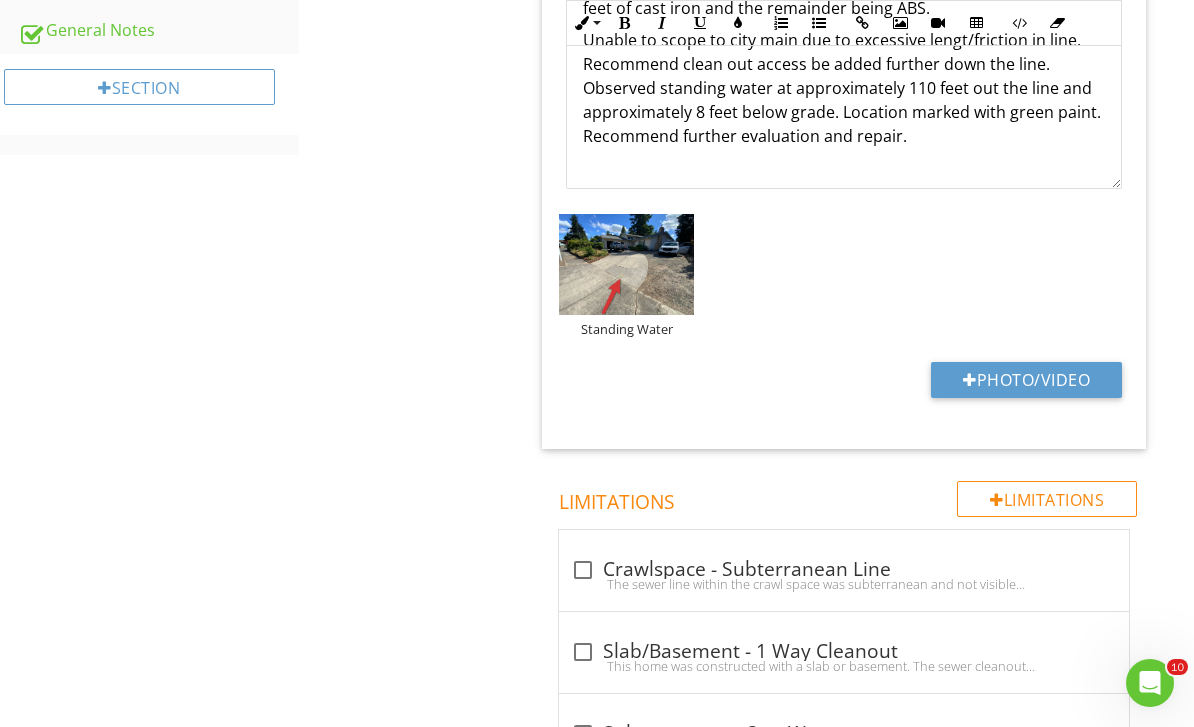 type on "C:\fakepath\2025-07-10-15-12-36.mp4-thumb.jpg" 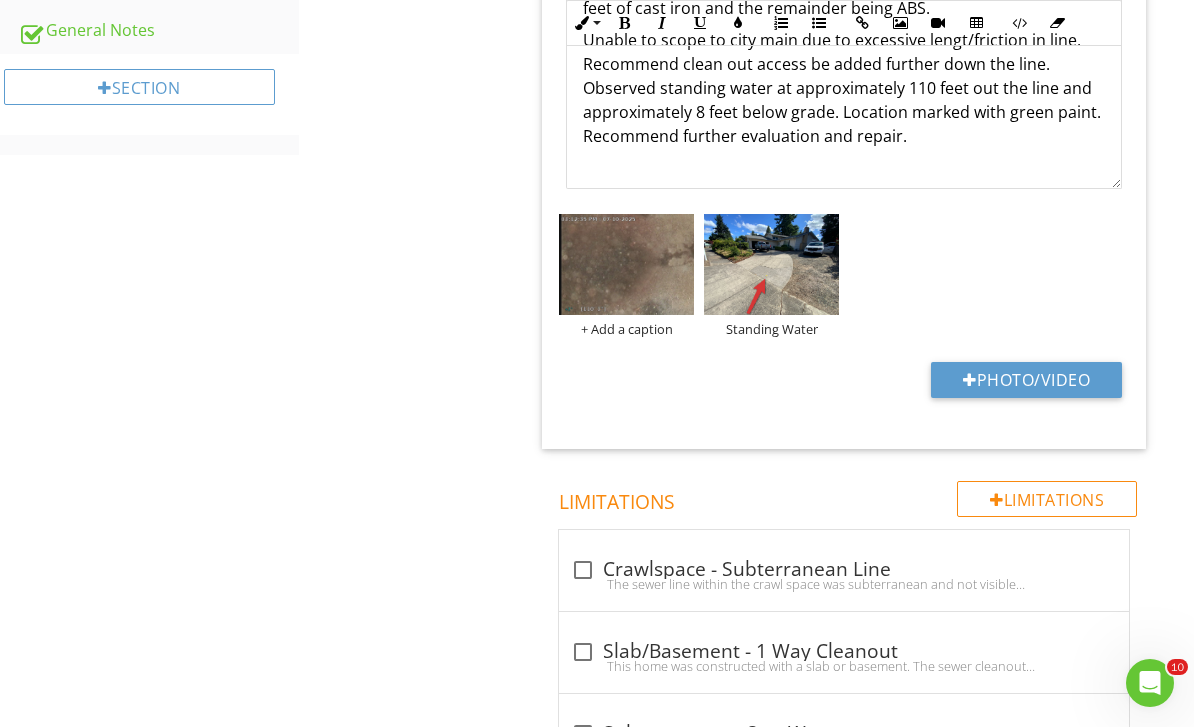 click at bounding box center (626, 264) 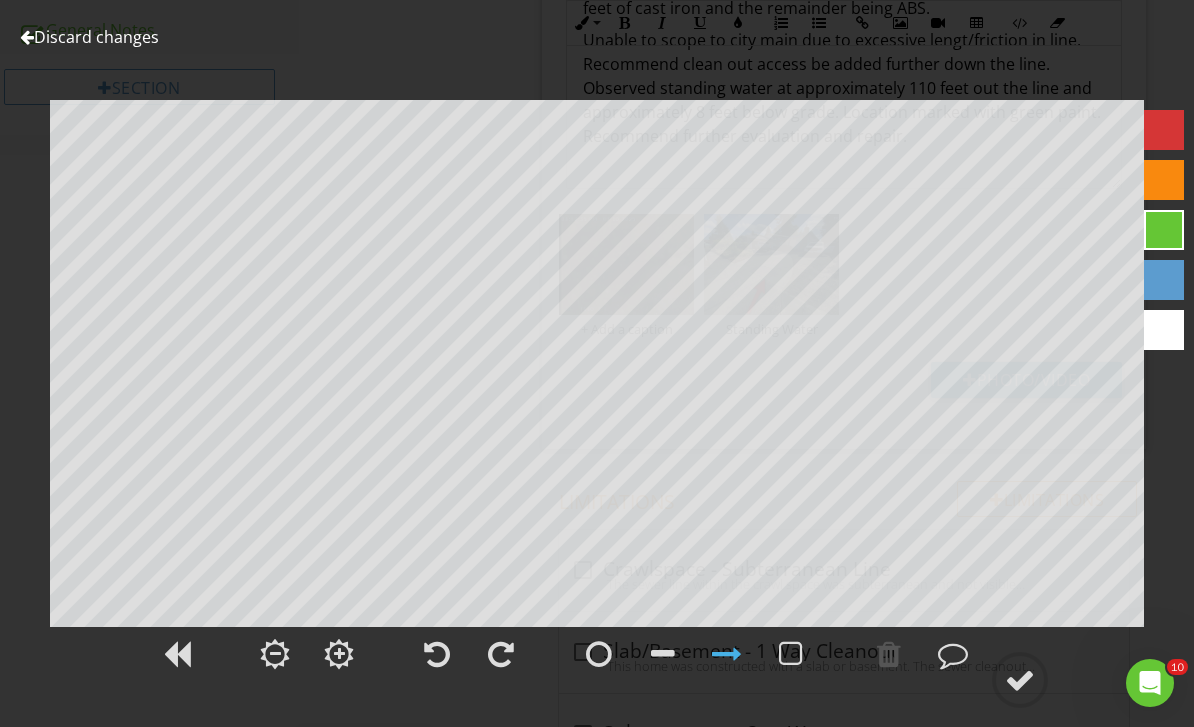 click at bounding box center (1164, 130) 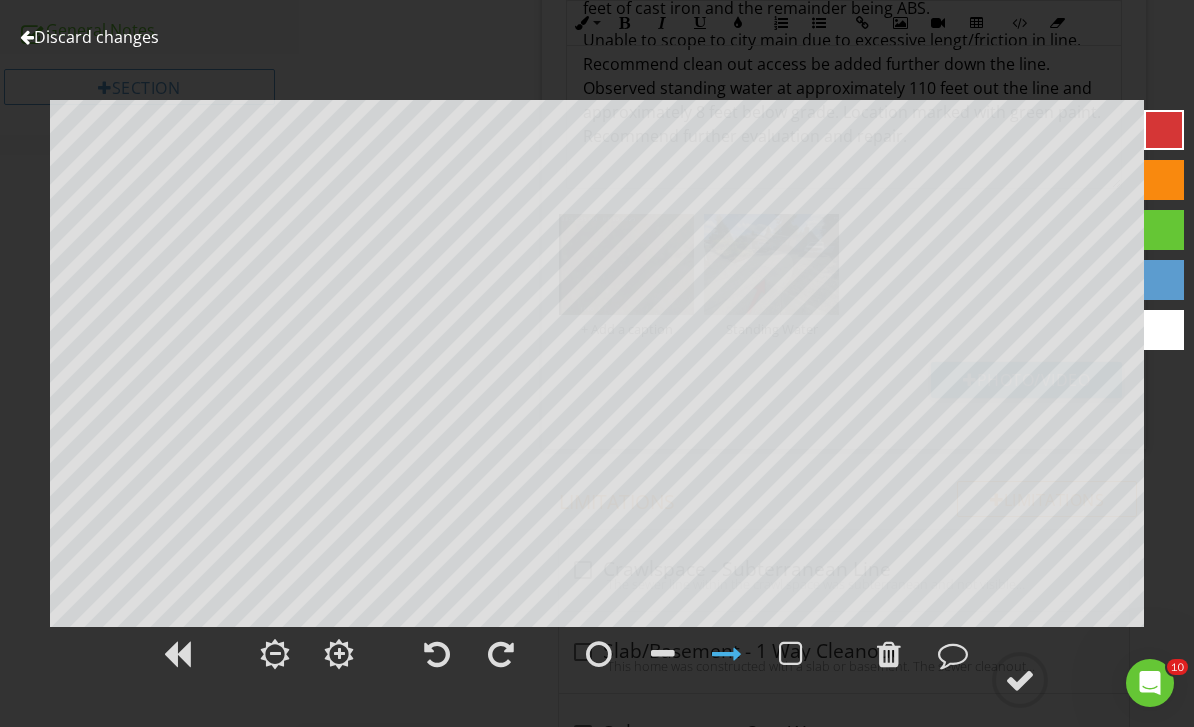 click at bounding box center [953, 654] 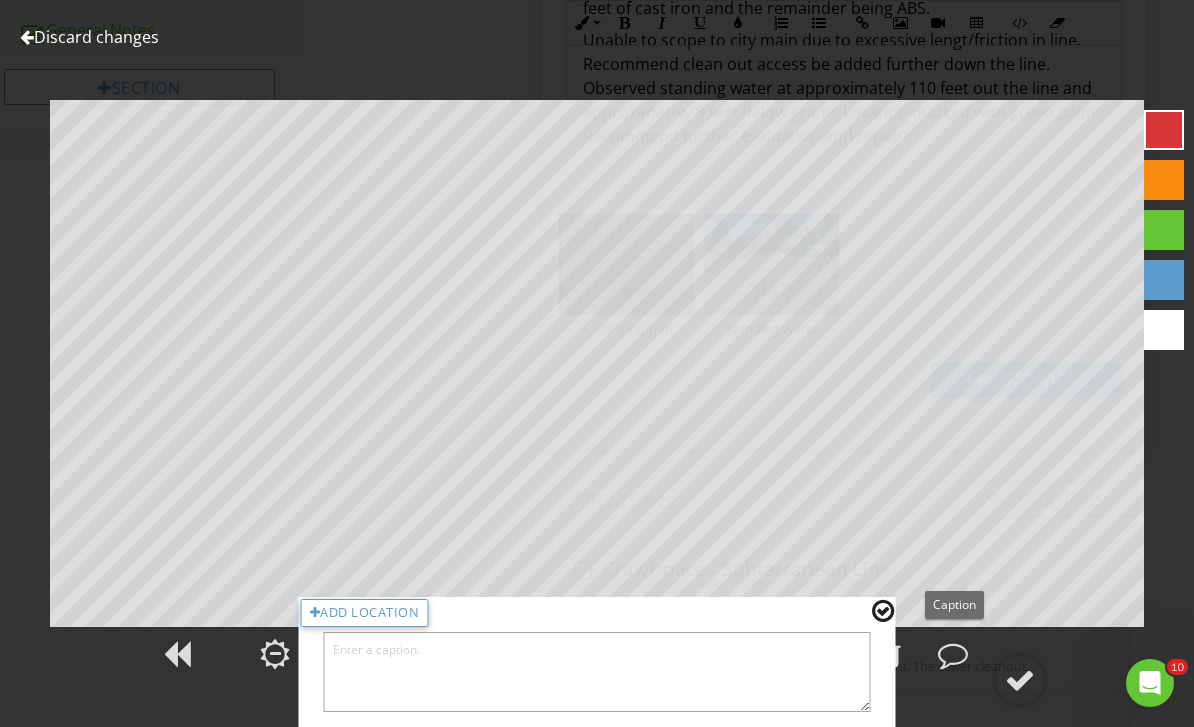 click at bounding box center [597, 672] 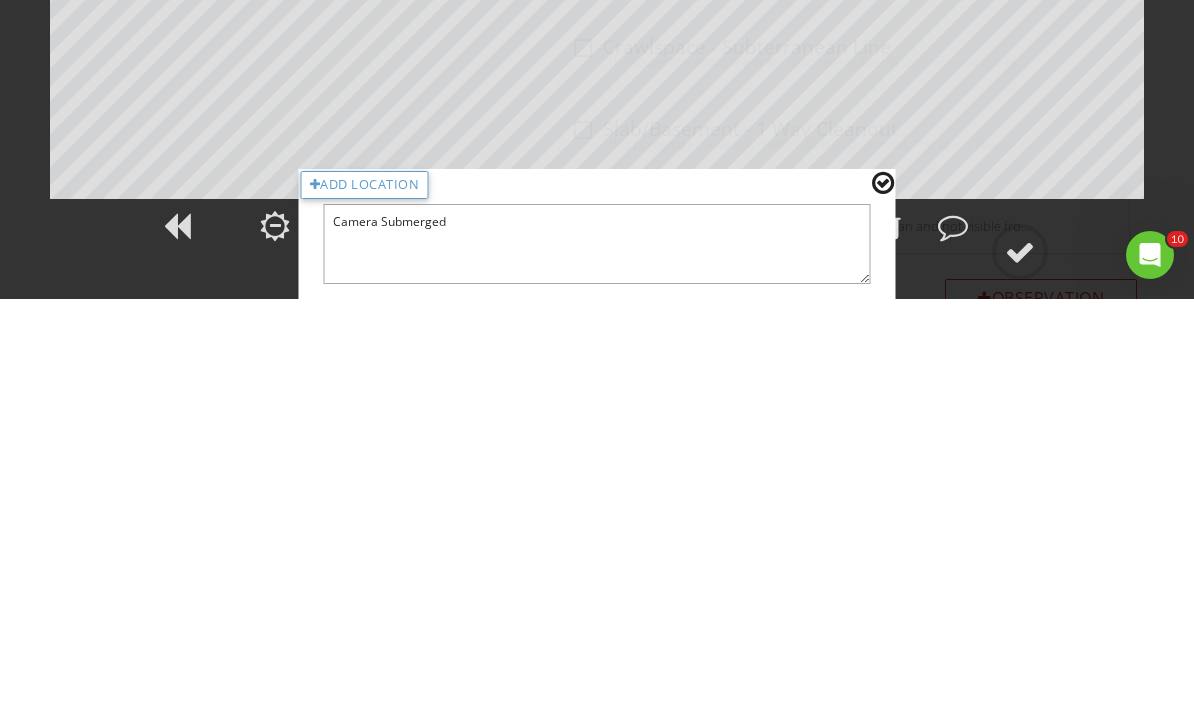 type on "Camera Submerged" 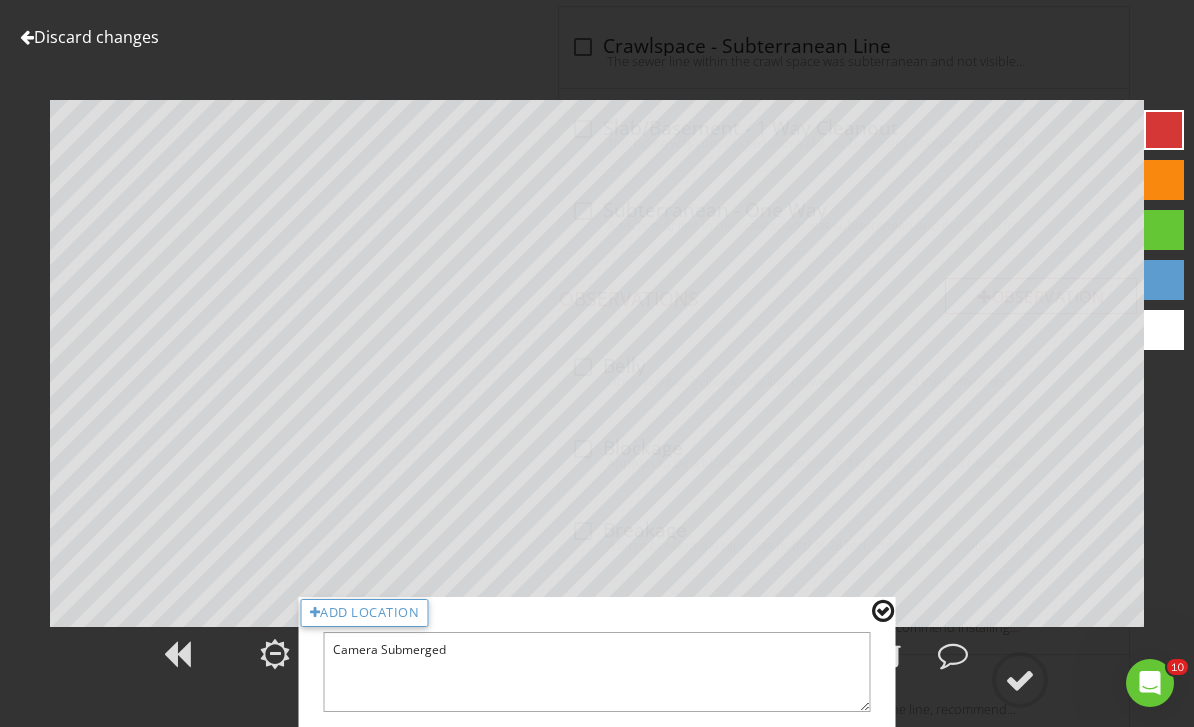 click at bounding box center (1020, 680) 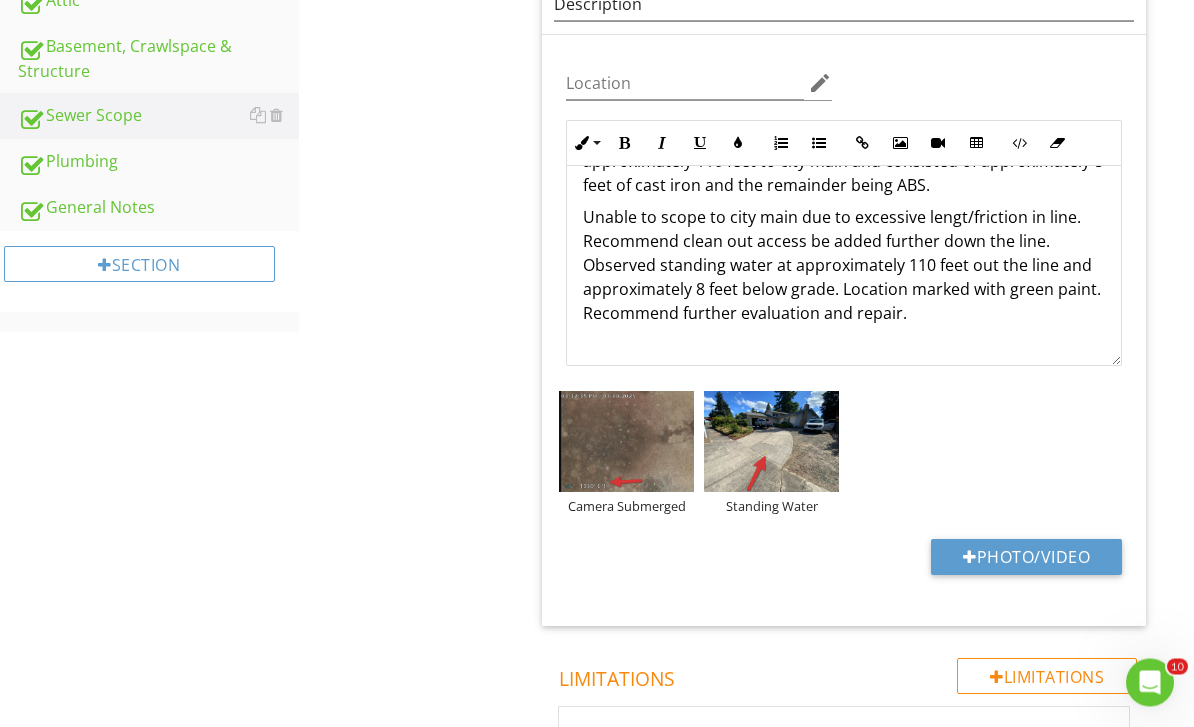 scroll, scrollTop: 1310, scrollLeft: 0, axis: vertical 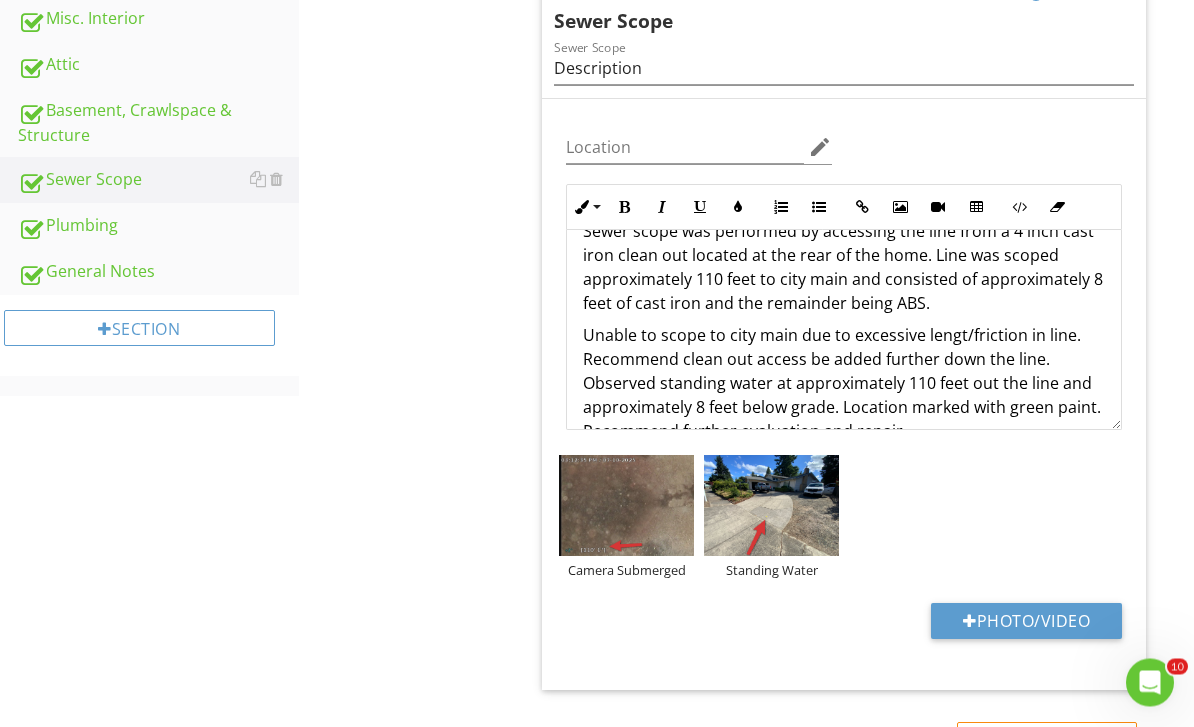 click on "Sewer scope was performed by accessing the line from a 4 inch cast iron clean out located at the rear of the home. Line was scoped approximately 110 feet to city main and consisted of approximately 8 feet of cast iron and the remainder being ABS." at bounding box center (844, 268) 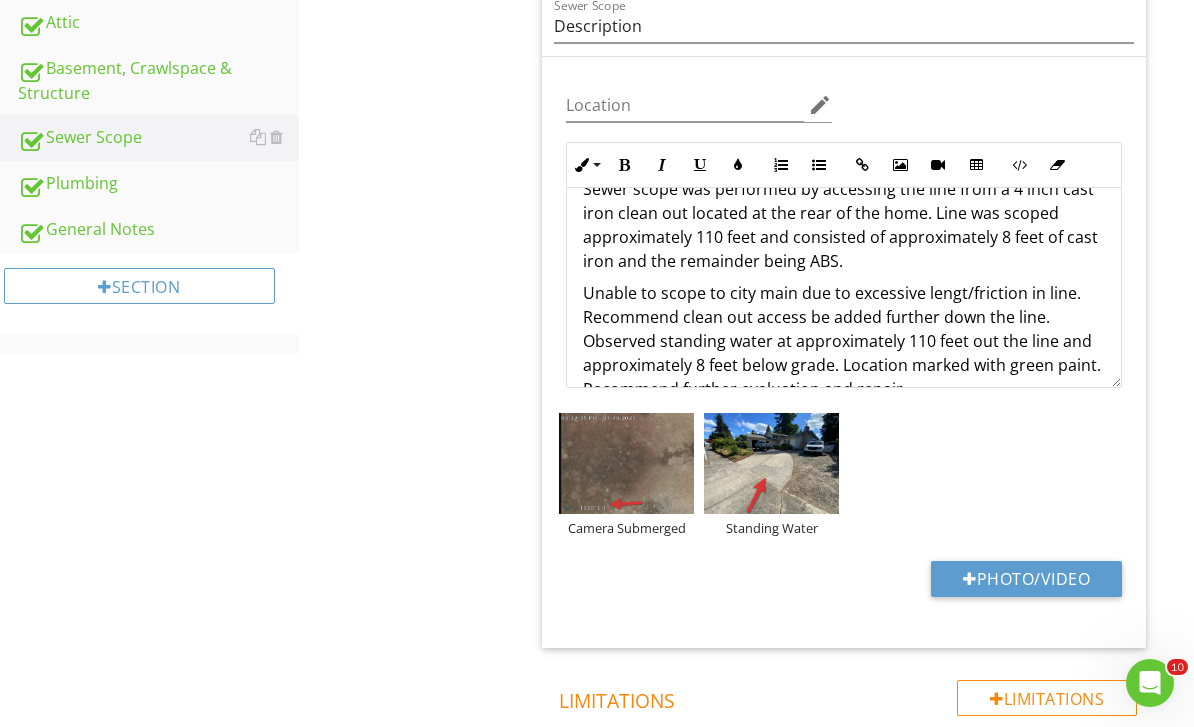 scroll, scrollTop: 1347, scrollLeft: 0, axis: vertical 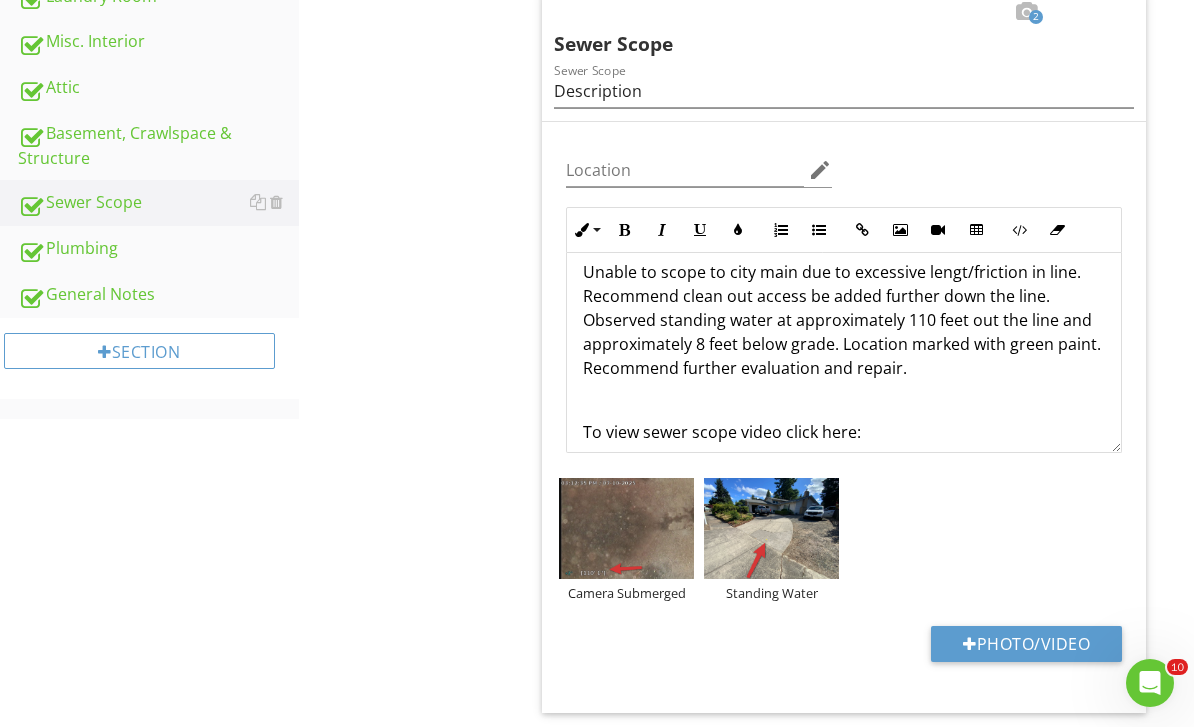 click on "Sewer Scope
General
Item
General
IN   Inspected NI   Not Inspected NP   Not Present
Info
Information                       check
Cast Iron Corrosion
Sections of piping consisted of cast iron that was experiencing corrosion on the interior walls. While this corrosion is not necessarily a defect and is very common with the material, it does bring limitations to the scope. Defects such as cracks, holes and damage may not have been visable due to the corrosion. With cast iron we recommend hydrojetting to clear the loose material and reevaluation.
Location edit       Inline Style XLarge Large Normal Small Light Small/Light Bold Italic Underline Colors Ordered List Unordered List Insert Link Insert Image Insert Video Insert Table Code View" at bounding box center (747, 1252) 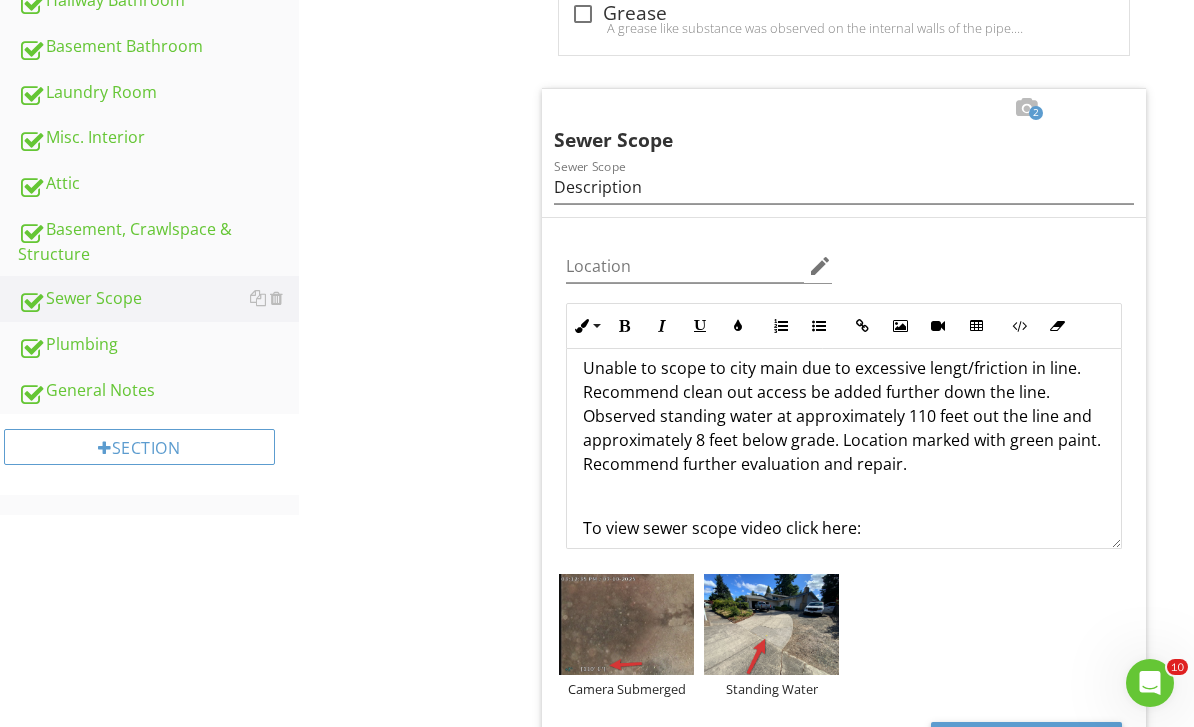 scroll, scrollTop: 1113, scrollLeft: 0, axis: vertical 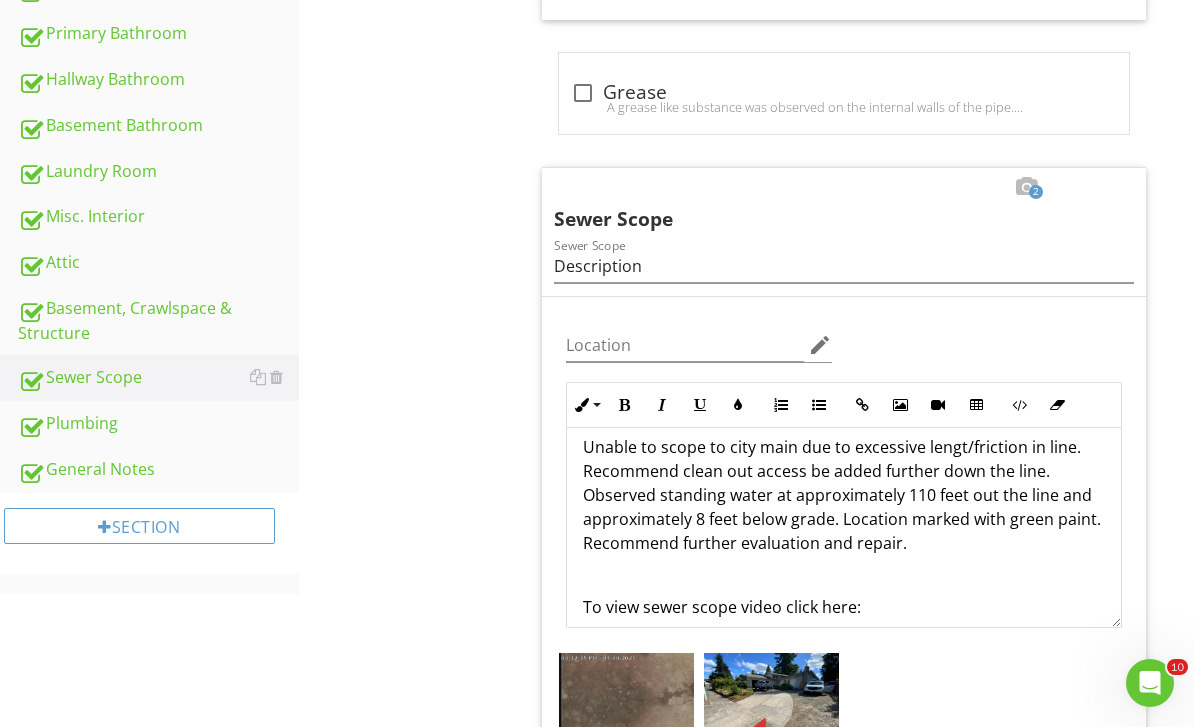 click at bounding box center [862, 405] 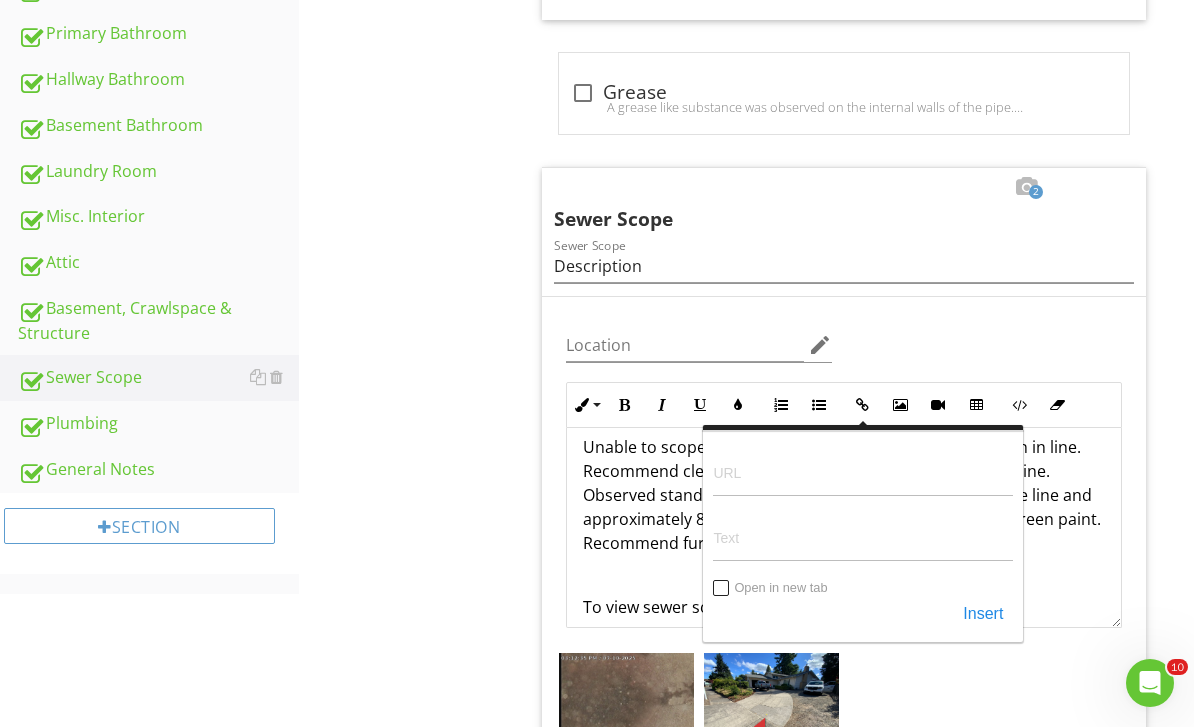 scroll, scrollTop: 0, scrollLeft: 0, axis: both 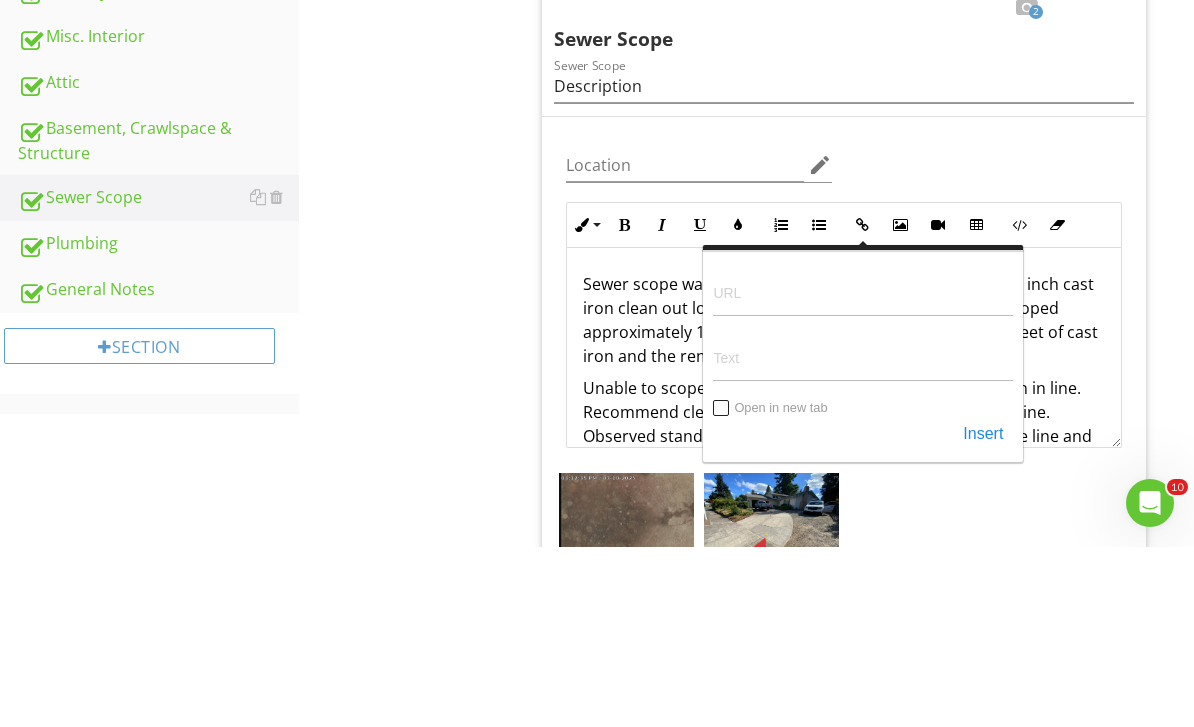 click on "Sewer Scope
General
Item
General
IN   Inspected NI   Not Inspected NP   Not Present
Info
Information                       check
Cast Iron Corrosion
Sections of piping consisted of cast iron that was experiencing corrosion on the interior walls. While this corrosion is not necessarily a defect and is very common with the material, it does bring limitations to the scope. Defects such as cracks, holes and damage may not have been visable due to the corrosion. With cast iron we recommend hydrojetting to clear the loose material and reevaluation.
Location edit       Inline Style XLarge Large Normal Small Light Small/Light Bold Italic Underline Colors Ordered List Unordered List Insert Link Insert Image Insert Video Insert Table Code View" at bounding box center (747, 1427) 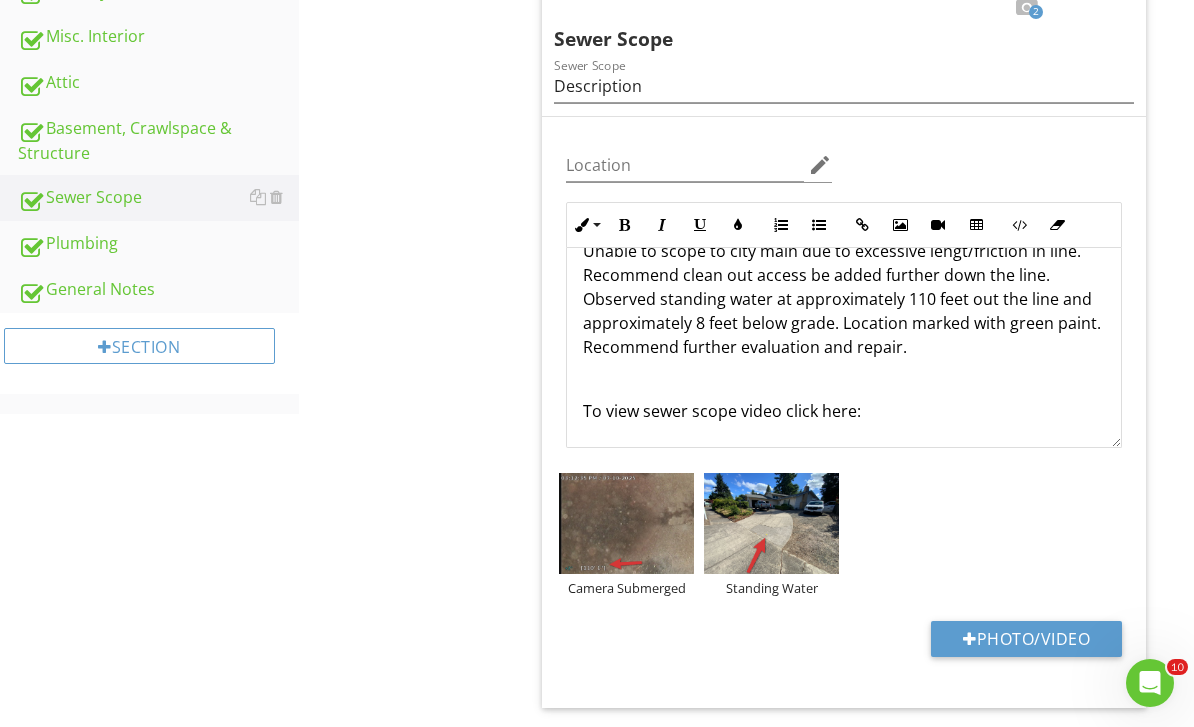 scroll, scrollTop: 137, scrollLeft: 0, axis: vertical 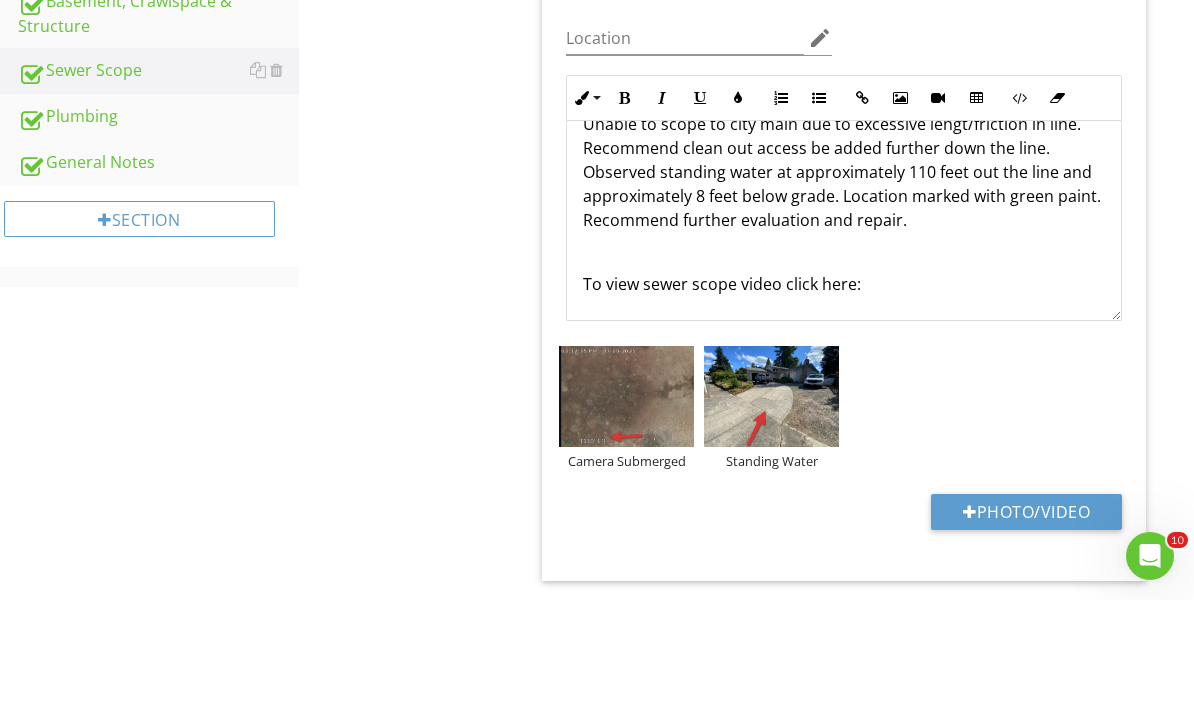 click on "Camera Submerged
Standing Water" at bounding box center (844, 534) 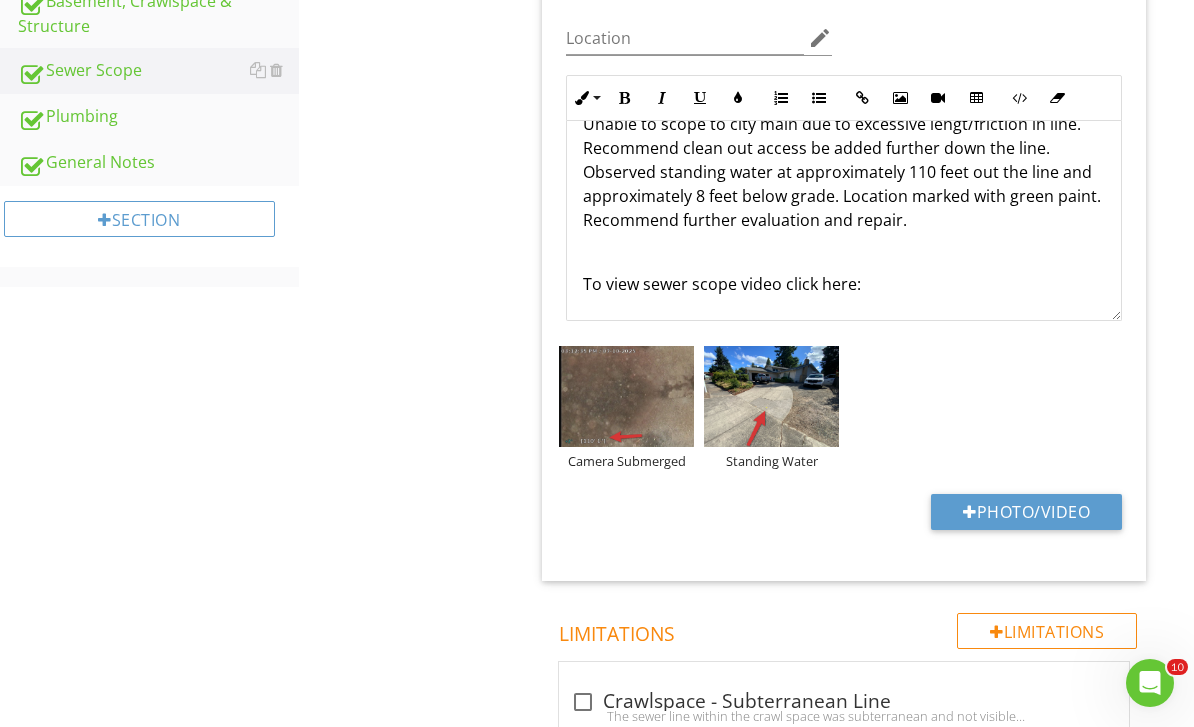 click on "To view sewer scope video click here:" at bounding box center (844, 284) 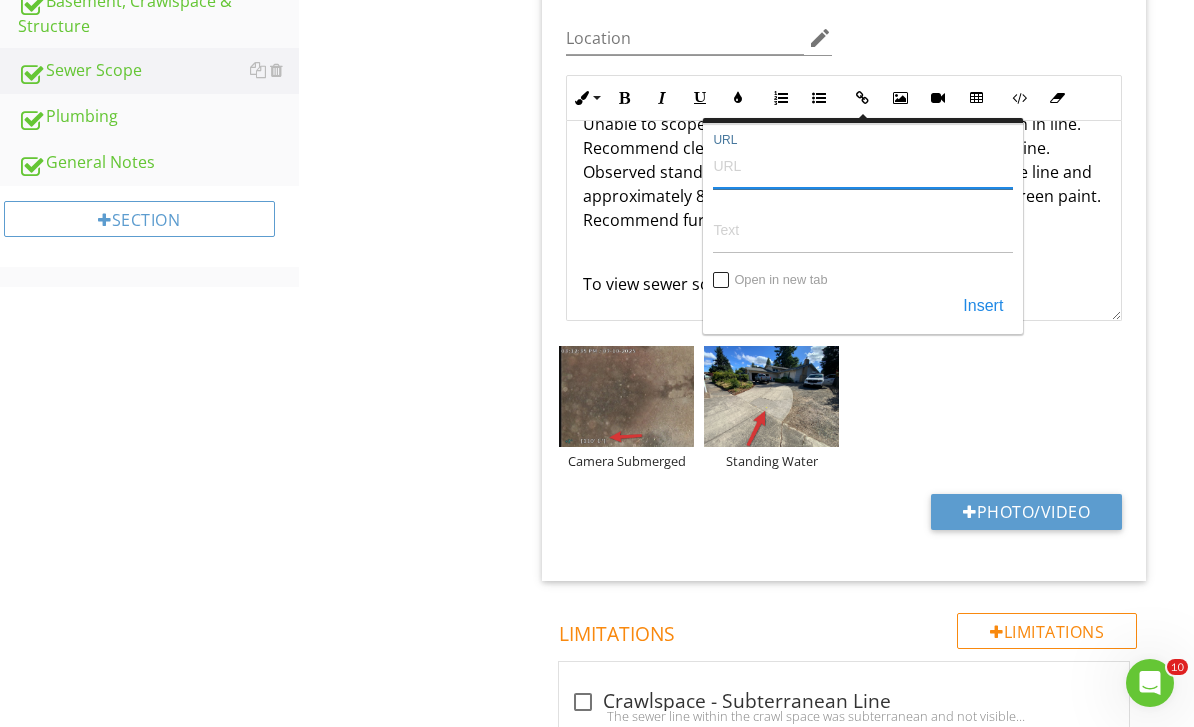 click on "URL" at bounding box center (863, 165) 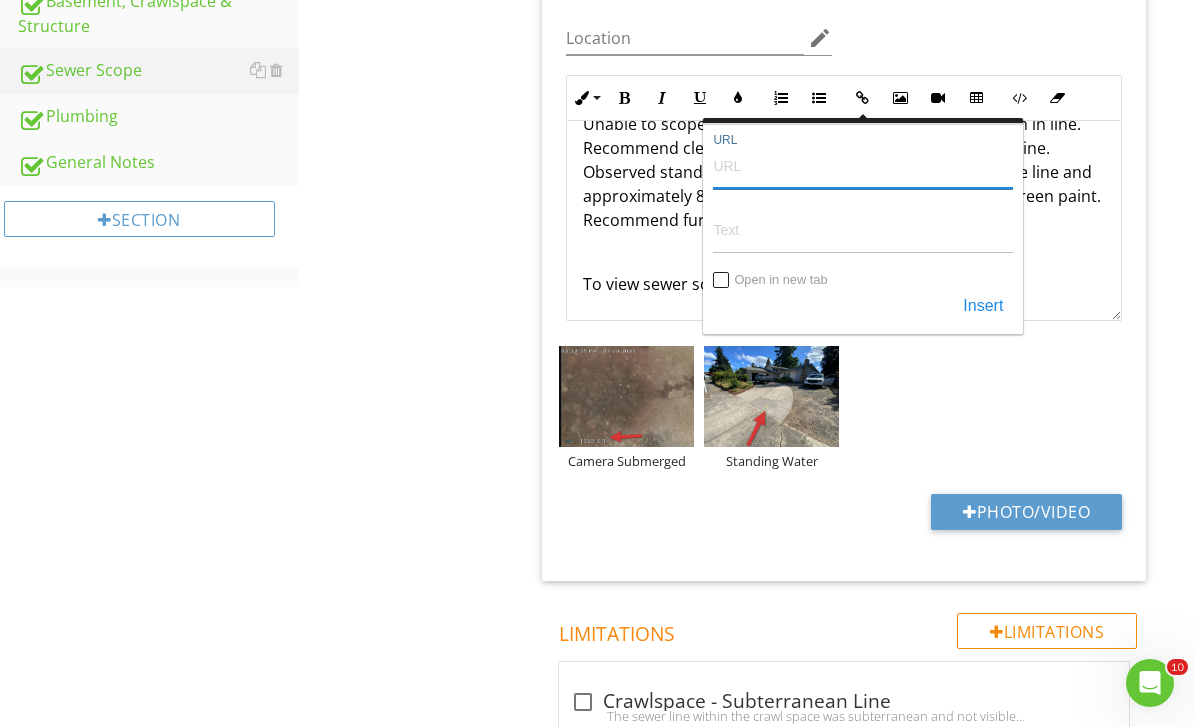 paste on "https://youtu.be/kgnBp_pugC0" 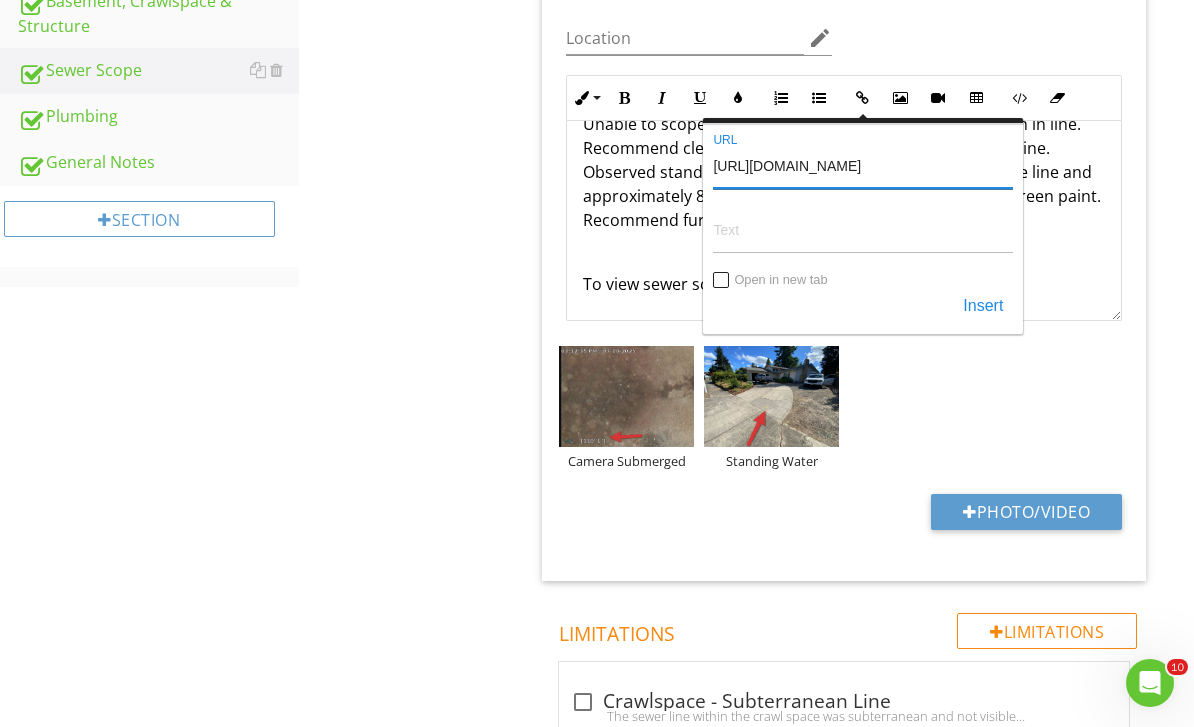 type on "https://youtu.be/kgnBp_pugC0" 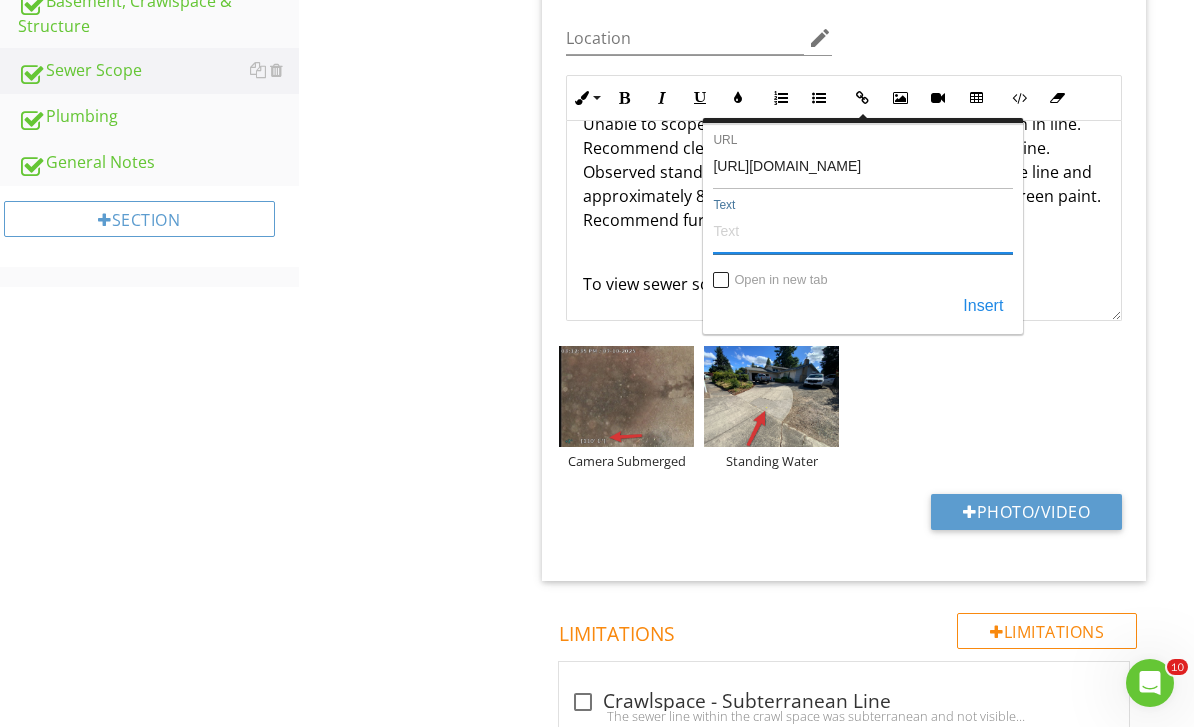click on "Text" at bounding box center [863, 230] 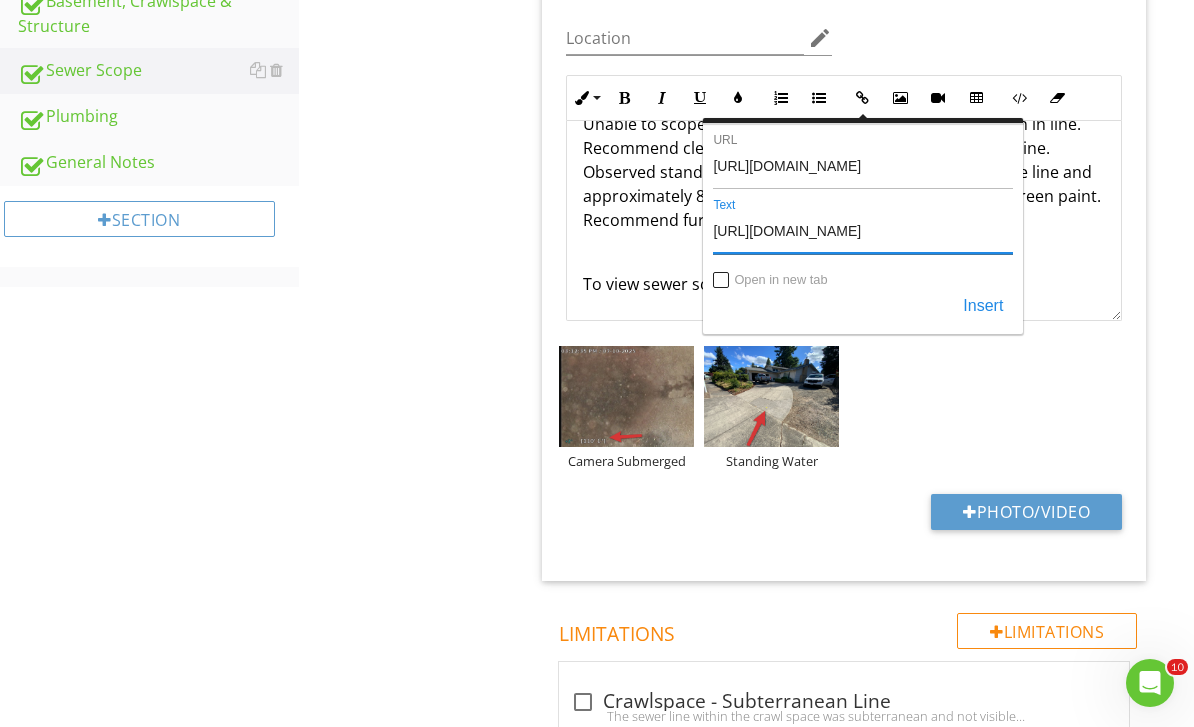 type on "https://youtu.be/kgnBp_pugC0" 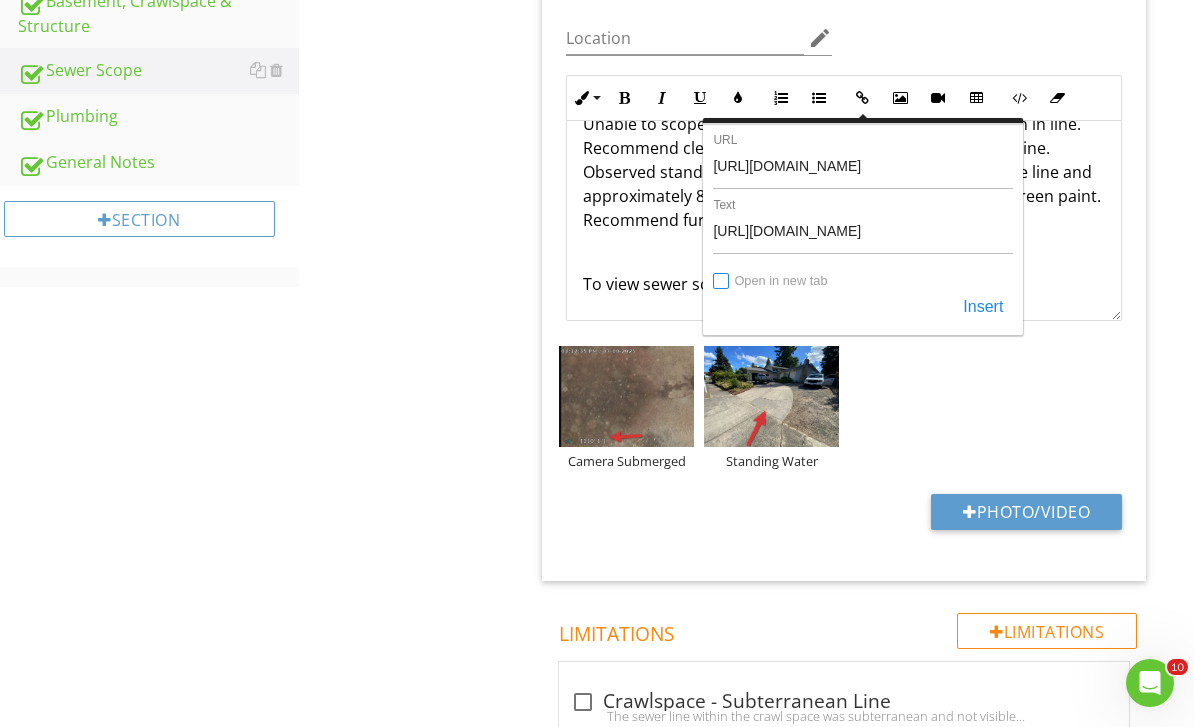click on "Open in new tab" at bounding box center [722, 282] 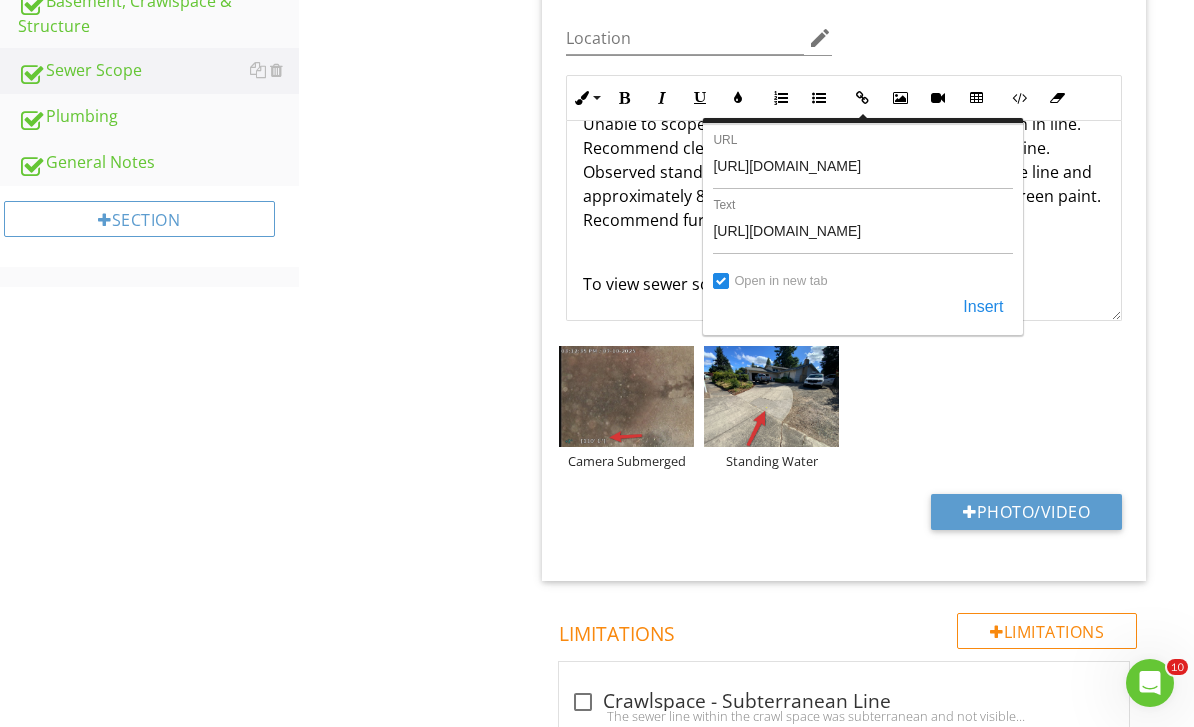 click on "Insert" at bounding box center [983, 307] 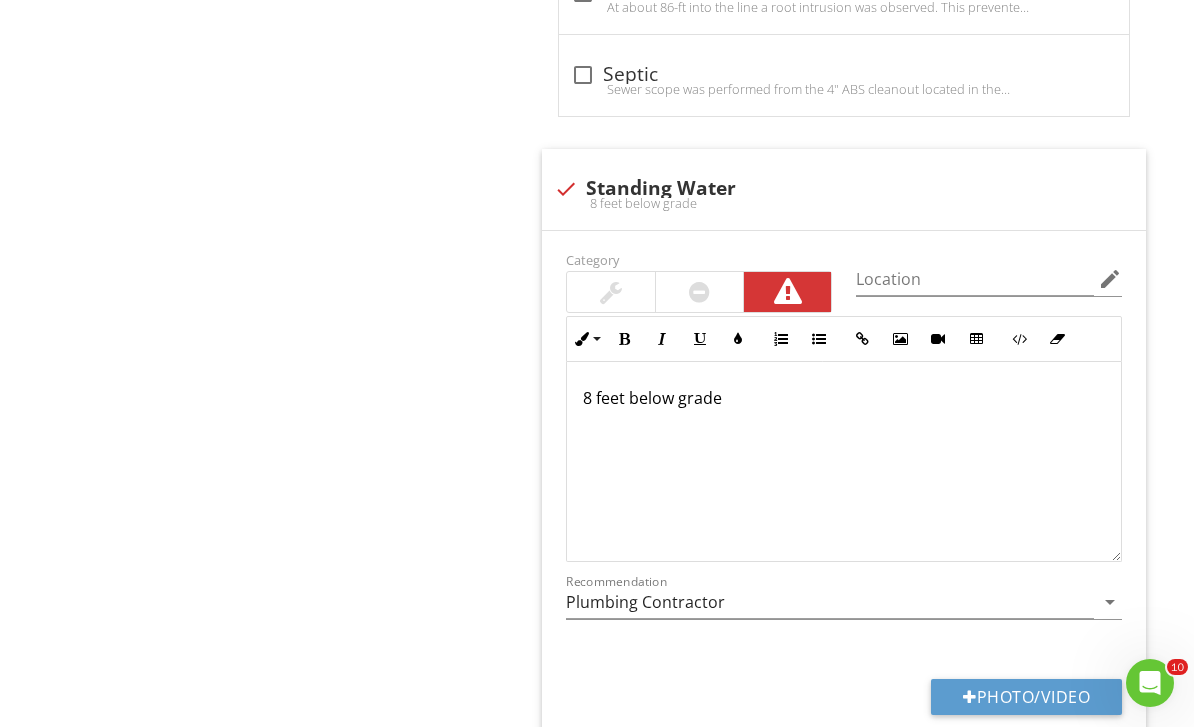 scroll, scrollTop: 3748, scrollLeft: 0, axis: vertical 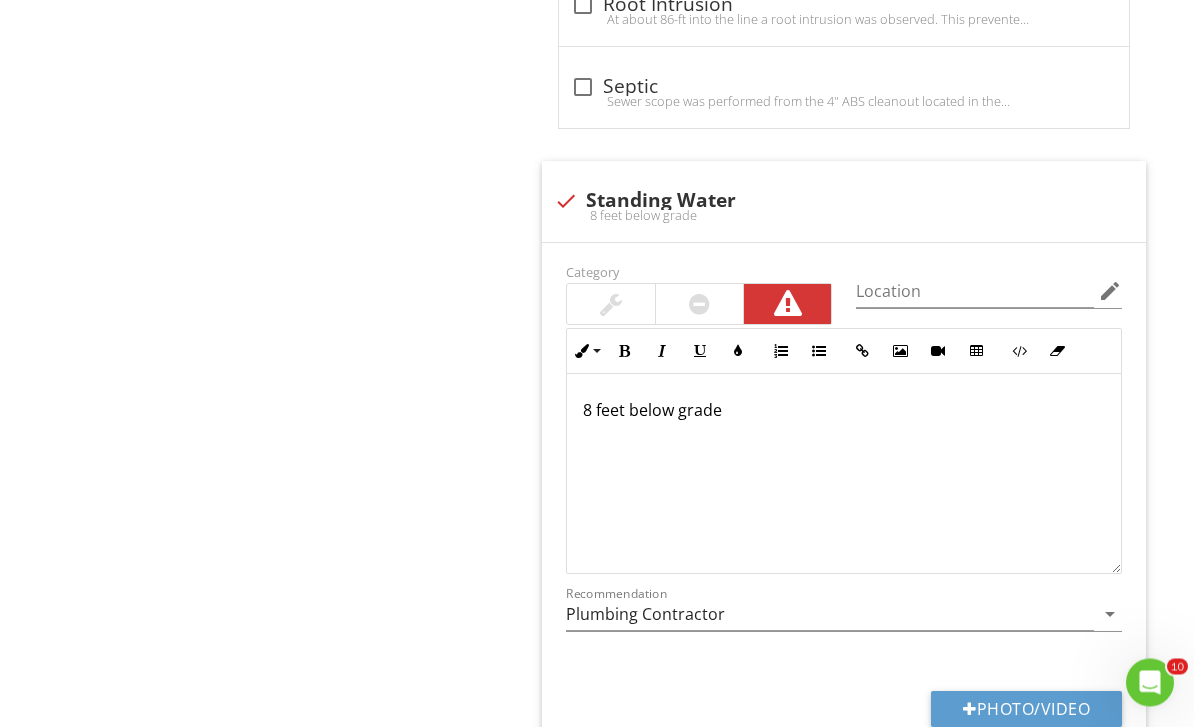 click on "8 feet below grade" at bounding box center (844, 411) 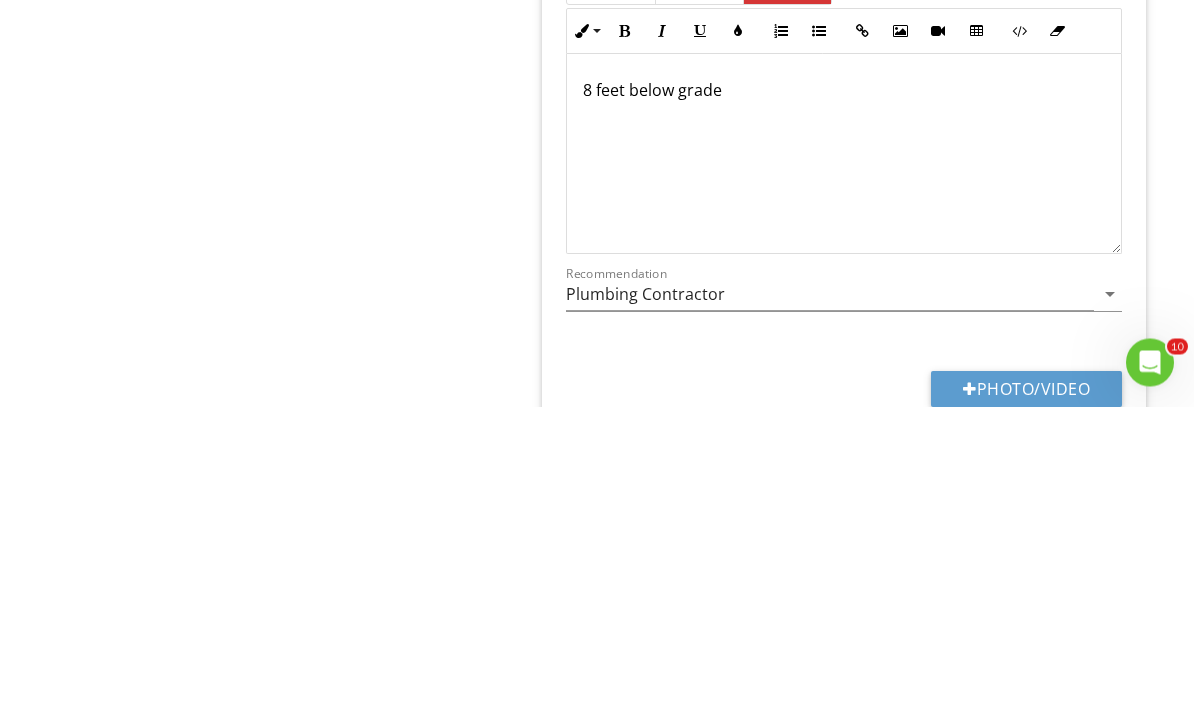 click on "8 feet below grade" at bounding box center [844, 411] 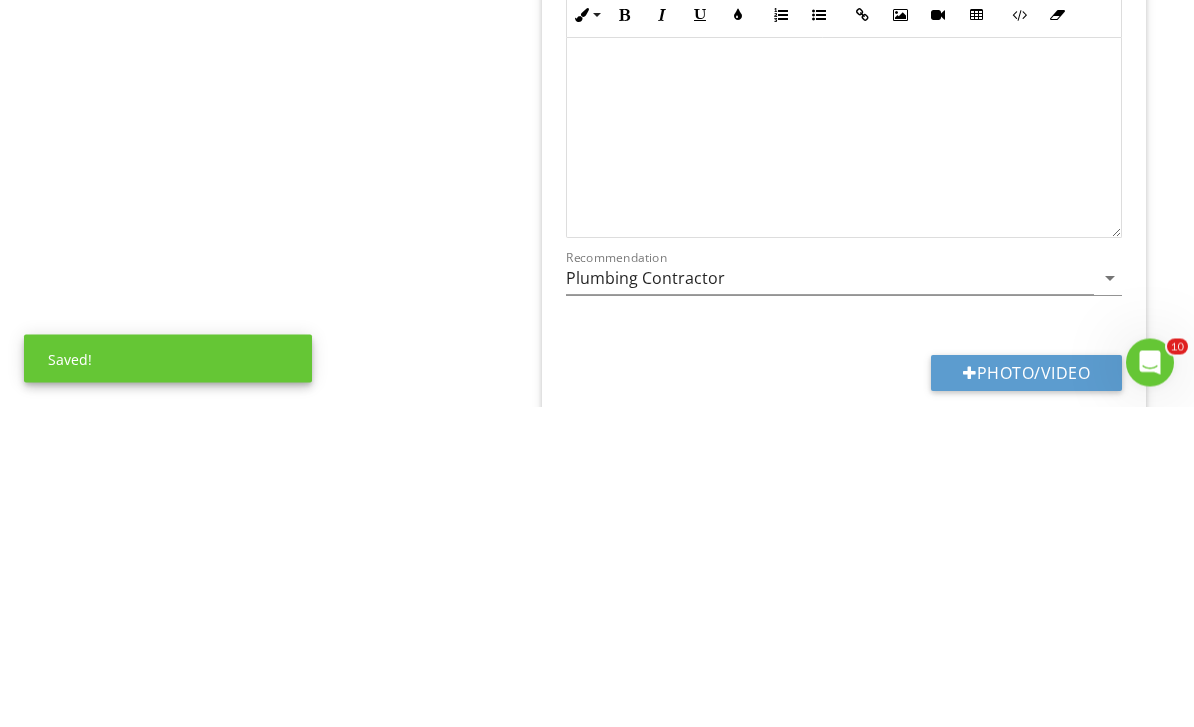 click at bounding box center (844, 427) 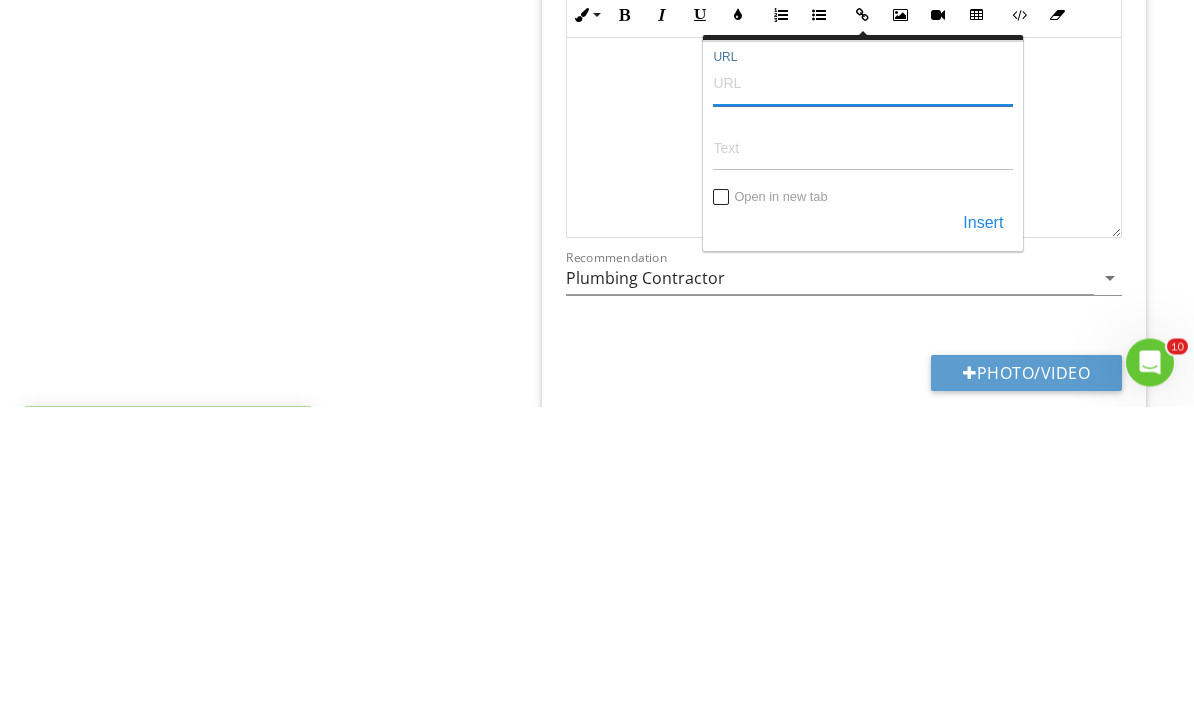 click on "URL" at bounding box center [863, 403] 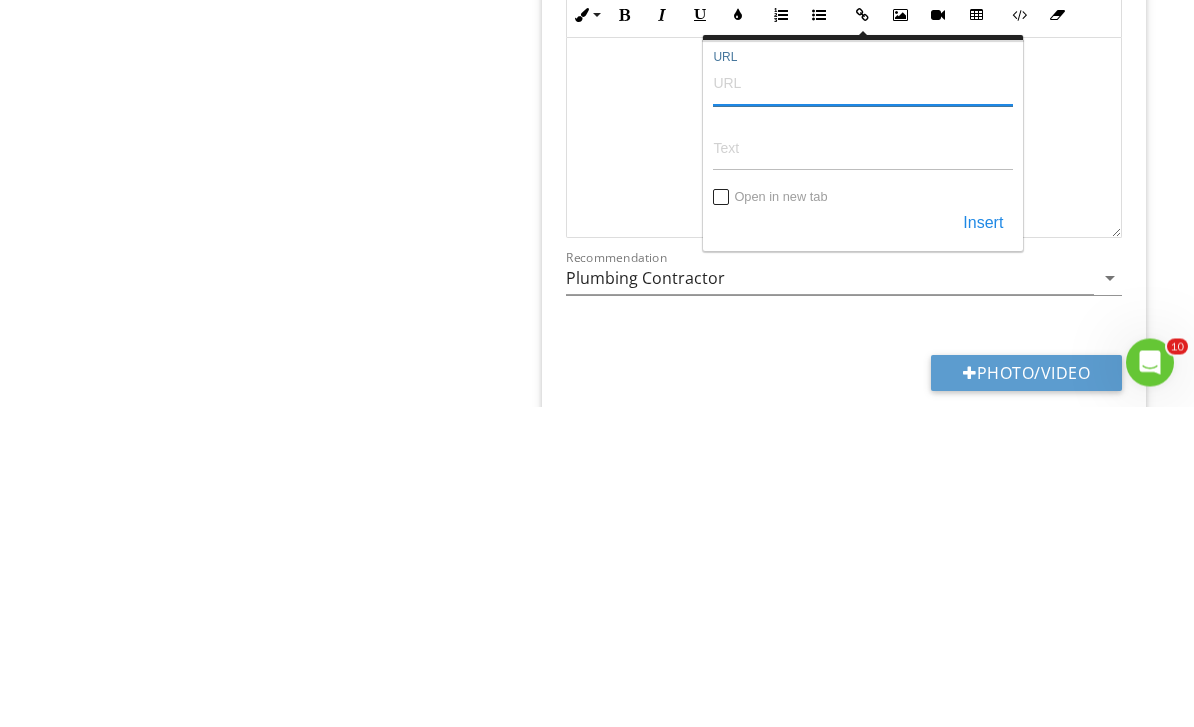 click on "URL" at bounding box center [863, 403] 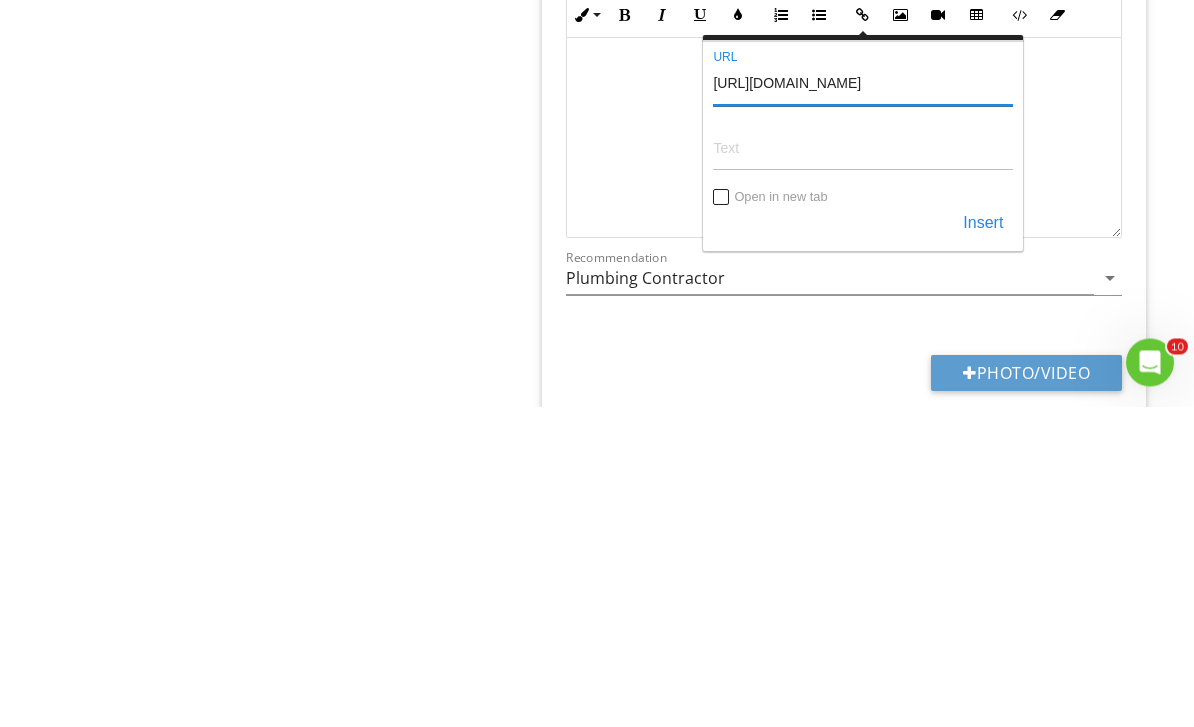 type on "https://youtu.be/kgnBp_pugC0" 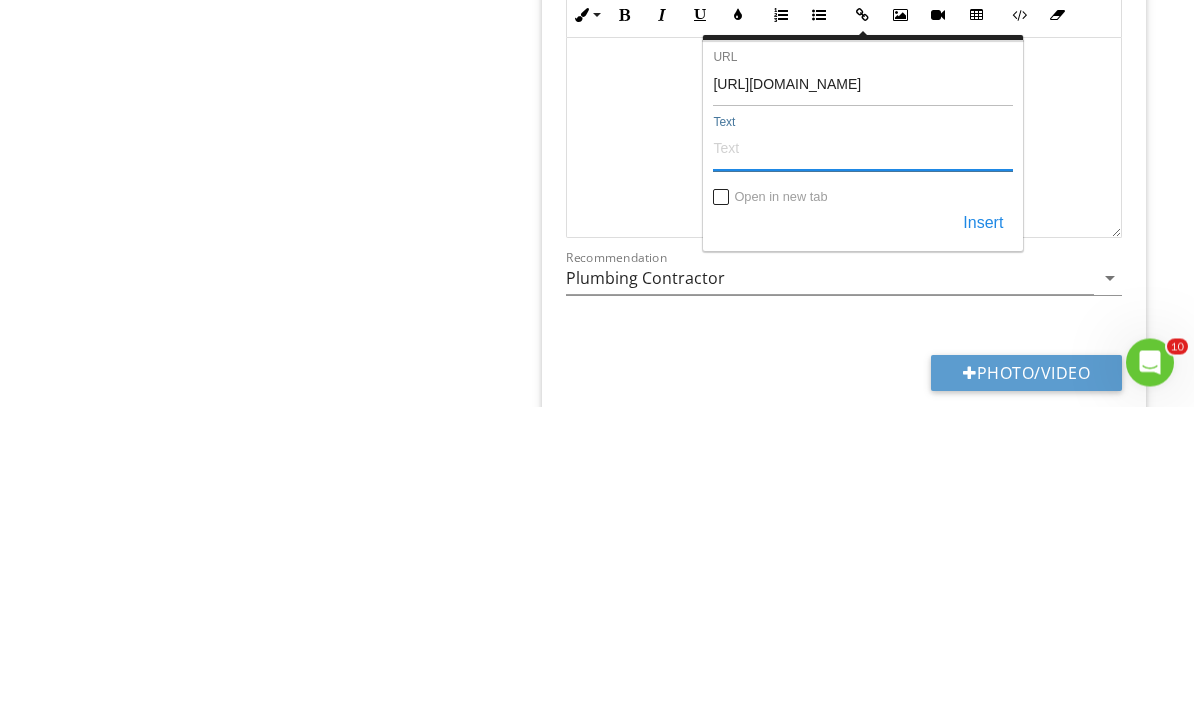 click on "Text" at bounding box center [863, 468] 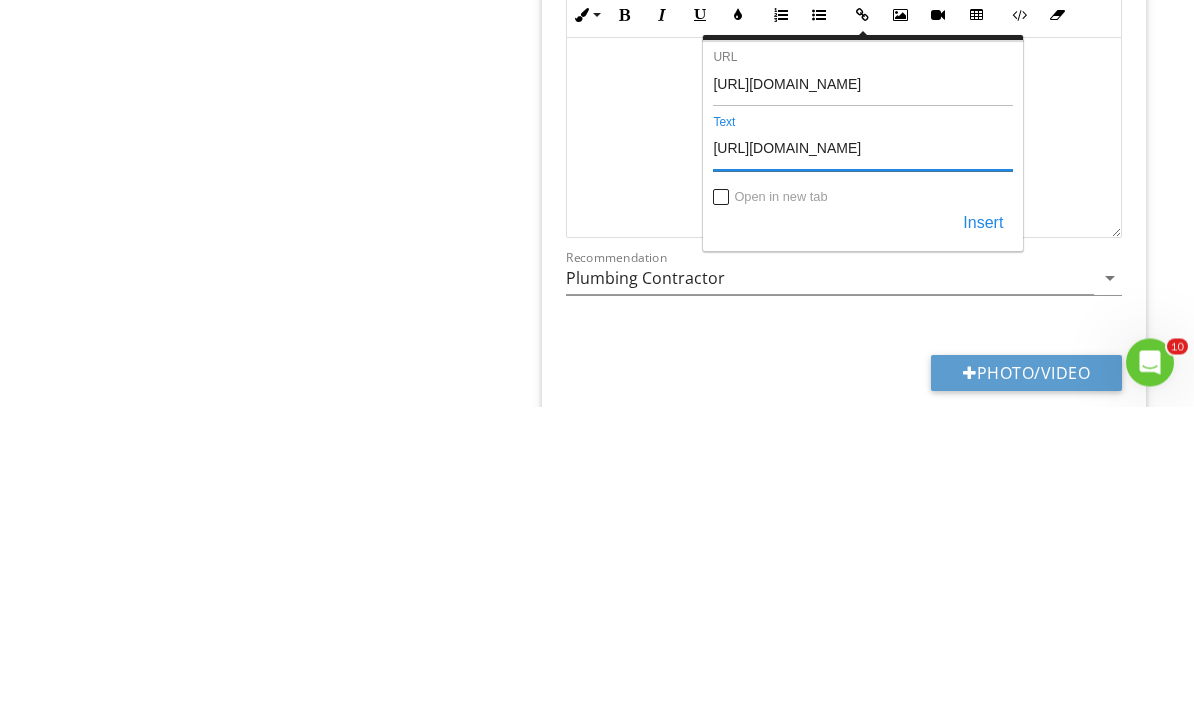 type on "https://youtu.be/kgnBp_pugC0" 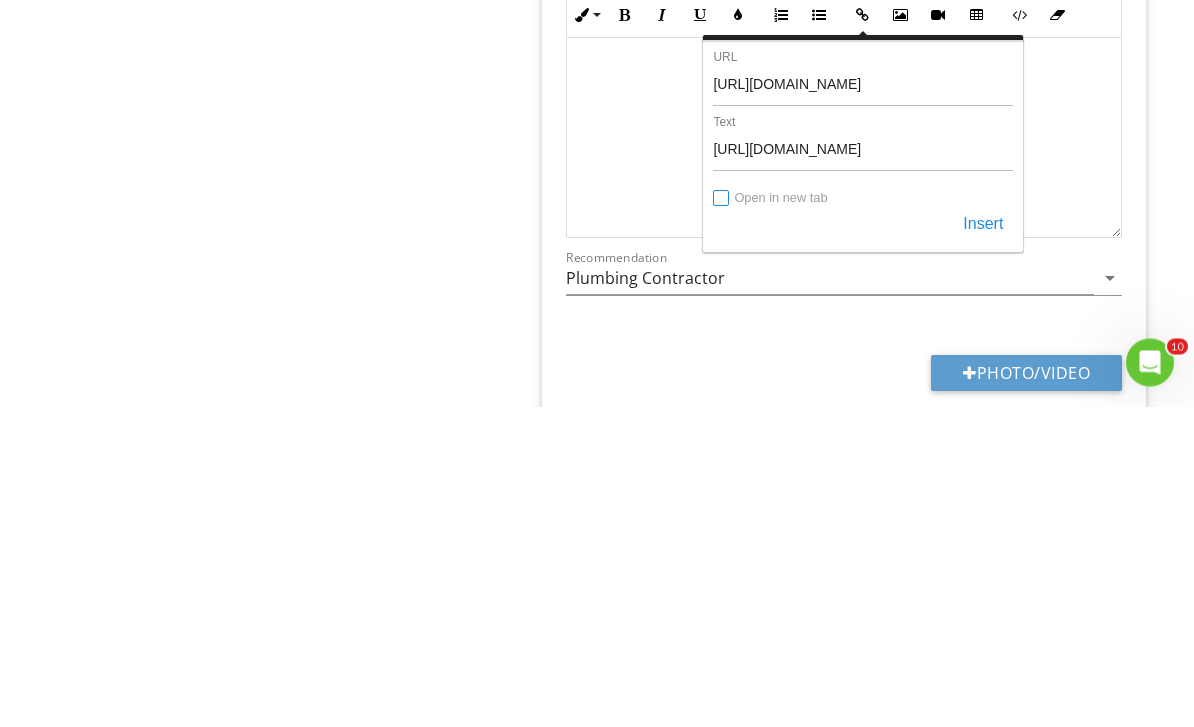 click on "Open in new tab" at bounding box center (722, 520) 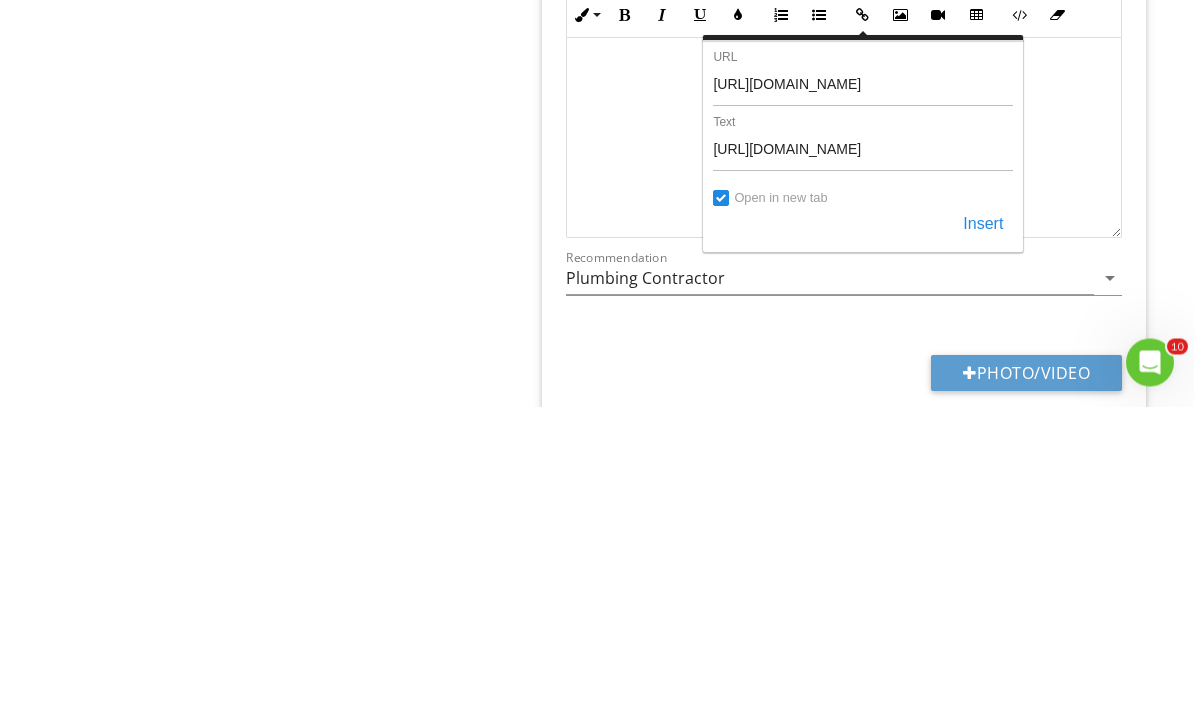 scroll, scrollTop: 4069, scrollLeft: 0, axis: vertical 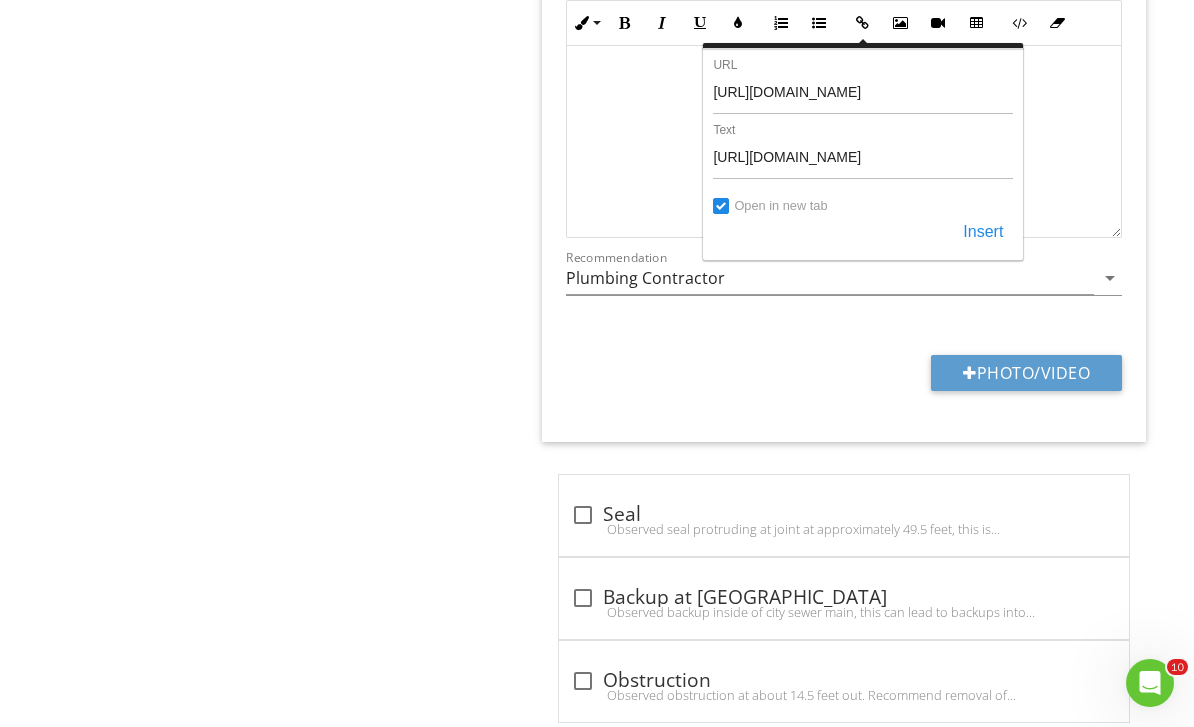 click on "Insert" at bounding box center [983, 232] 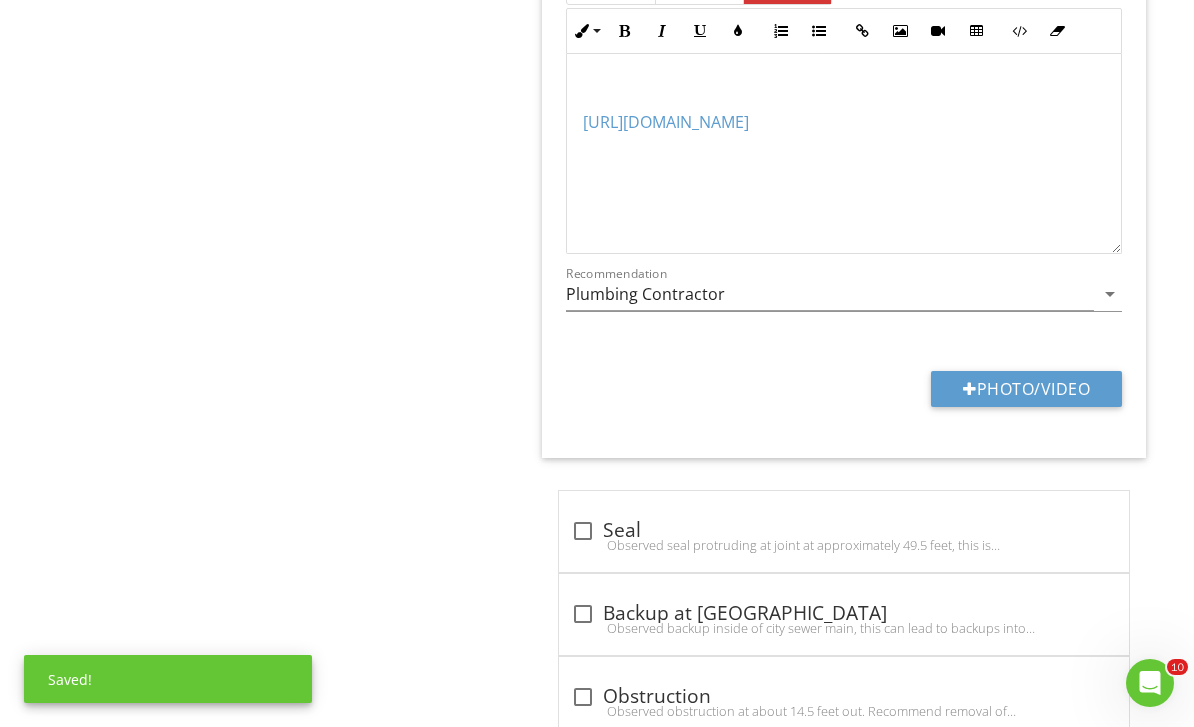 click on "​ https://youtu.be/kgnBp_pugC0 ​​​" at bounding box center [844, 154] 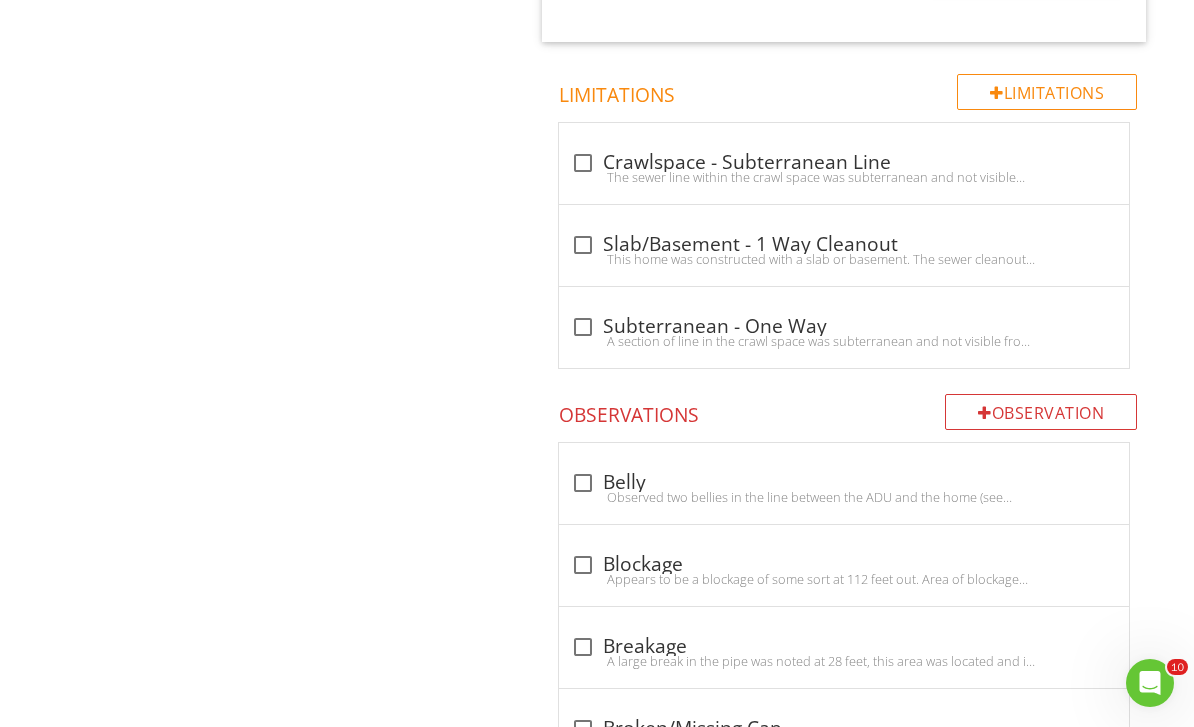 scroll, scrollTop: 1305, scrollLeft: 0, axis: vertical 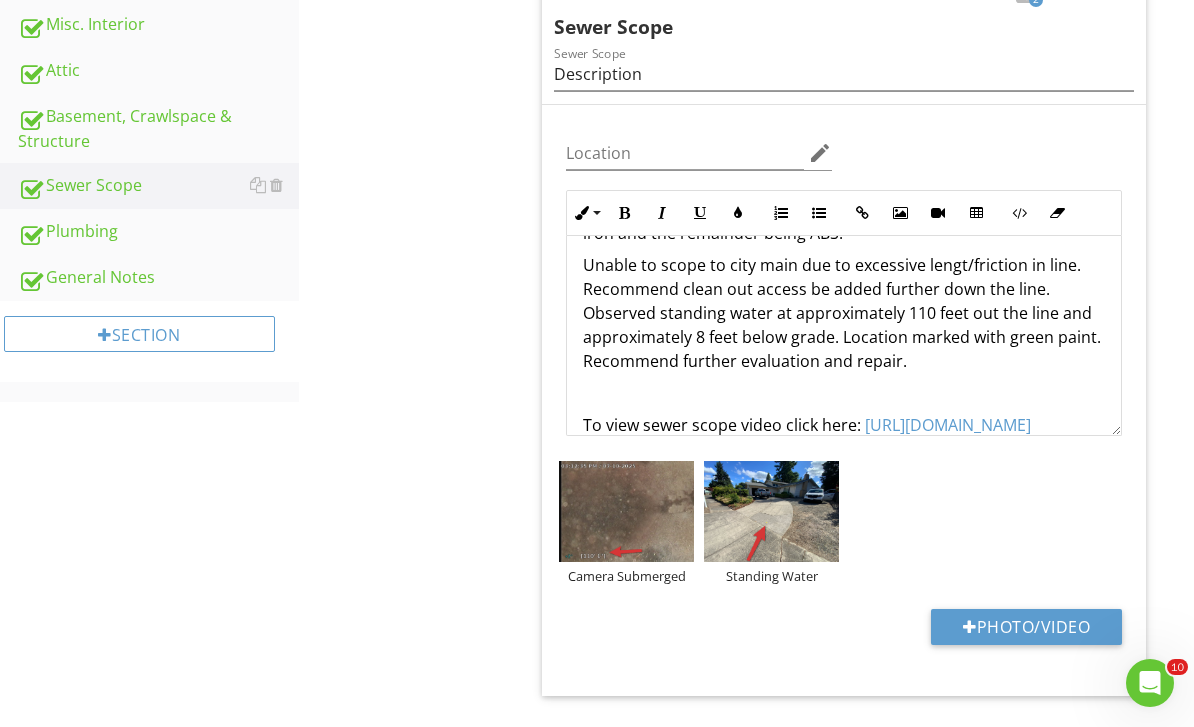 click on "Unable to scope to city main due to excessive lengt/friction in line. Recommend clean out access be added further down the line. Observed standing water at approximately 110 feet out the line and approximately 8 feet below grade. Location marked with green paint. Recommend further evaluation and repair." at bounding box center (844, 313) 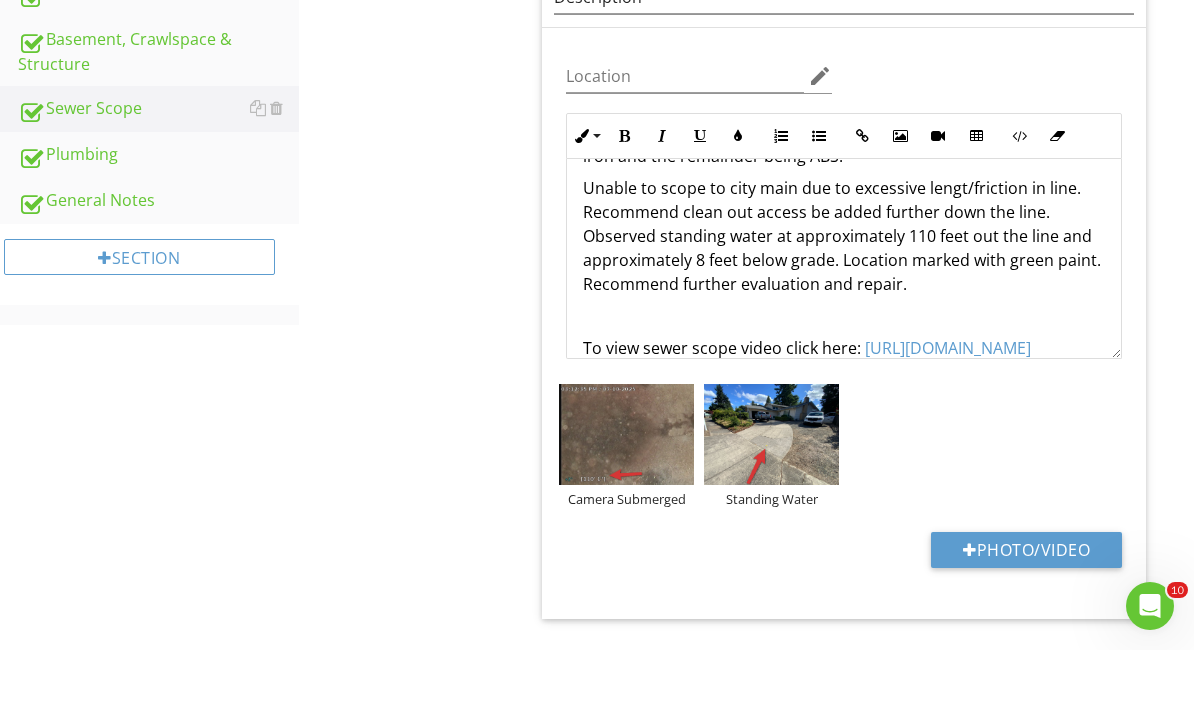 click on "Unable to scope to city main due to excessive lengt/friction in line. Recommend clean out access be added further down the line. Observed standing water at approximately 110 feet out the line and approximately 8 feet below grade. Location marked with green paint. Recommend further evaluation and repair." at bounding box center [844, 313] 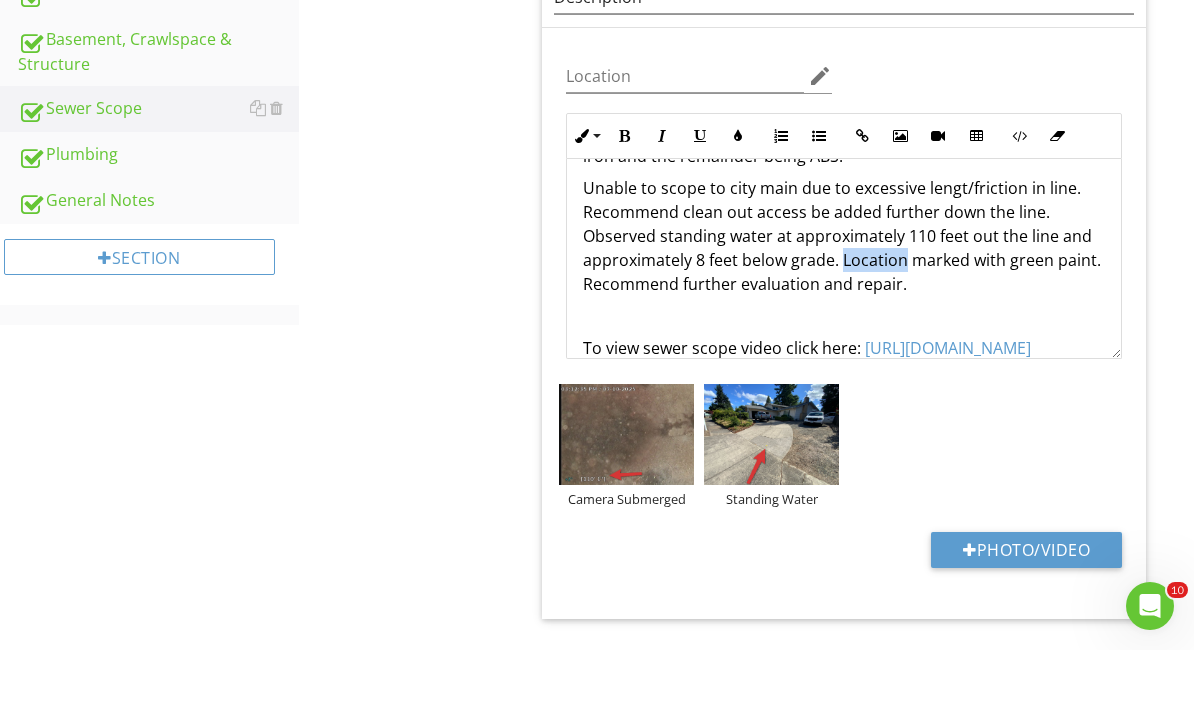 click on "Unable to scope to city main due to excessive lengt/friction in line. Recommend clean out access be added further down the line. Observed standing water at approximately 110 feet out the line and approximately 8 feet below grade. Location marked with green paint. Recommend further evaluation and repair." at bounding box center [844, 313] 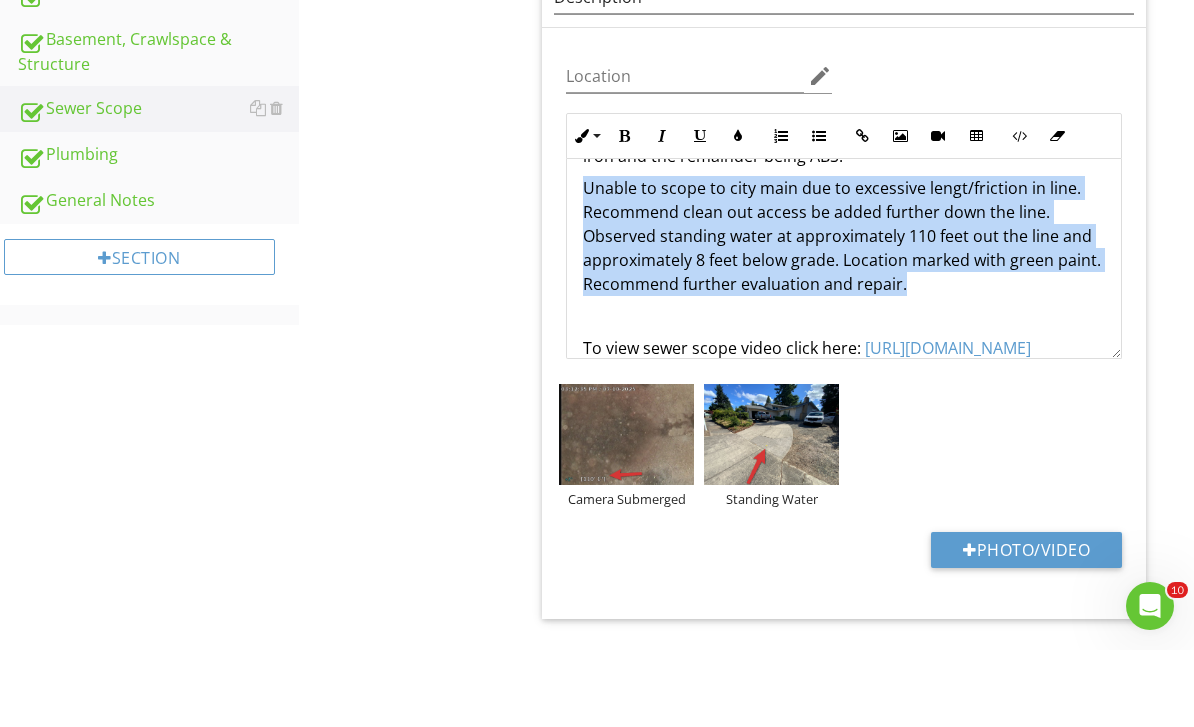 copy on "Unable to scope to city main due to excessive lengt/friction in line. Recommend clean out access be added further down the line. Observed standing water at approximately 110 feet out the line and approximately 8 feet below grade. Location marked with green paint. Recommend further evaluation and repair." 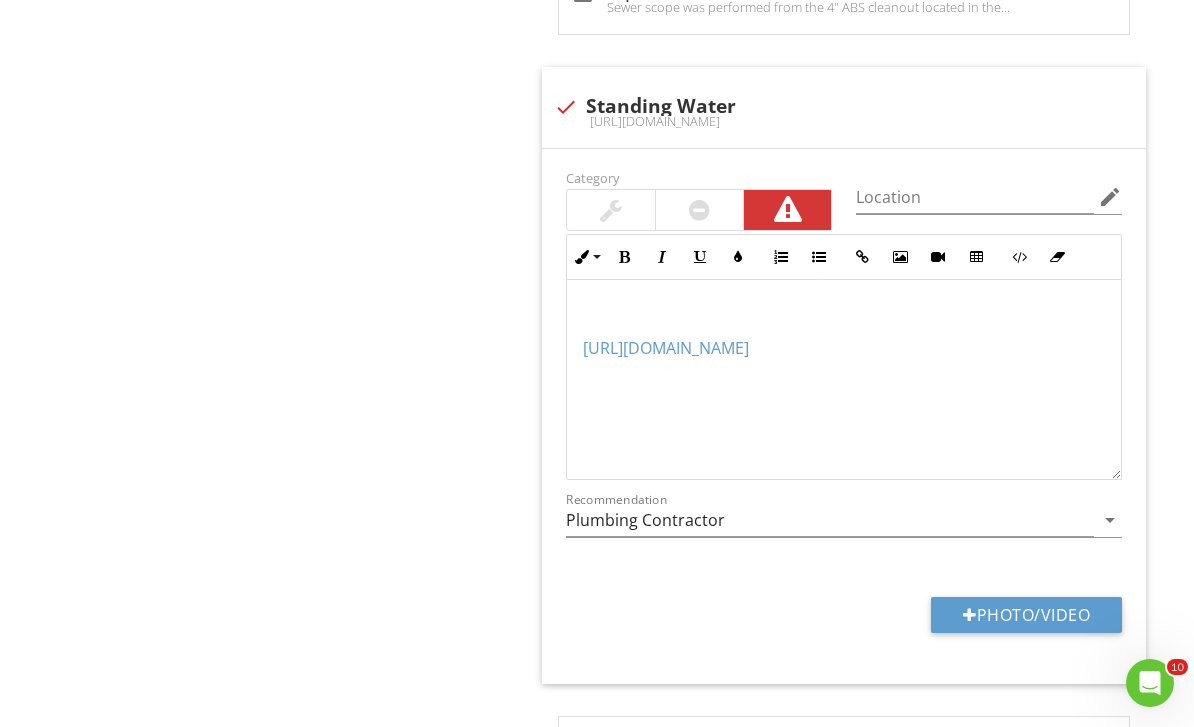 scroll, scrollTop: 3842, scrollLeft: 0, axis: vertical 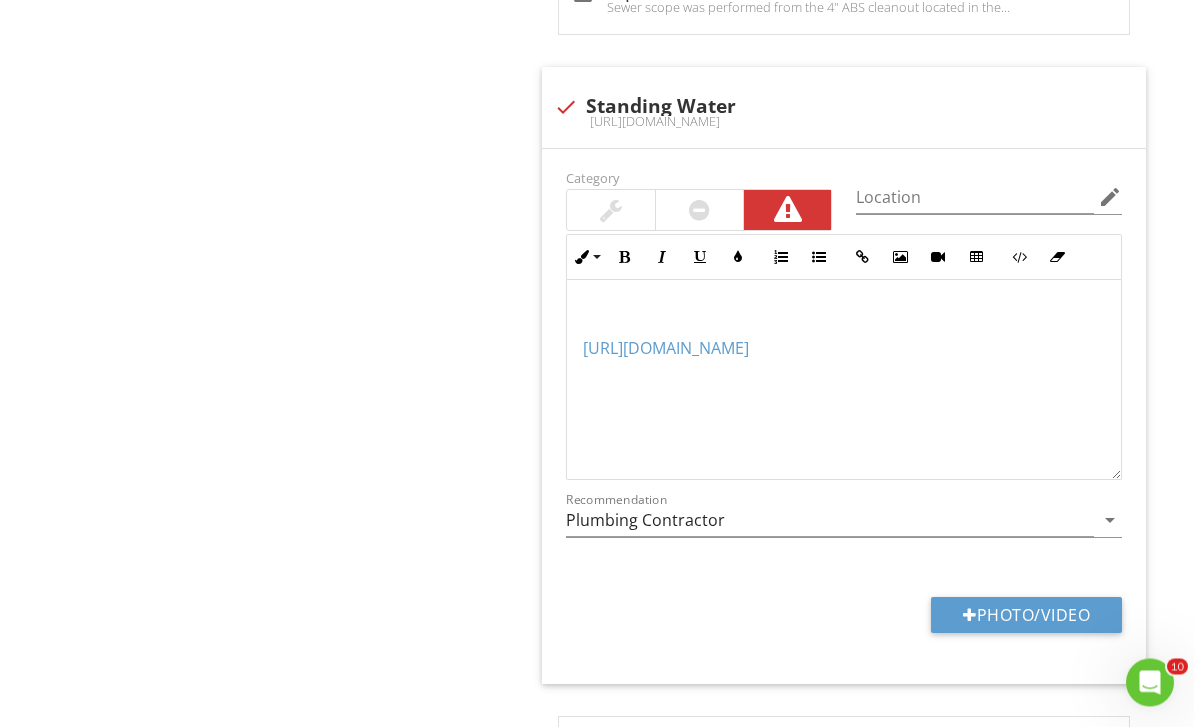 click on "​ https://youtu.be/kgnBp_pugC0 ​​​" at bounding box center (844, 381) 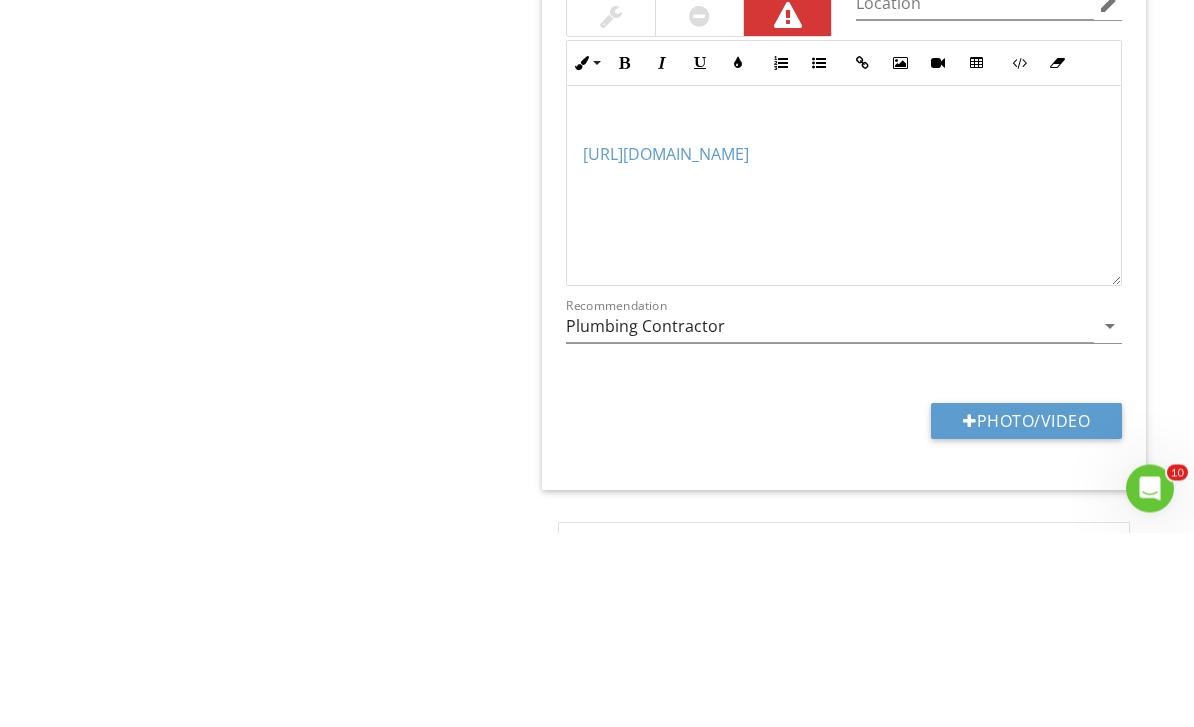 click at bounding box center [844, 317] 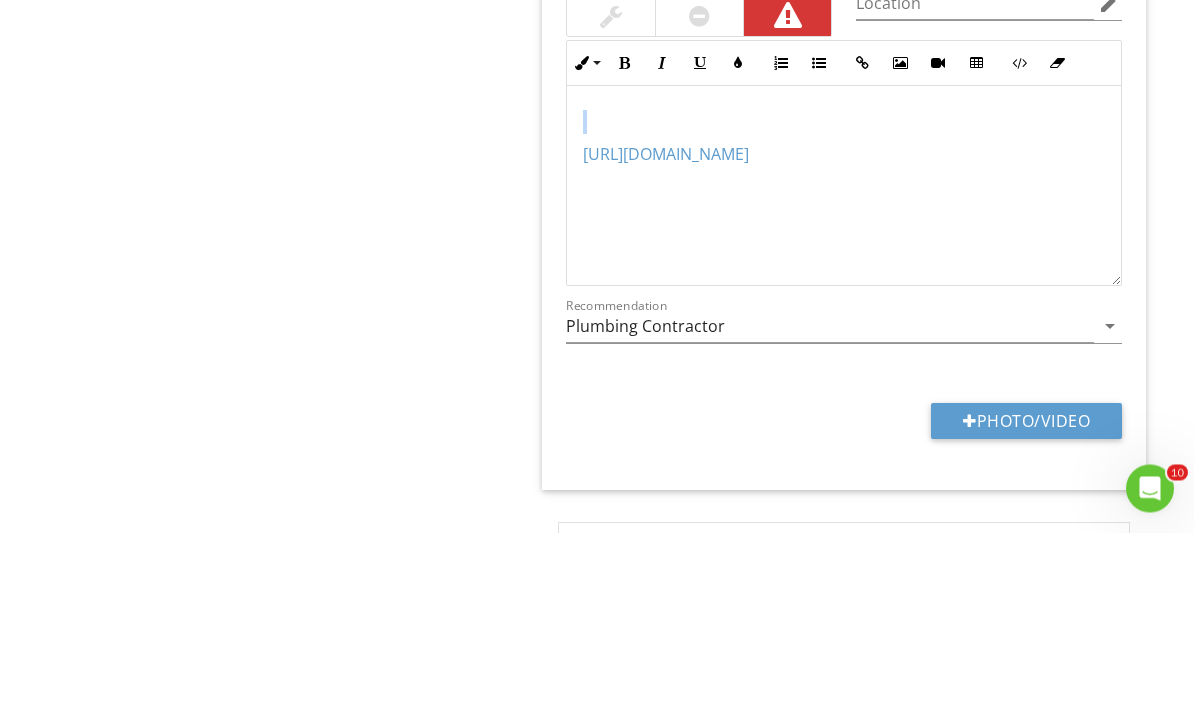 copy on "​" 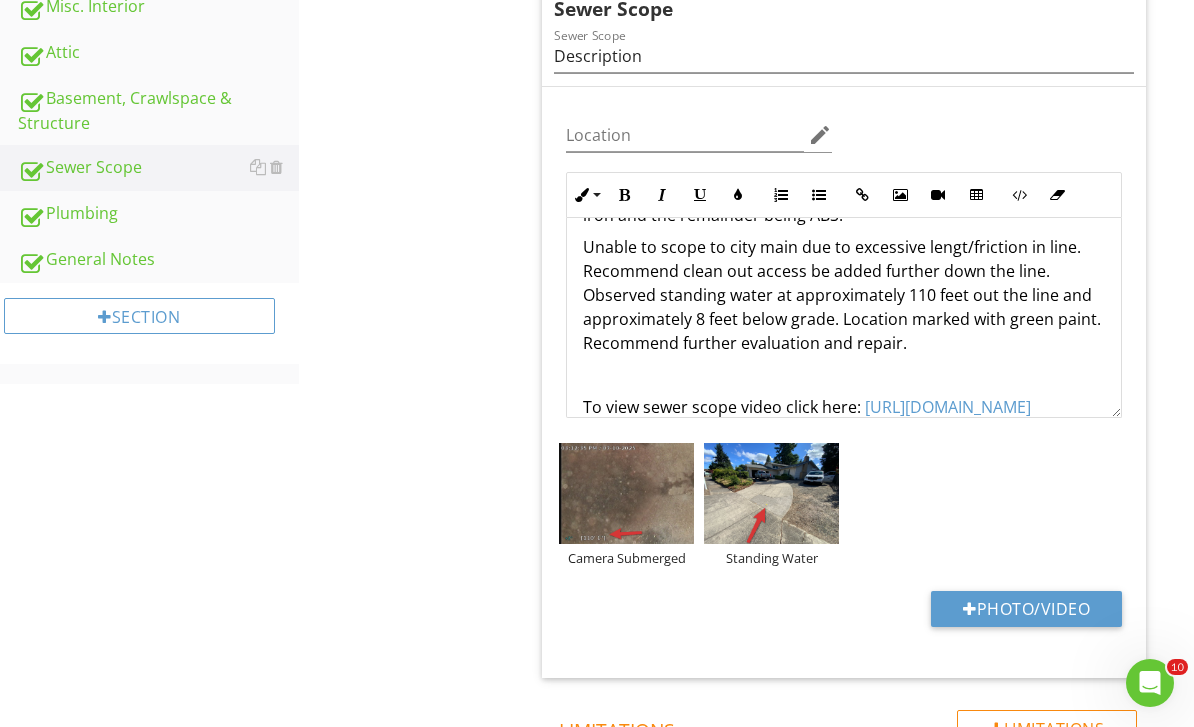 scroll, scrollTop: 1319, scrollLeft: 0, axis: vertical 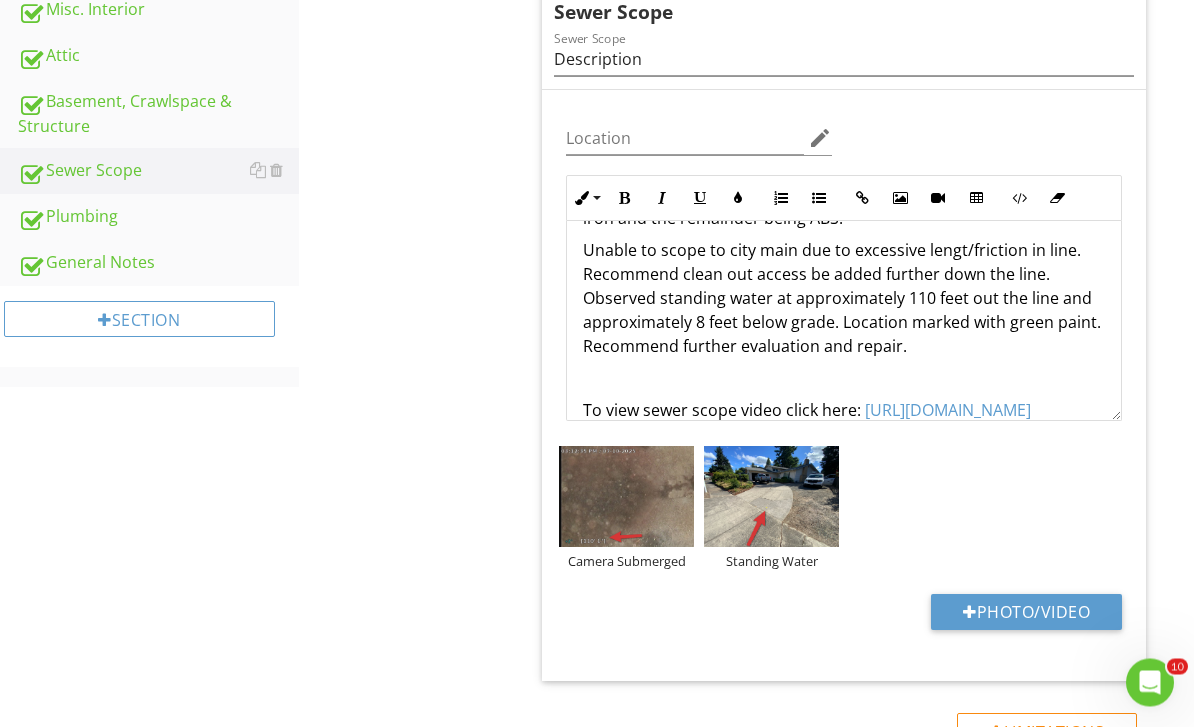 click on "Unable to scope to city main due to excessive lengt/friction in line. Recommend clean out access be added further down the line. Observed standing water at approximately 110 feet out the line and approximately 8 feet below grade. Location marked with green paint. Recommend further evaluation and repair." at bounding box center [844, 299] 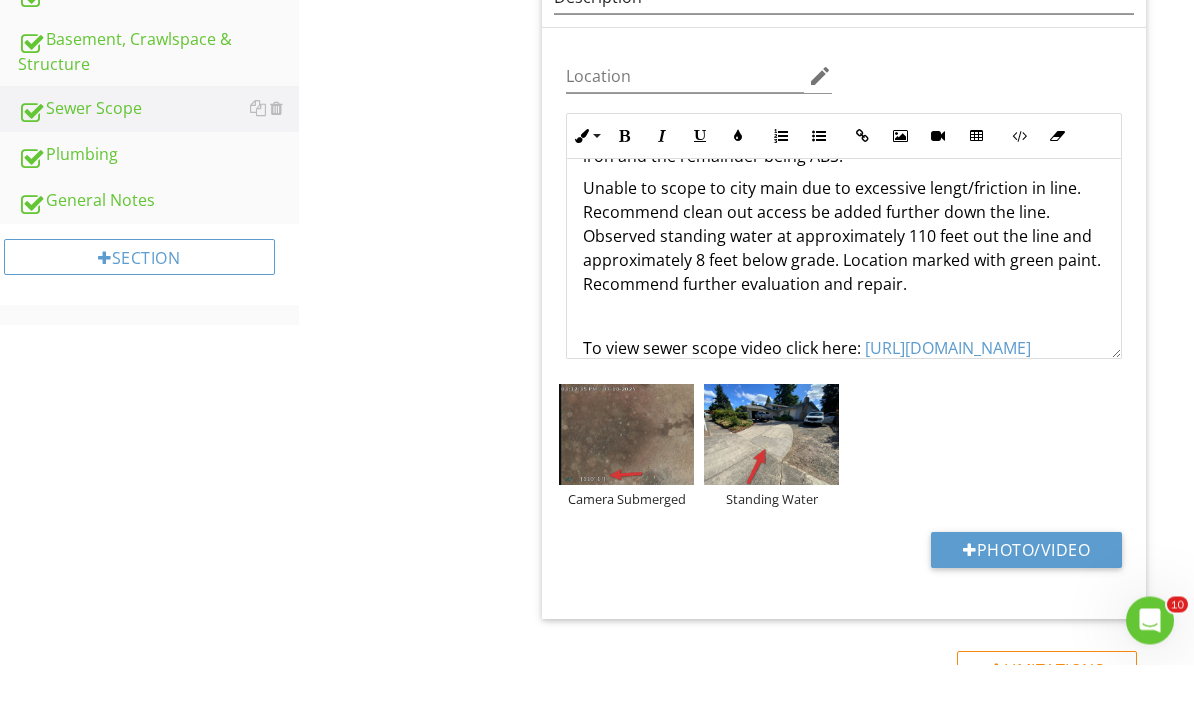 click on "https://youtu.be/kgnBp_pugC0" at bounding box center (948, 411) 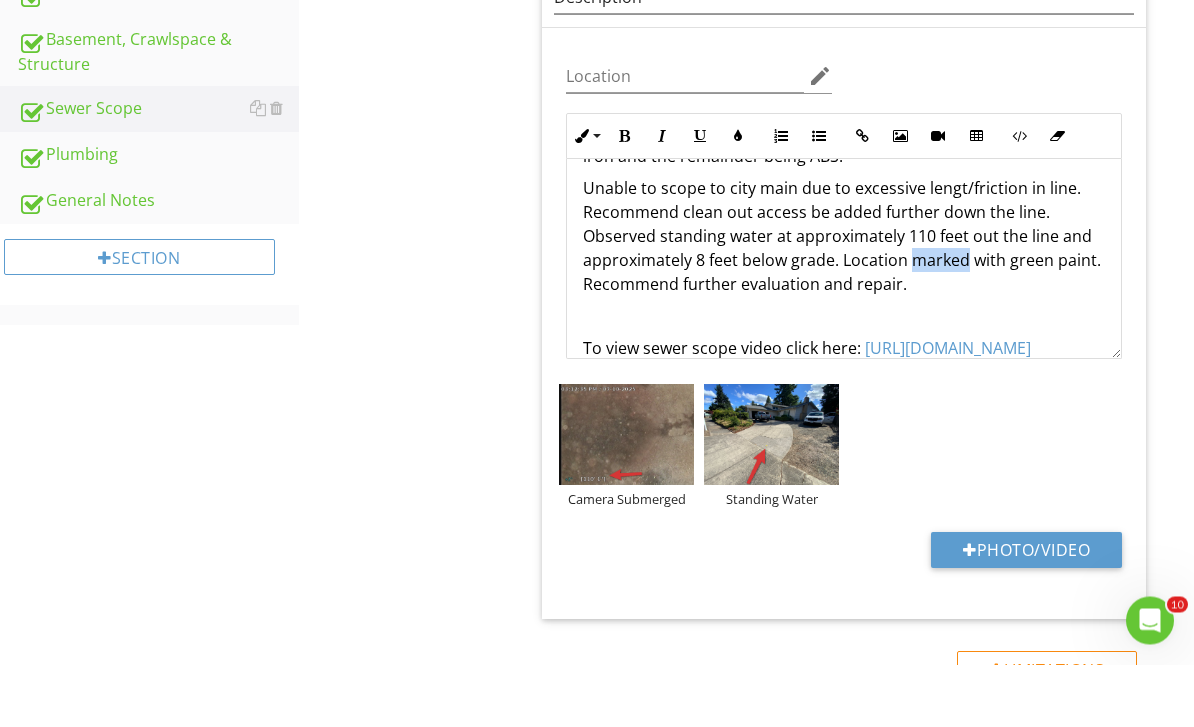 click on "Unable to scope to city main due to excessive lengt/friction in line. Recommend clean out access be added further down the line. Observed standing water at approximately 110 feet out the line and approximately 8 feet below grade. Location marked with green paint. Recommend further evaluation and repair." at bounding box center (844, 299) 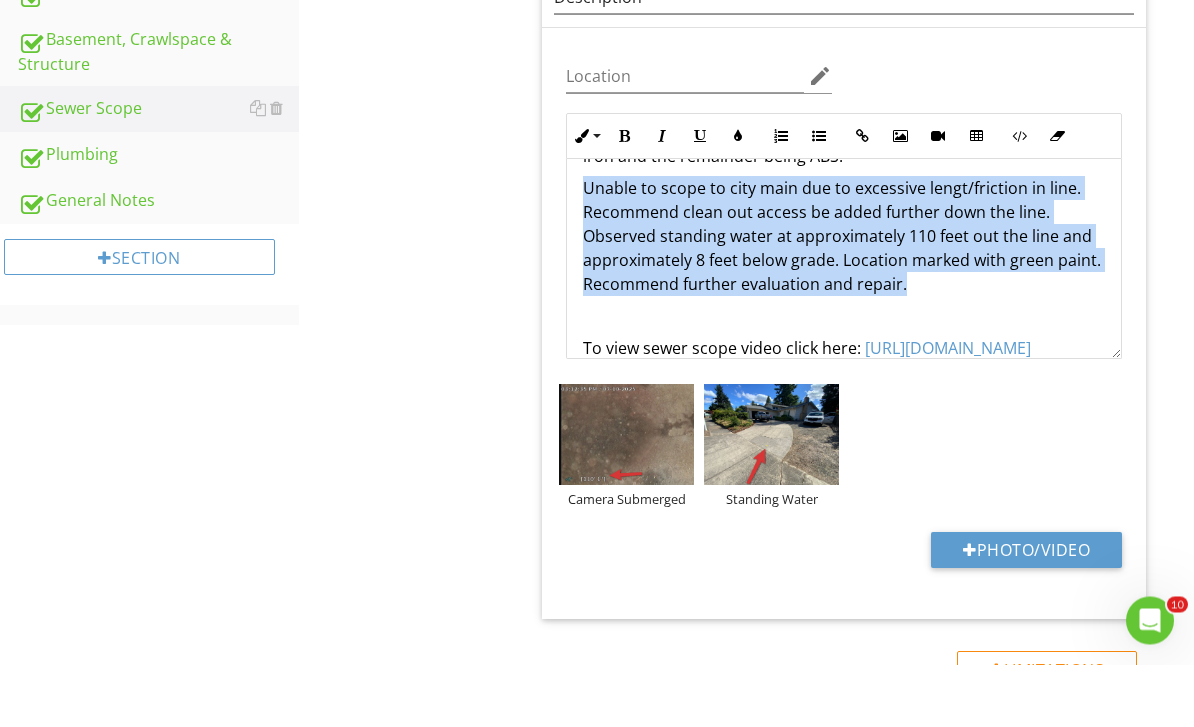 copy on "Unable to scope to city main due to excessive lengt/friction in line. Recommend clean out access be added further down the line. Observed standing water at approximately 110 feet out the line and approximately 8 feet below grade. Location marked with green paint. Recommend further evaluation and repair." 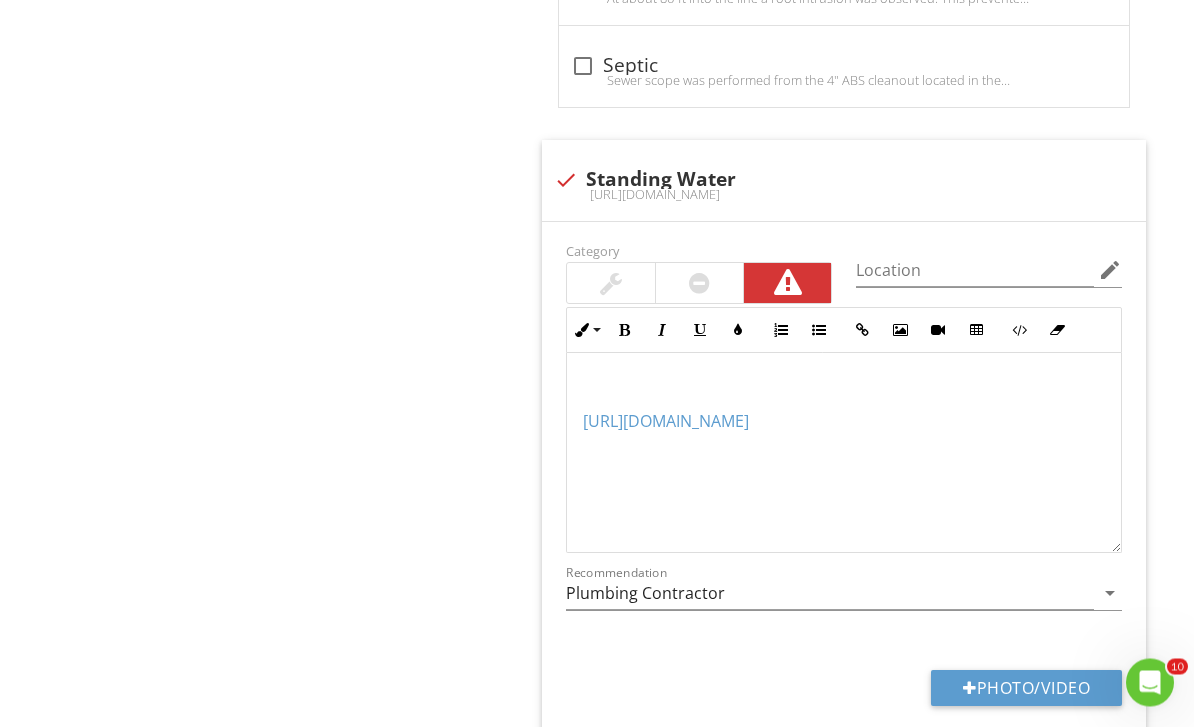 scroll, scrollTop: 3901, scrollLeft: 0, axis: vertical 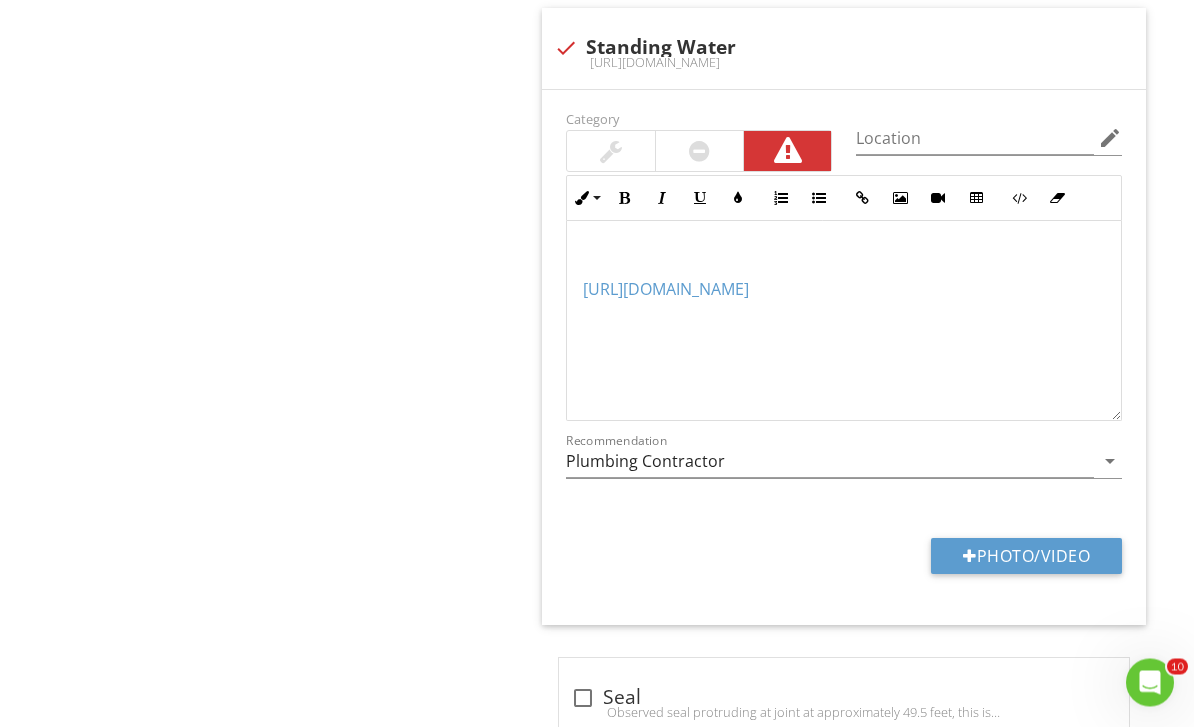 click at bounding box center [844, 258] 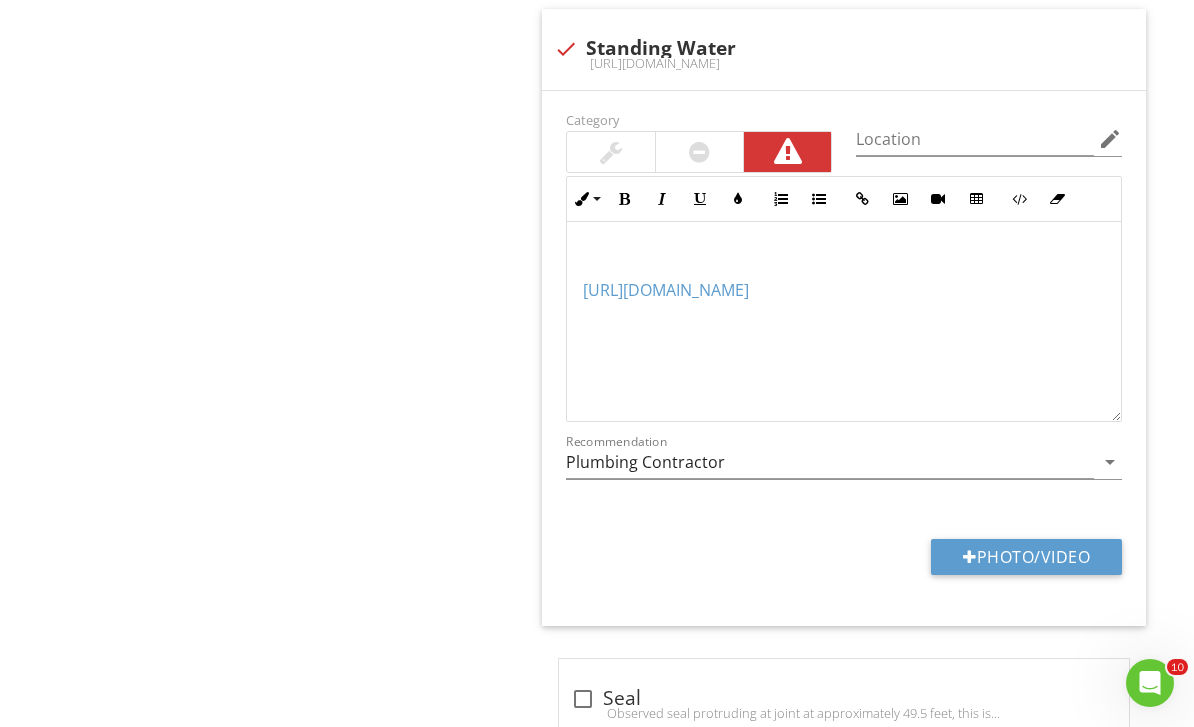 click at bounding box center [844, 258] 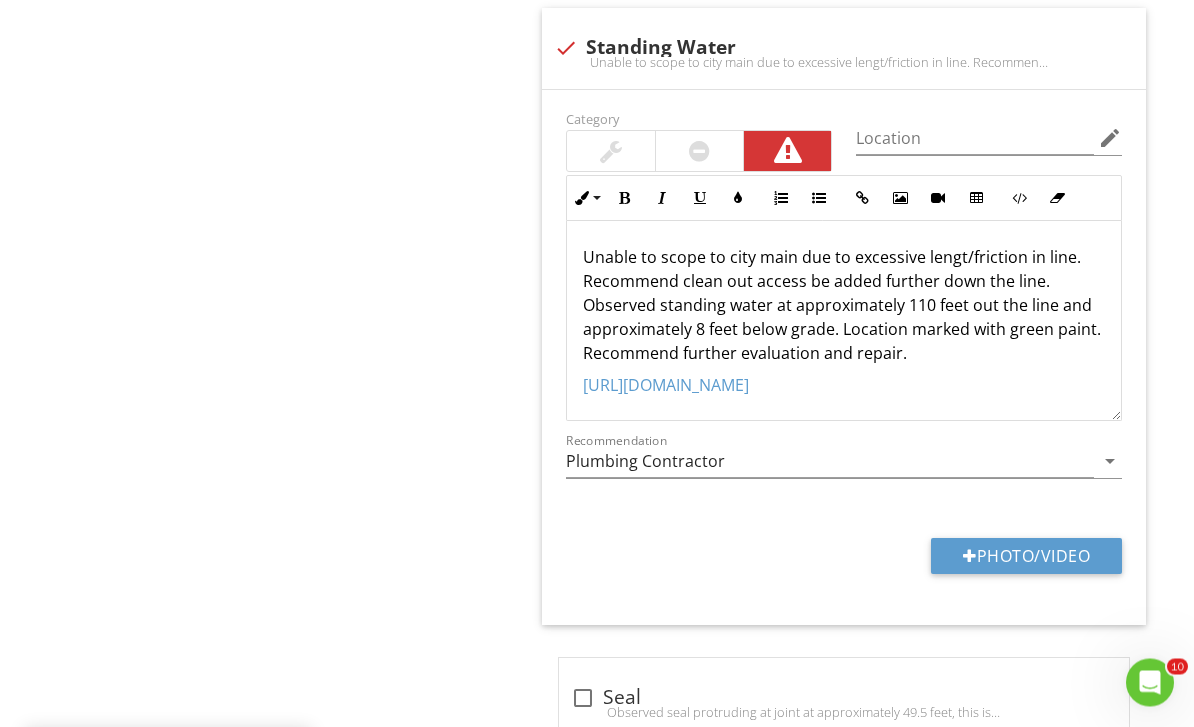 scroll, scrollTop: 3902, scrollLeft: 0, axis: vertical 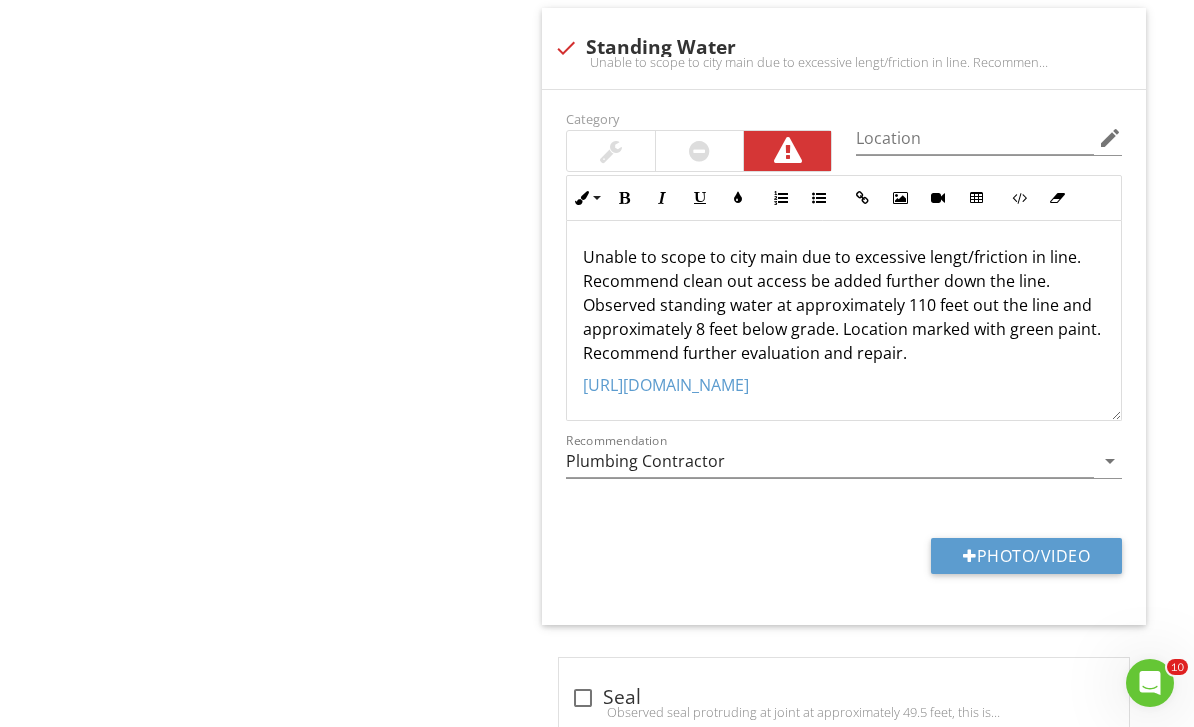 click on "Photo/Video" at bounding box center [1026, 556] 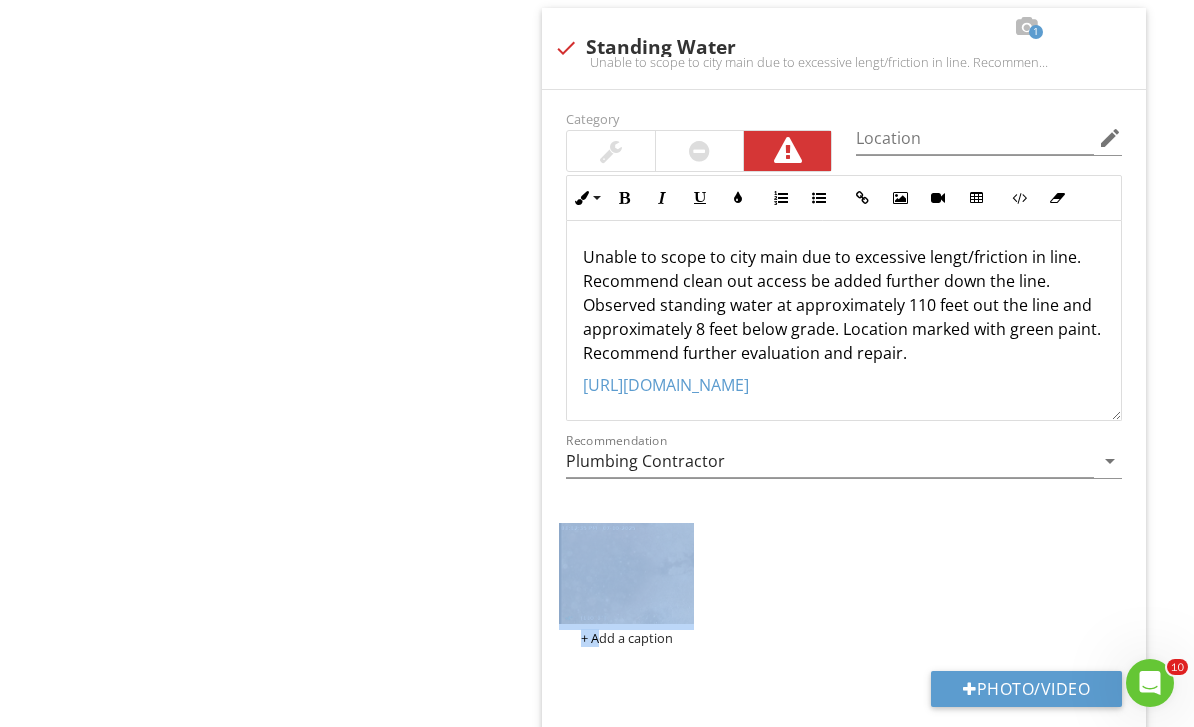 click on "Sewer Scope
General
Item
General
IN   Inspected NI   Not Inspected NP   Not Present
Info
Information                       check
Cast Iron Corrosion
Sections of piping consisted of cast iron that was experiencing corrosion on the interior walls. While this corrosion is not necessarily a defect and is very common with the material, it does bring limitations to the scope. Defects such as cracks, holes and damage may not have been visable due to the corrosion. With cast iron we recommend hydrojetting to clear the loose material and reevaluation.
Location edit       Inline Style XLarge Large Normal Small Light Small/Light Bold Italic Underline Colors Ordered List Unordered List Insert Link Insert Image Insert Video Insert Table Code View" at bounding box center (747, -1296) 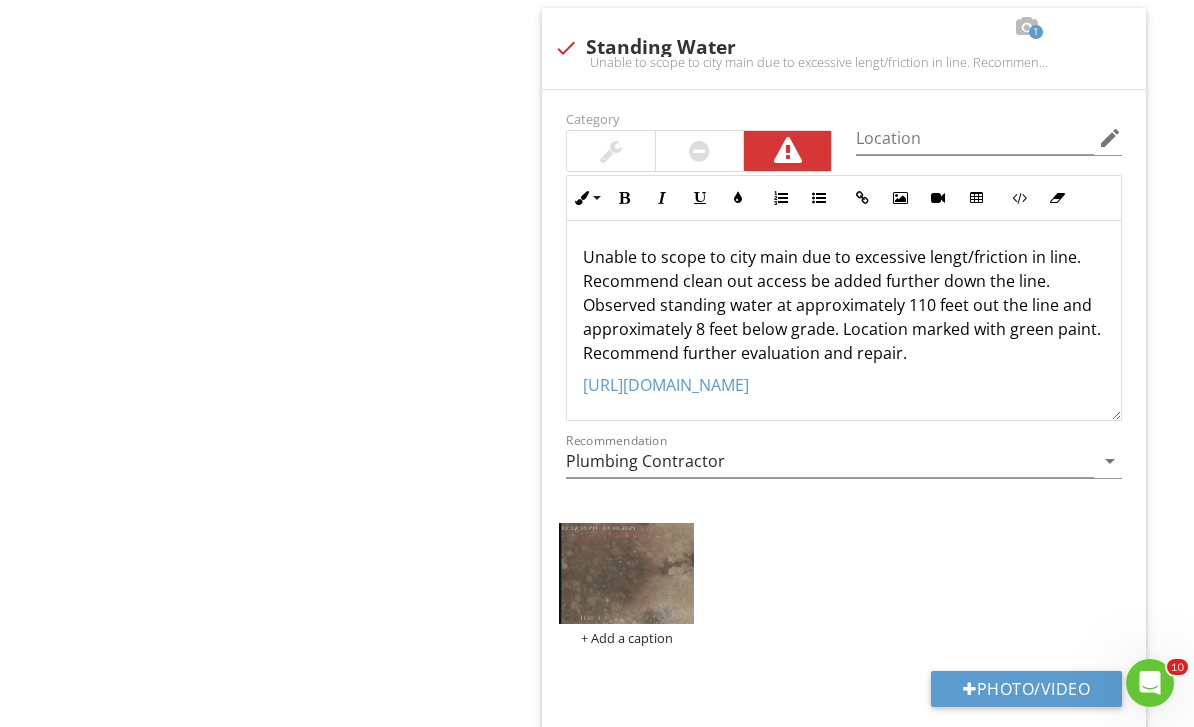 click at bounding box center (626, 573) 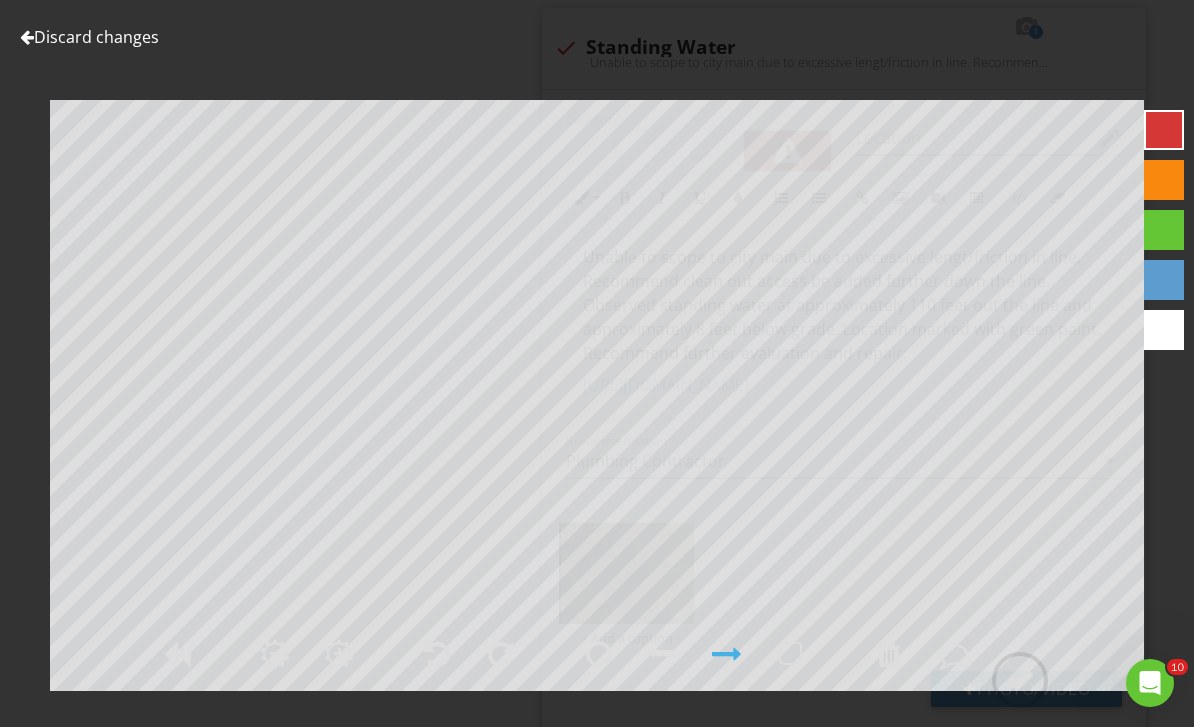click at bounding box center [953, 654] 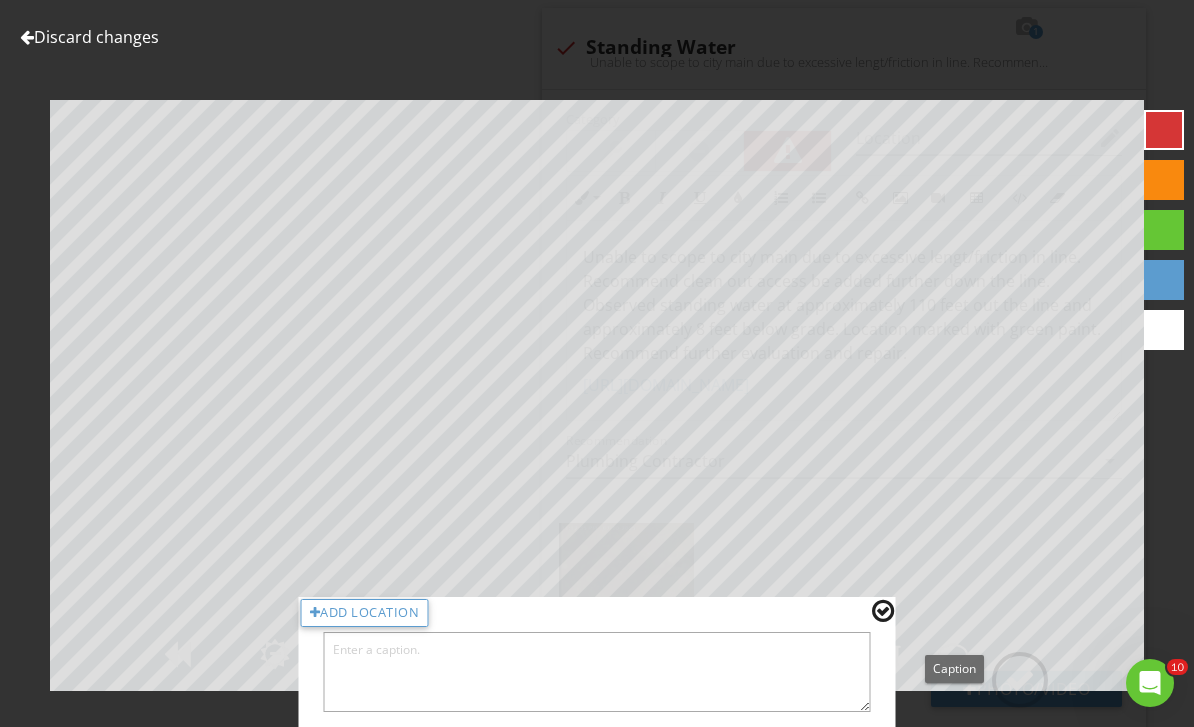 click at bounding box center [597, 672] 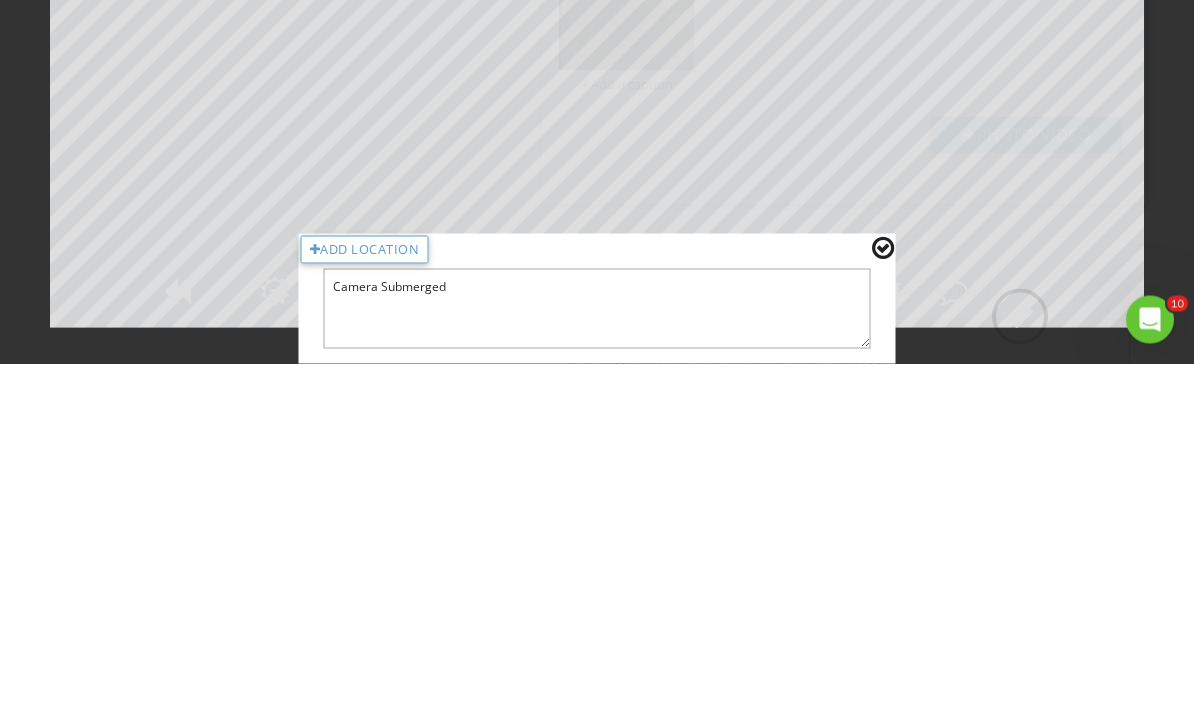 type on "Camera Submerged" 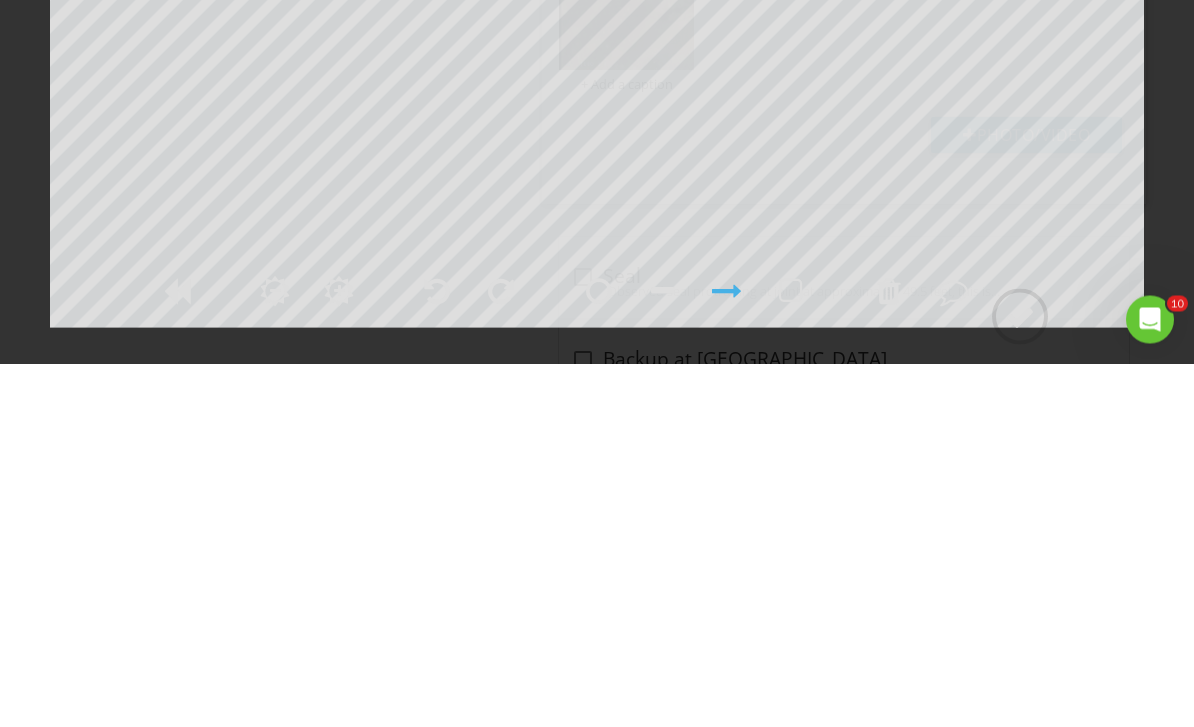 scroll, scrollTop: 4195, scrollLeft: 0, axis: vertical 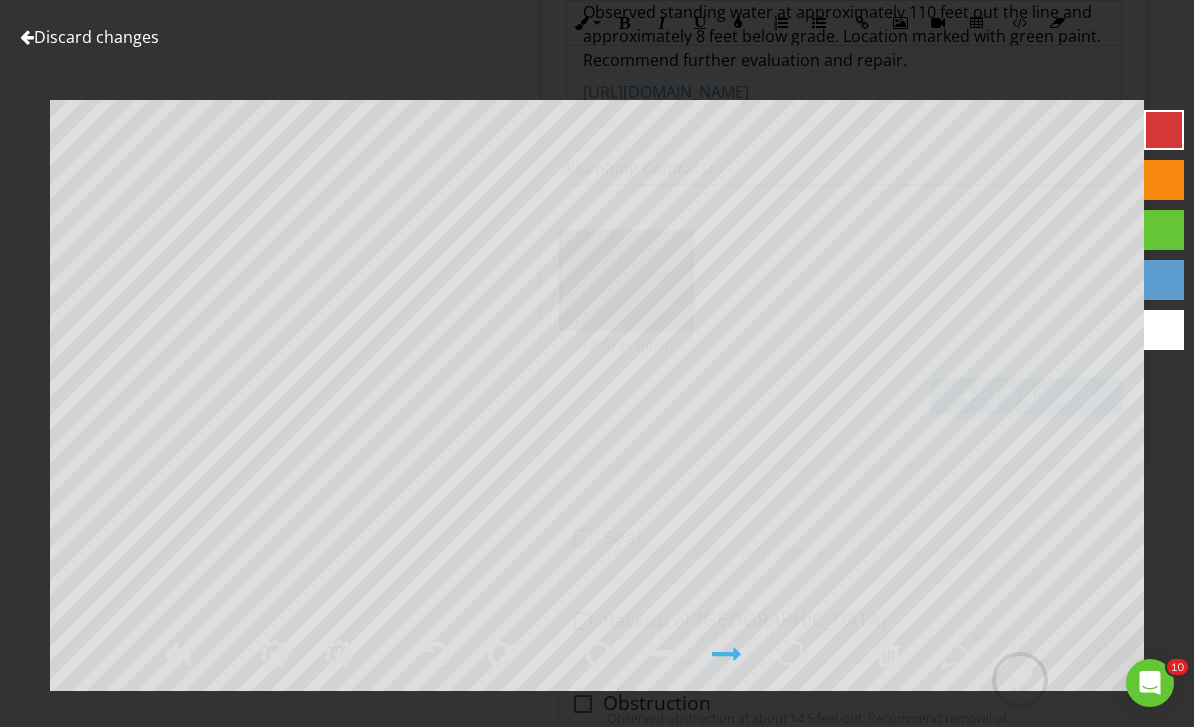 click at bounding box center [1020, 680] 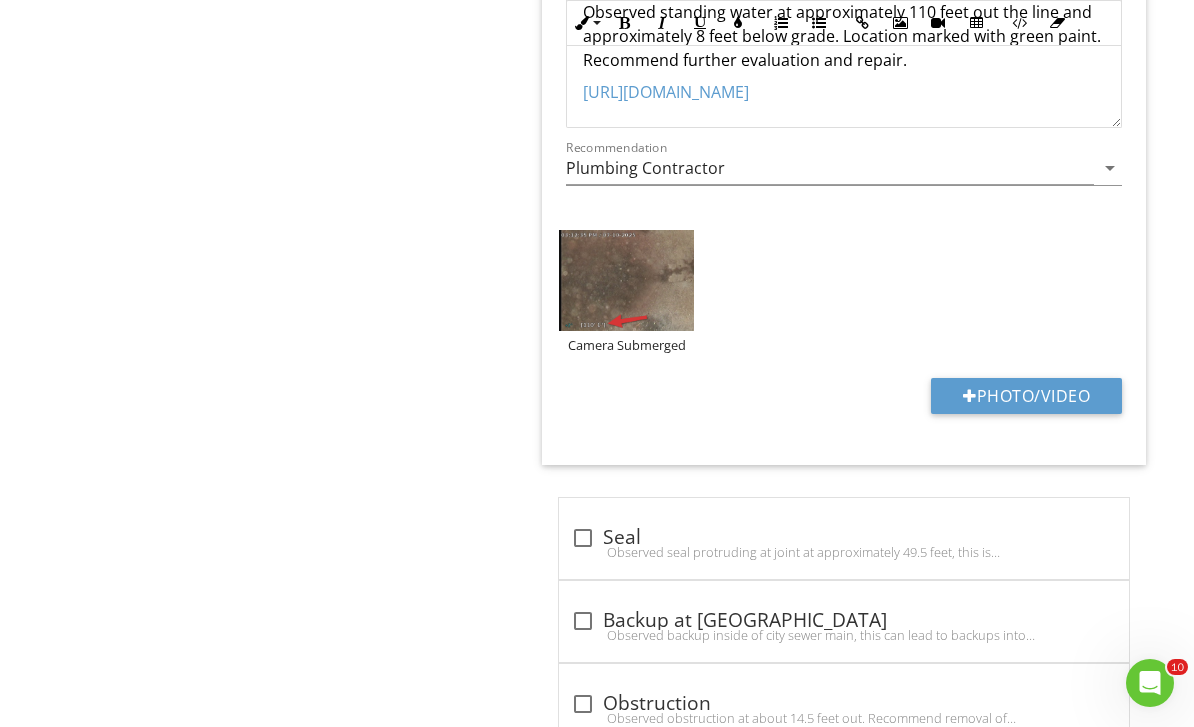 click on "Photo/Video" at bounding box center [1026, 396] 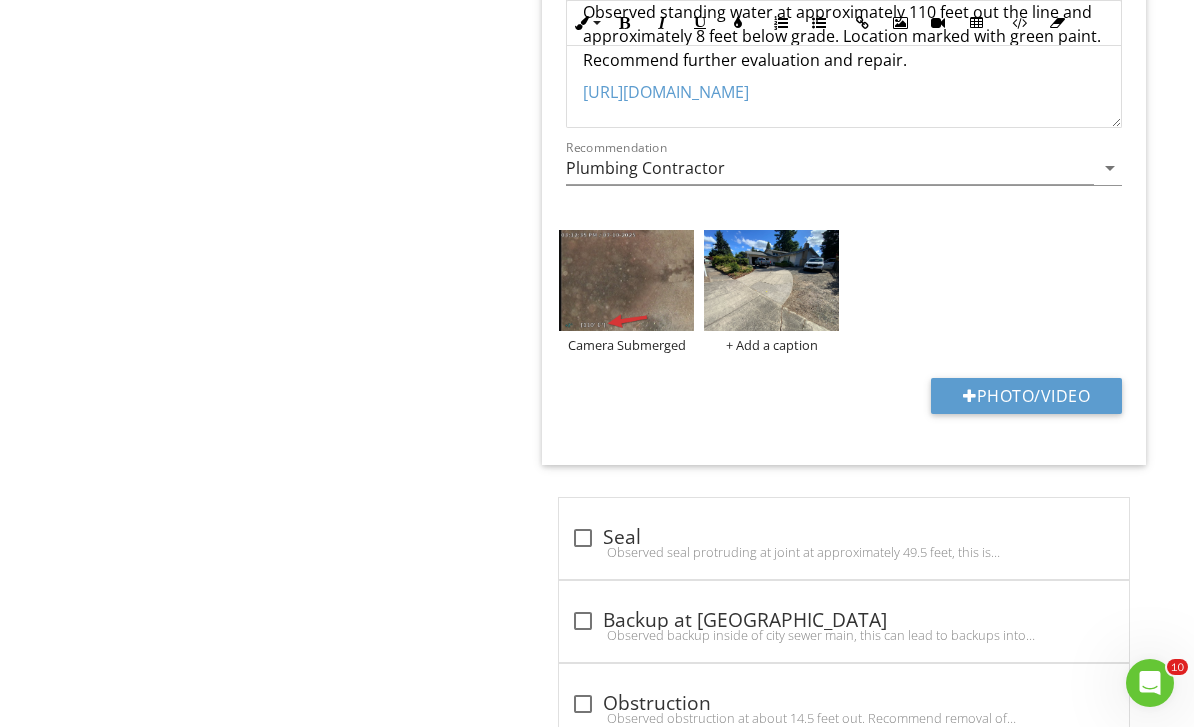 click at bounding box center [771, 280] 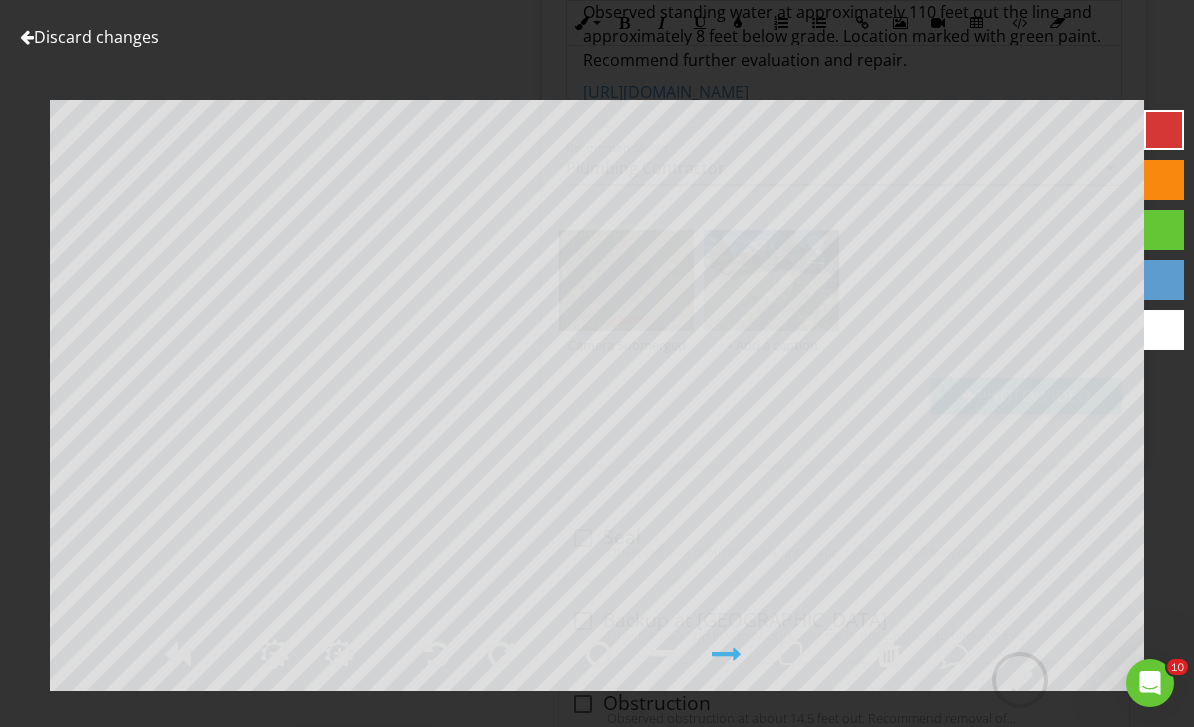 click at bounding box center [953, 654] 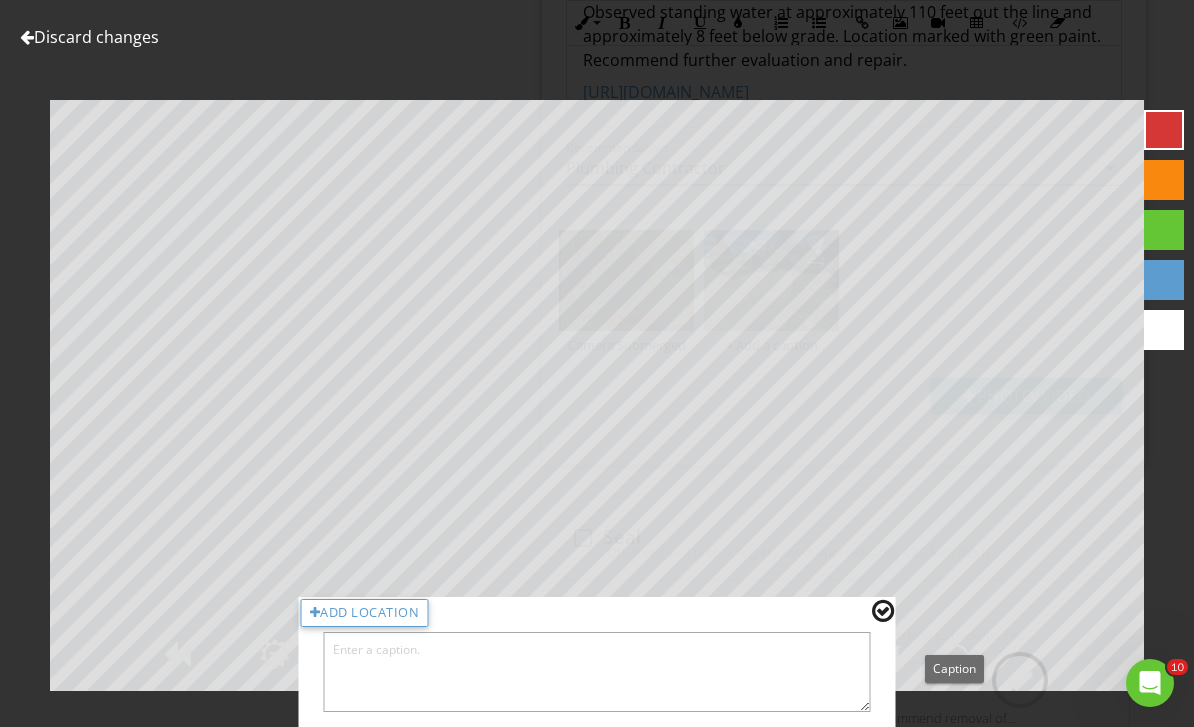 click at bounding box center (597, 672) 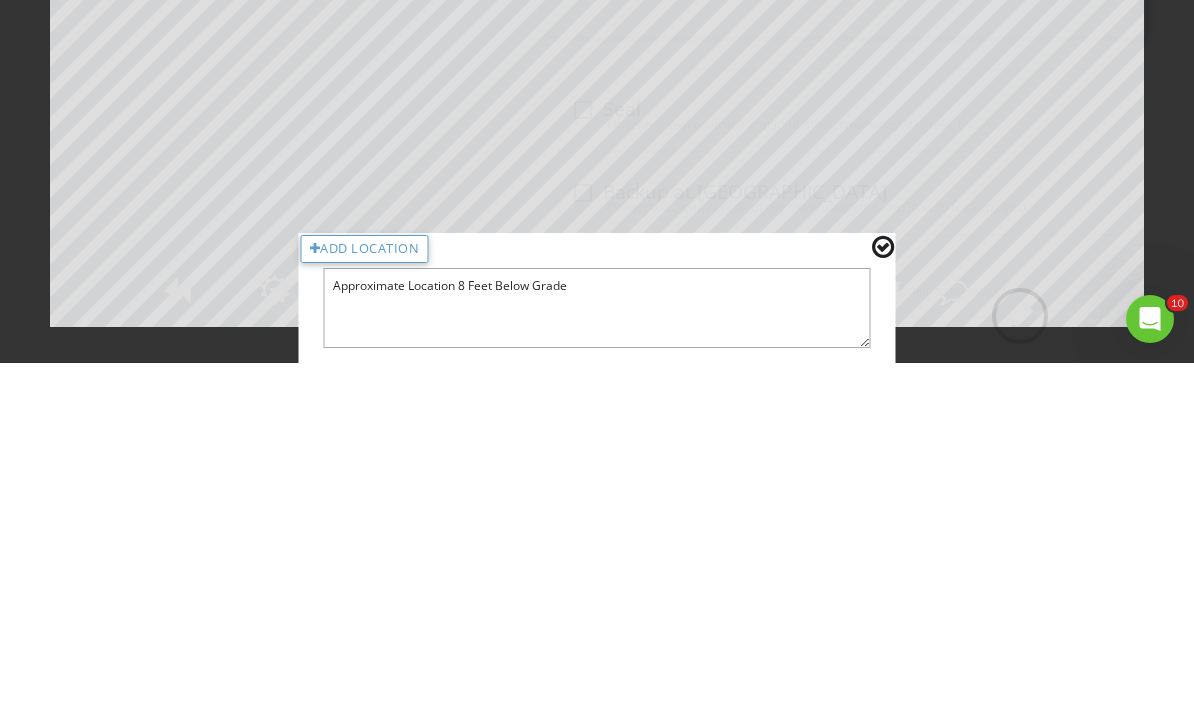 type on "Approximate Location 8 Feet Below Grade" 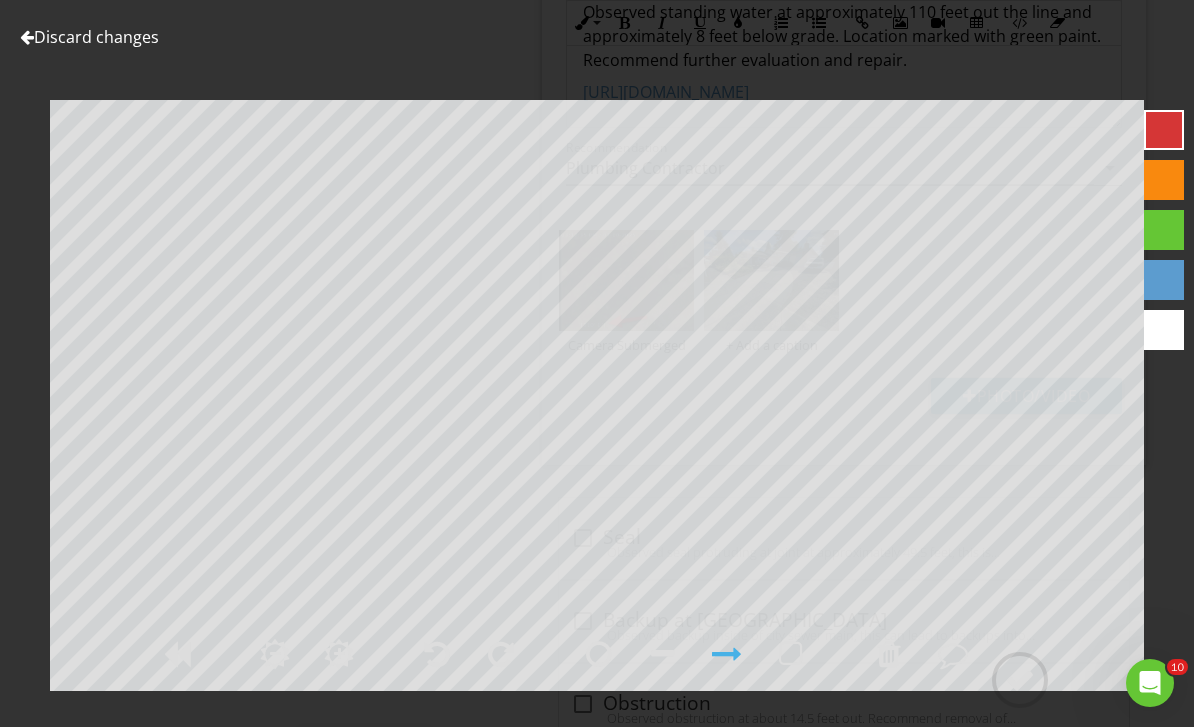 click at bounding box center [1020, 680] 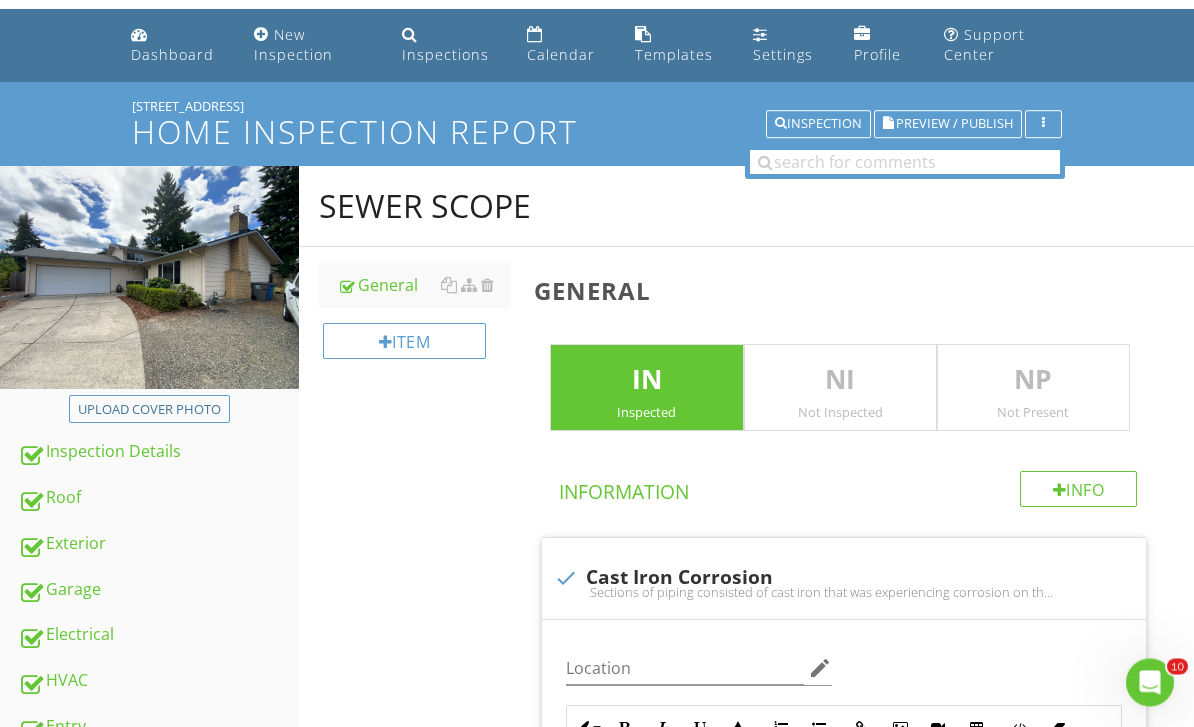 scroll, scrollTop: 0, scrollLeft: 0, axis: both 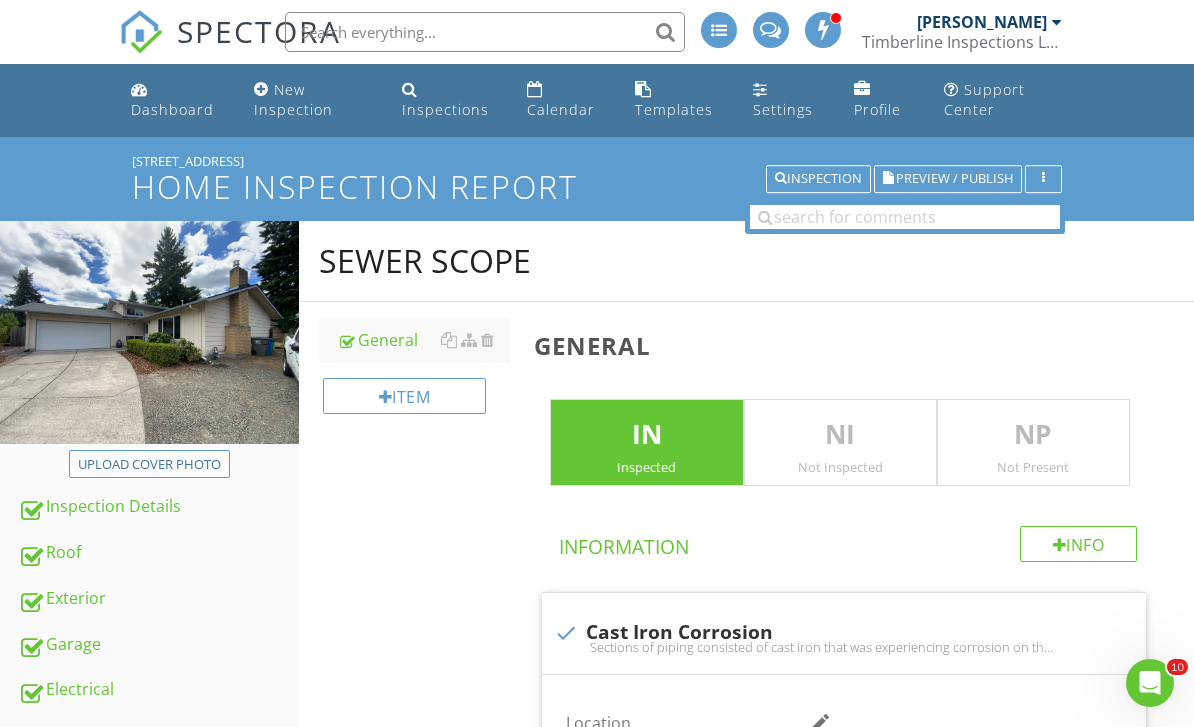 click on "Preview / Publish" at bounding box center [954, 179] 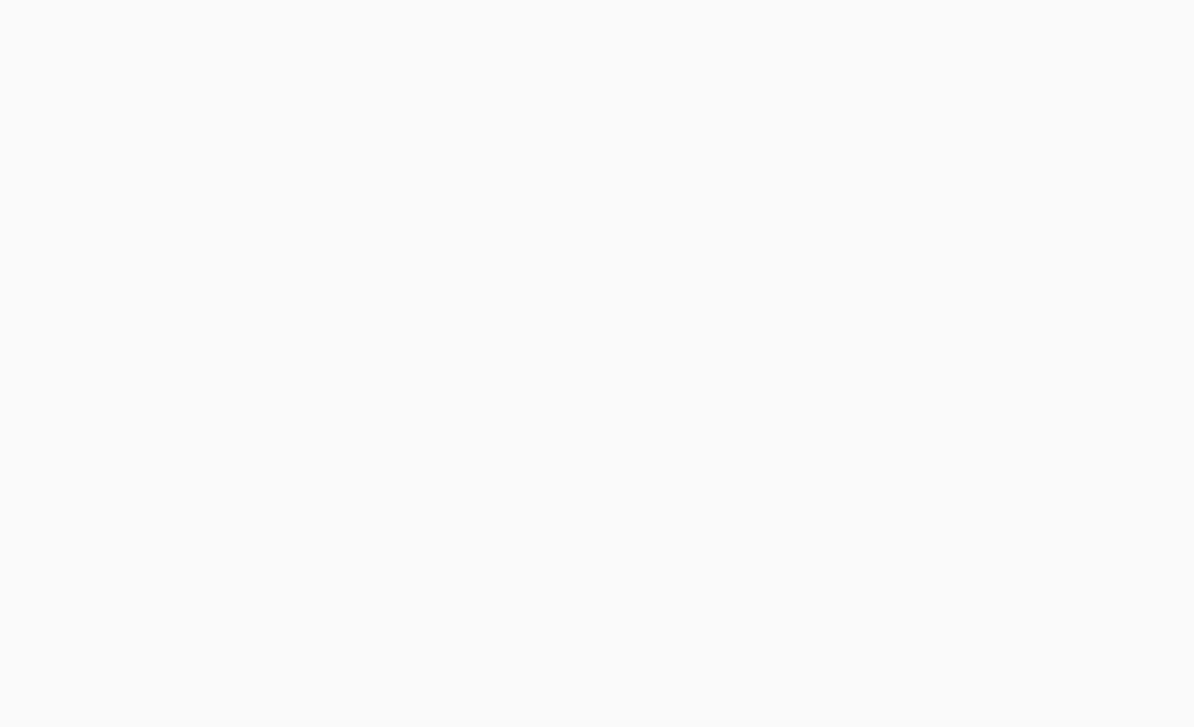 scroll, scrollTop: 0, scrollLeft: 0, axis: both 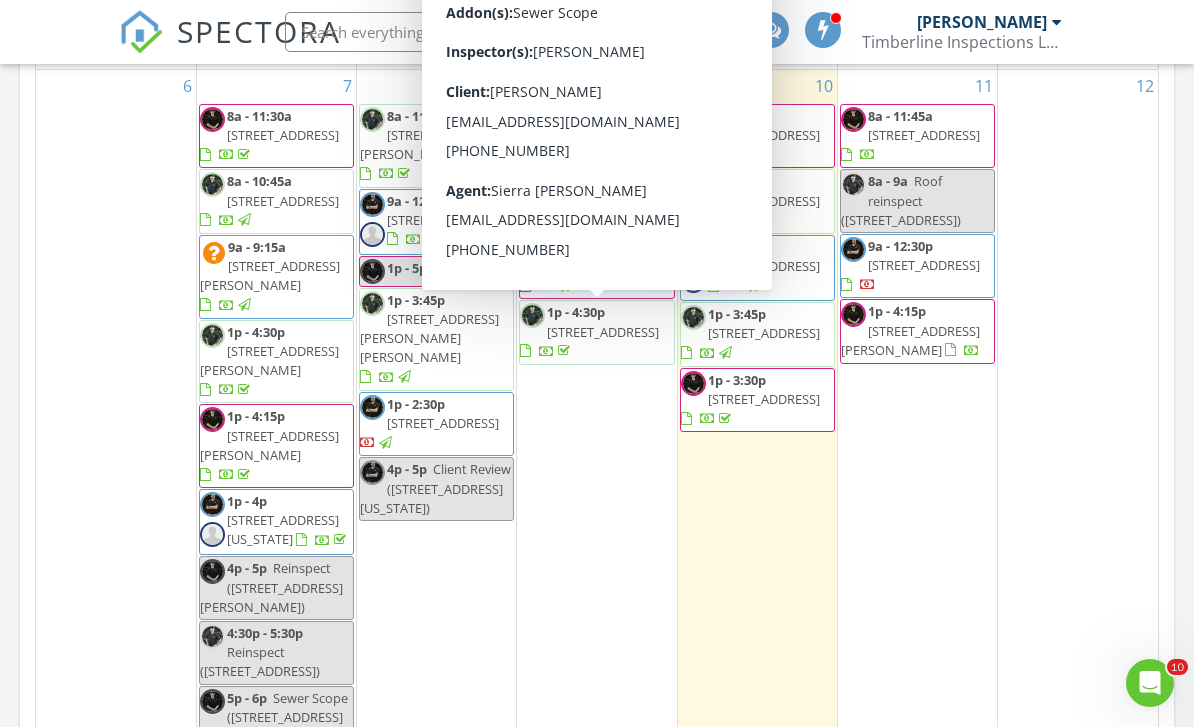 click on "851 SE 137th Ave , Portland 97233" at bounding box center (603, 332) 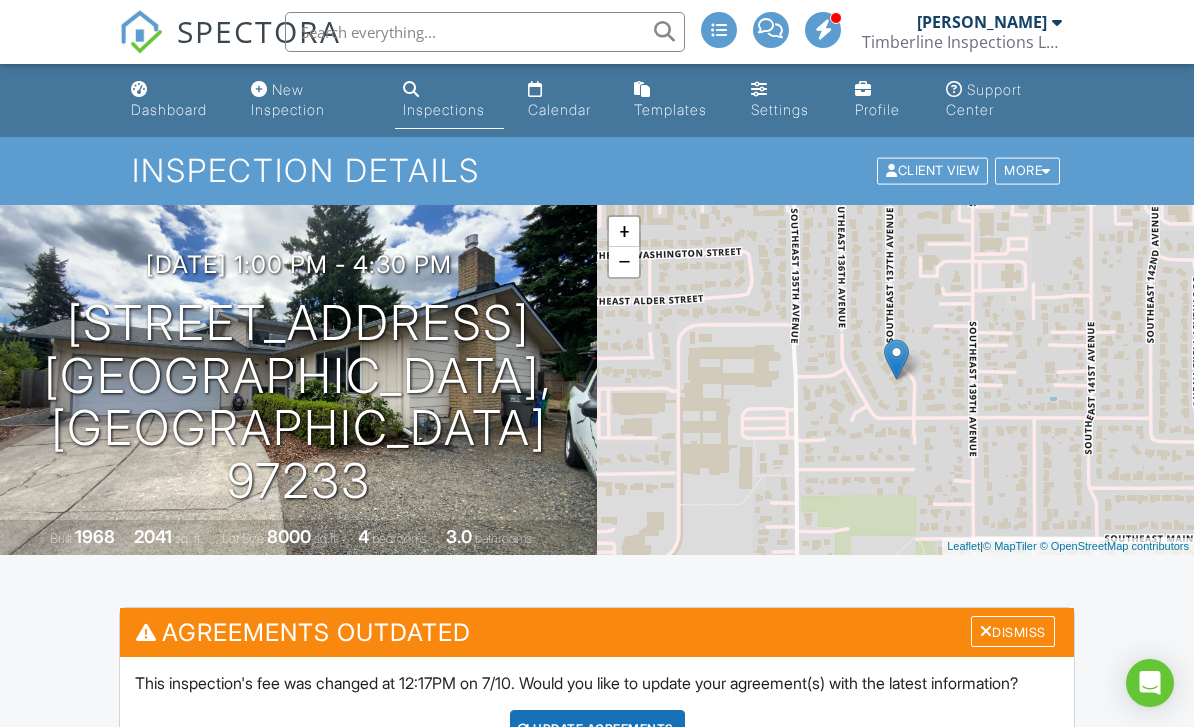 scroll, scrollTop: 538, scrollLeft: 0, axis: vertical 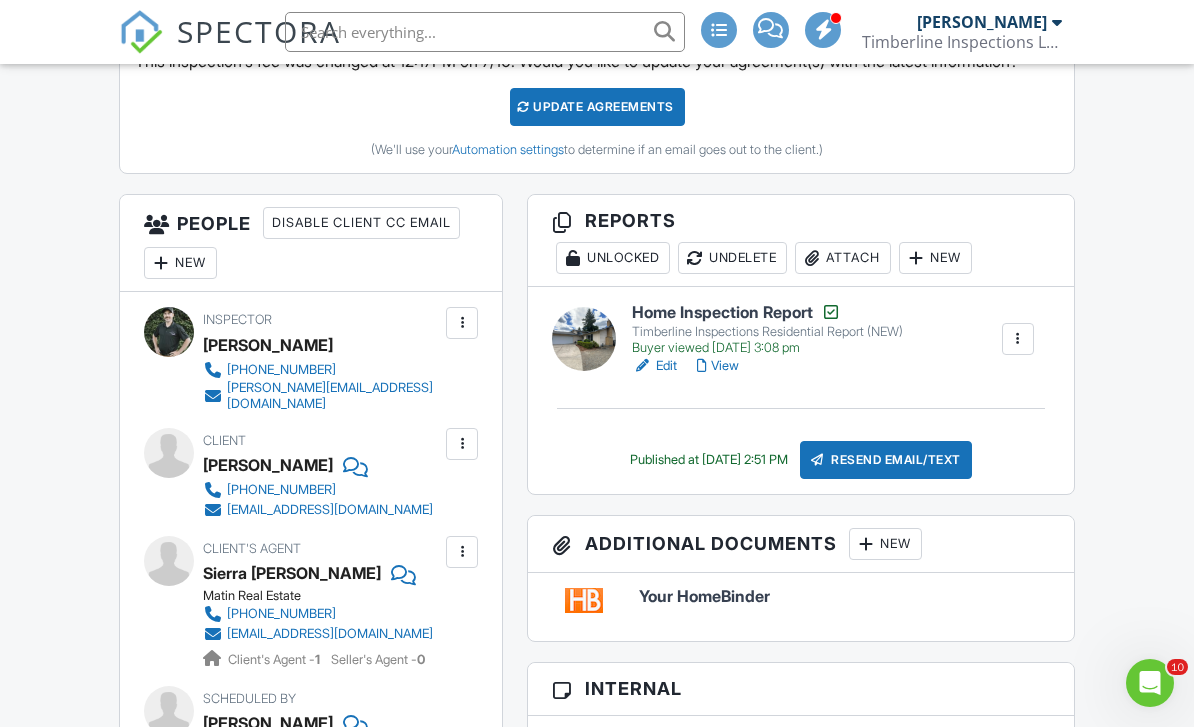 click on "Resend Email/Text" at bounding box center [886, 460] 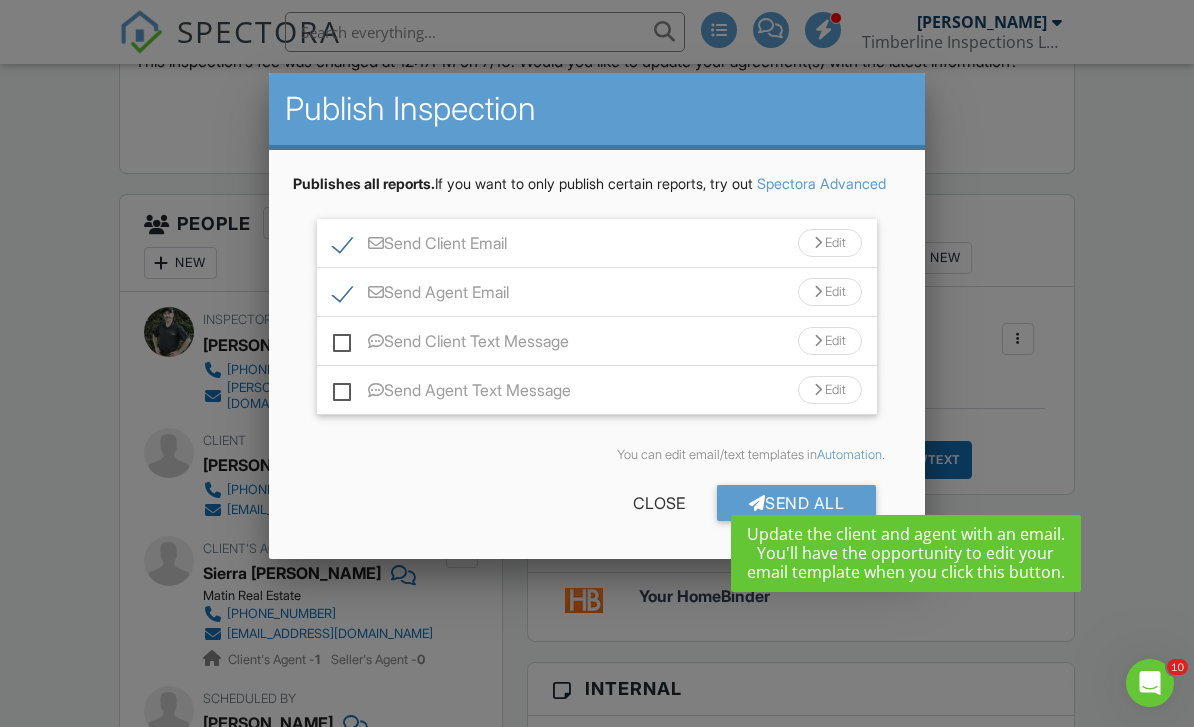 click on "Send All
Close" at bounding box center [597, 507] 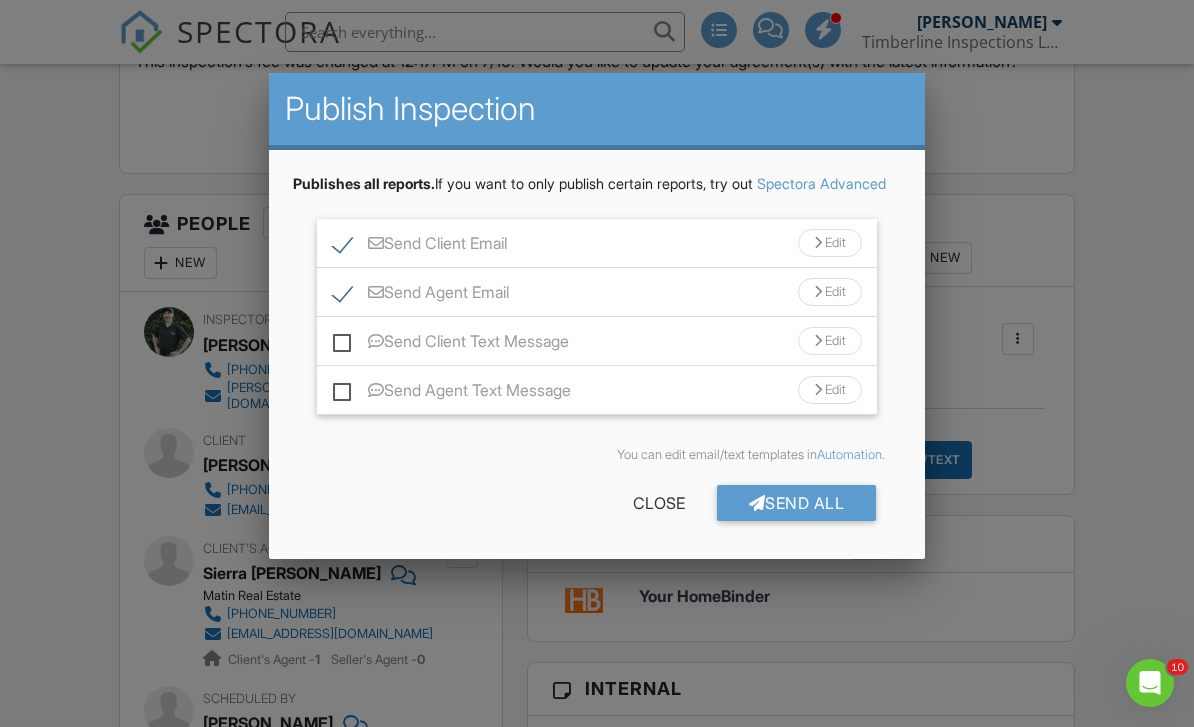 click on "Send All" at bounding box center [797, 503] 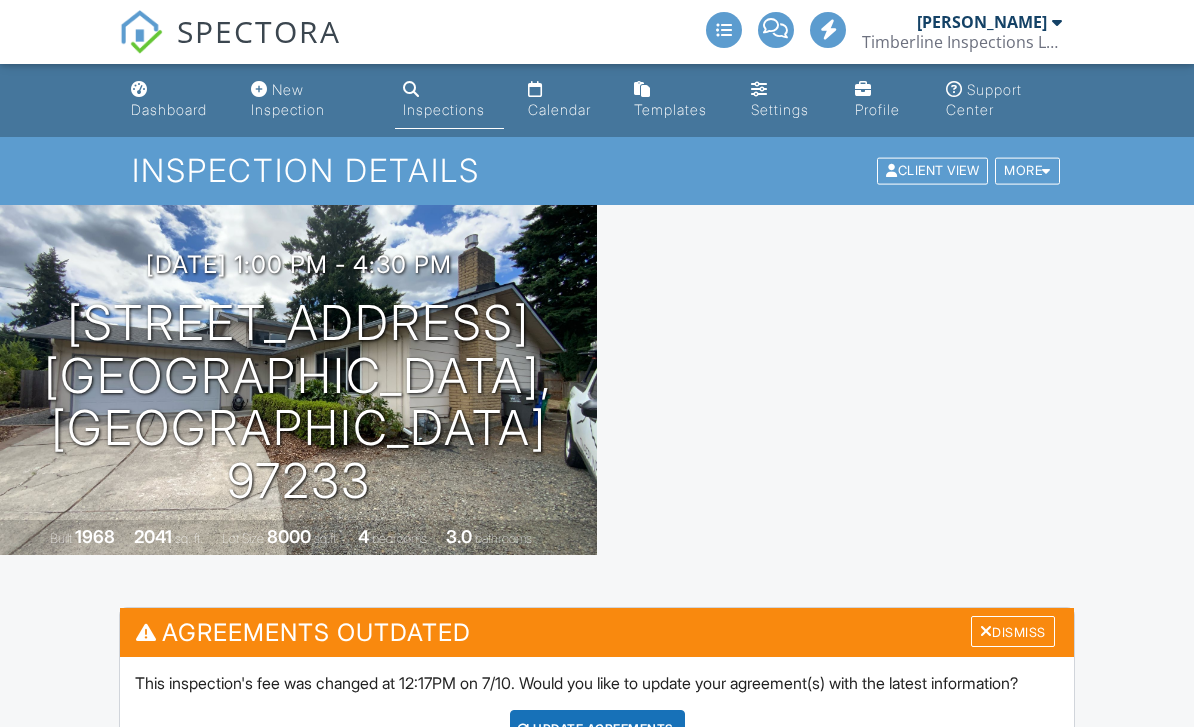 scroll, scrollTop: 0, scrollLeft: 0, axis: both 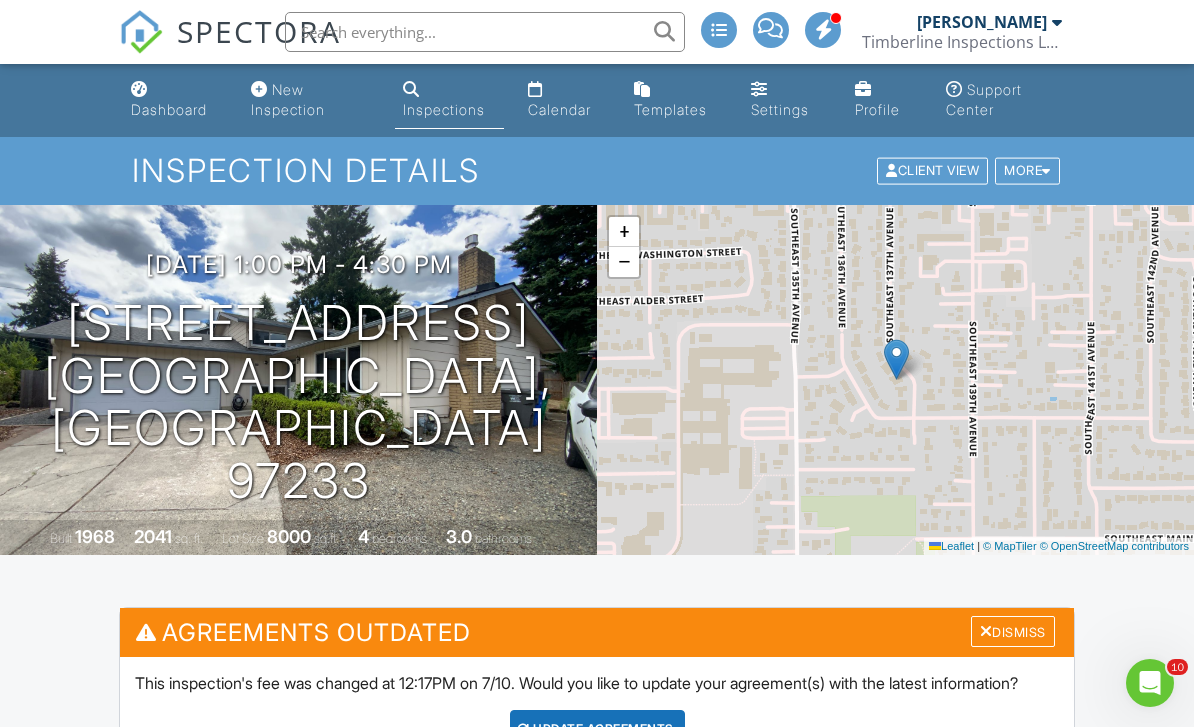 click on "New Inspection" at bounding box center (288, 99) 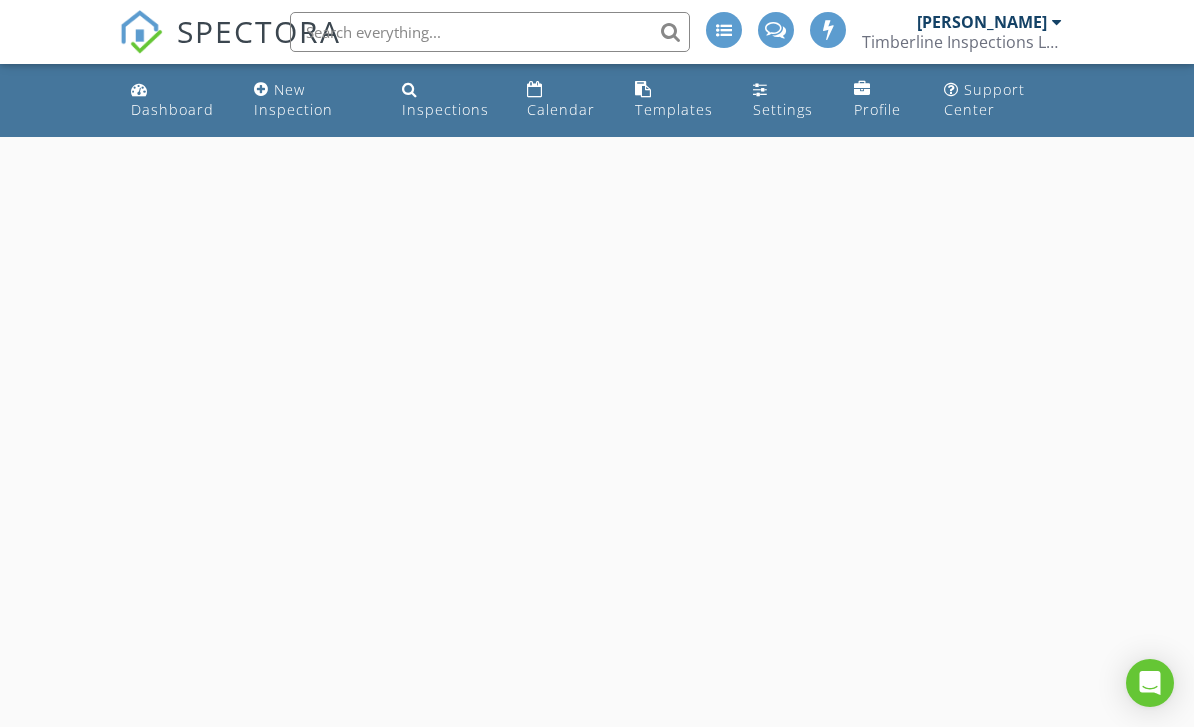 scroll, scrollTop: 0, scrollLeft: 0, axis: both 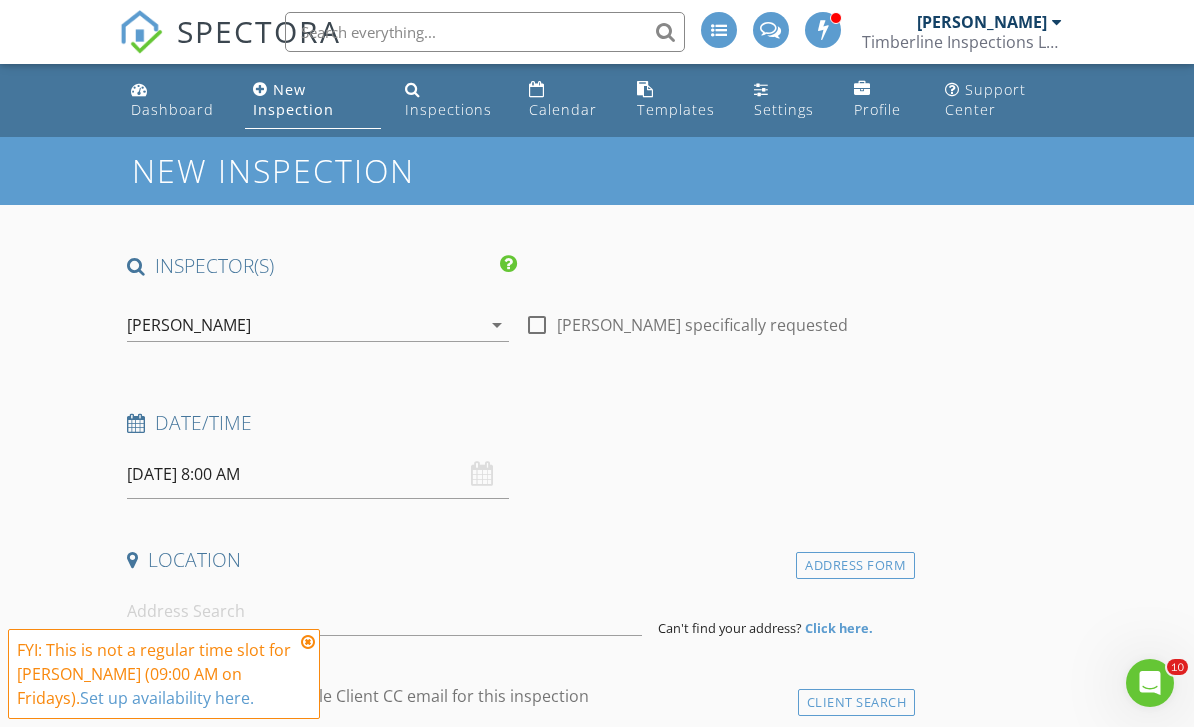 click on "Dashboard" at bounding box center [172, 109] 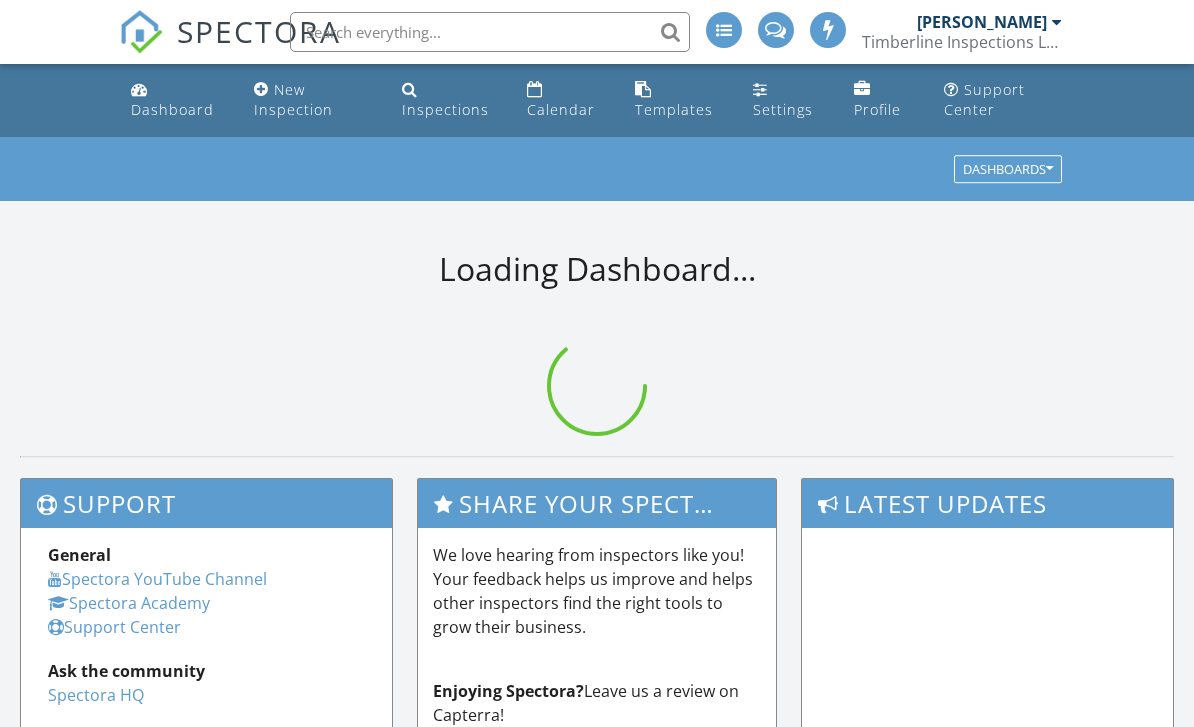 scroll, scrollTop: 0, scrollLeft: 0, axis: both 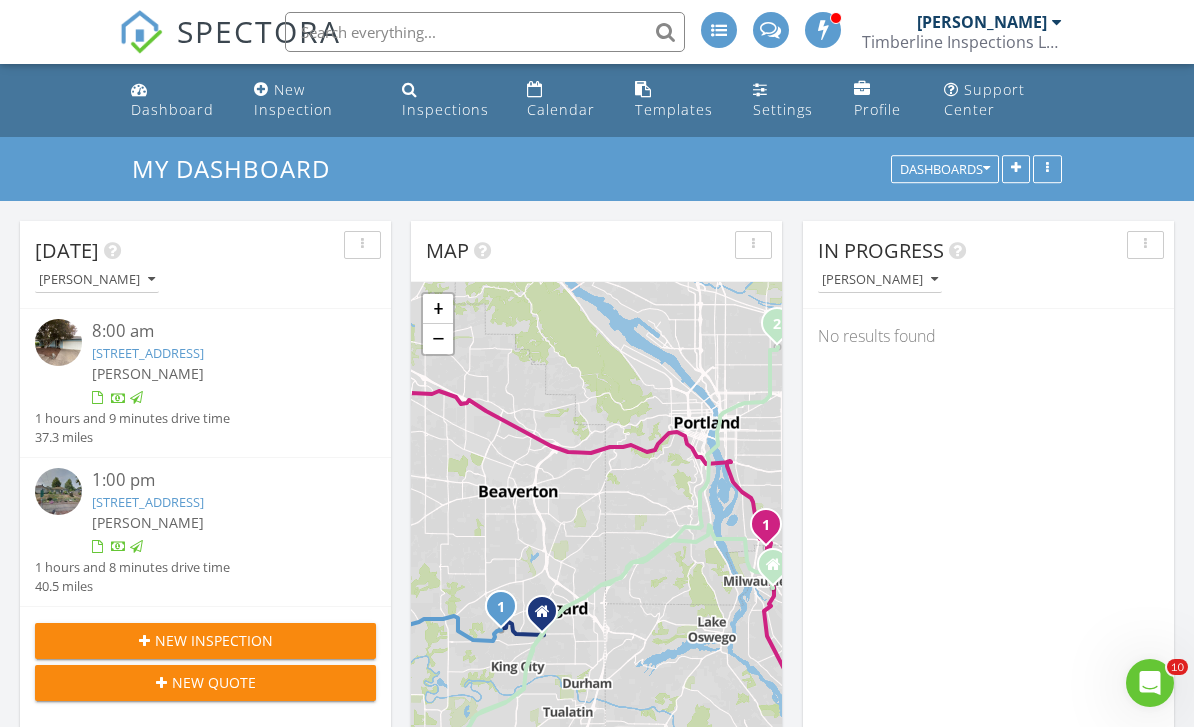 click on "Inspections" at bounding box center (445, 109) 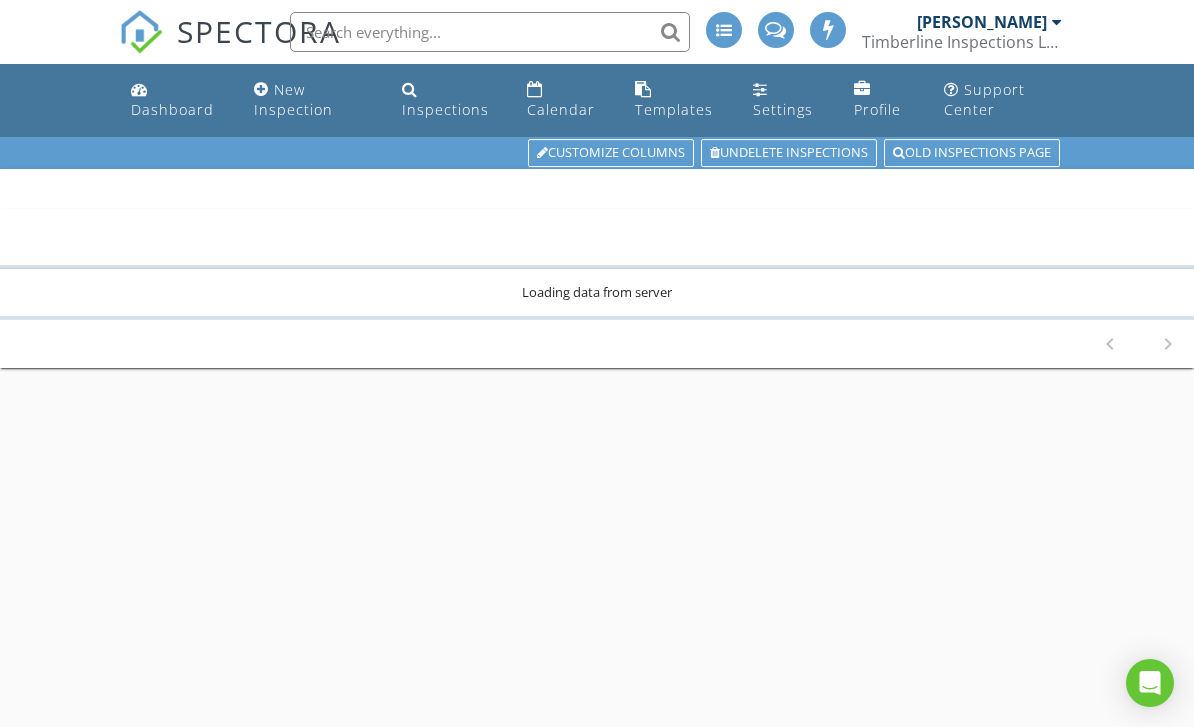 scroll, scrollTop: 0, scrollLeft: 0, axis: both 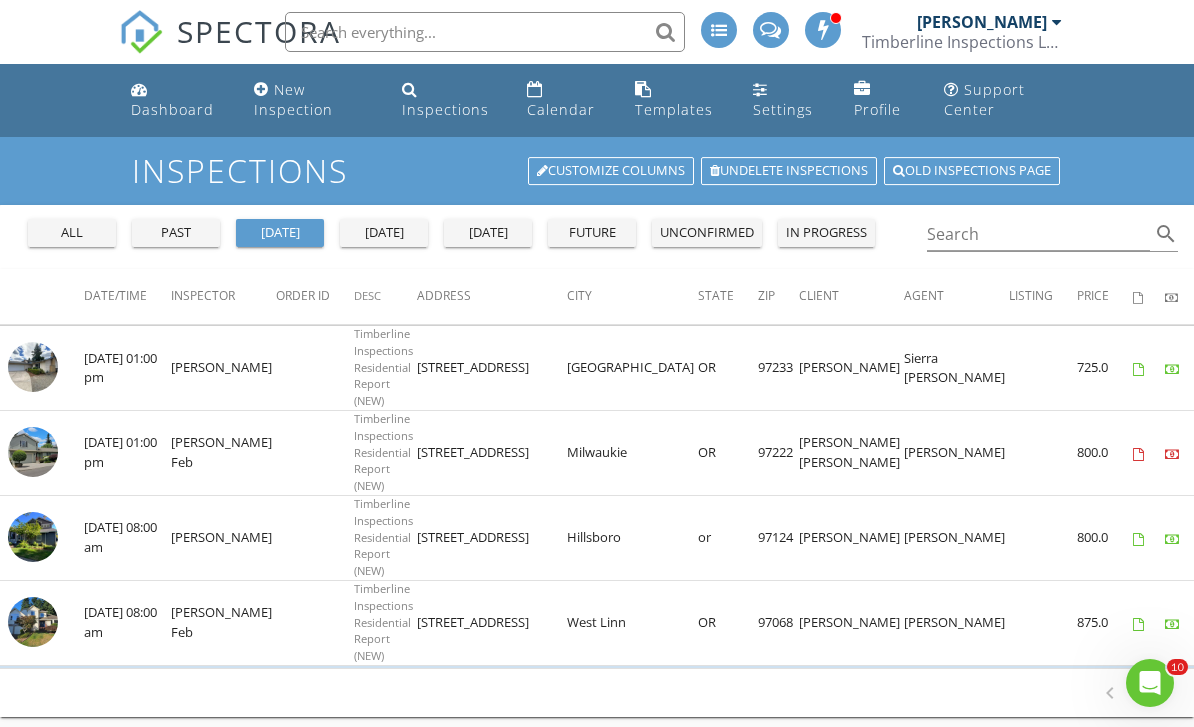 click on "all" at bounding box center (72, 233) 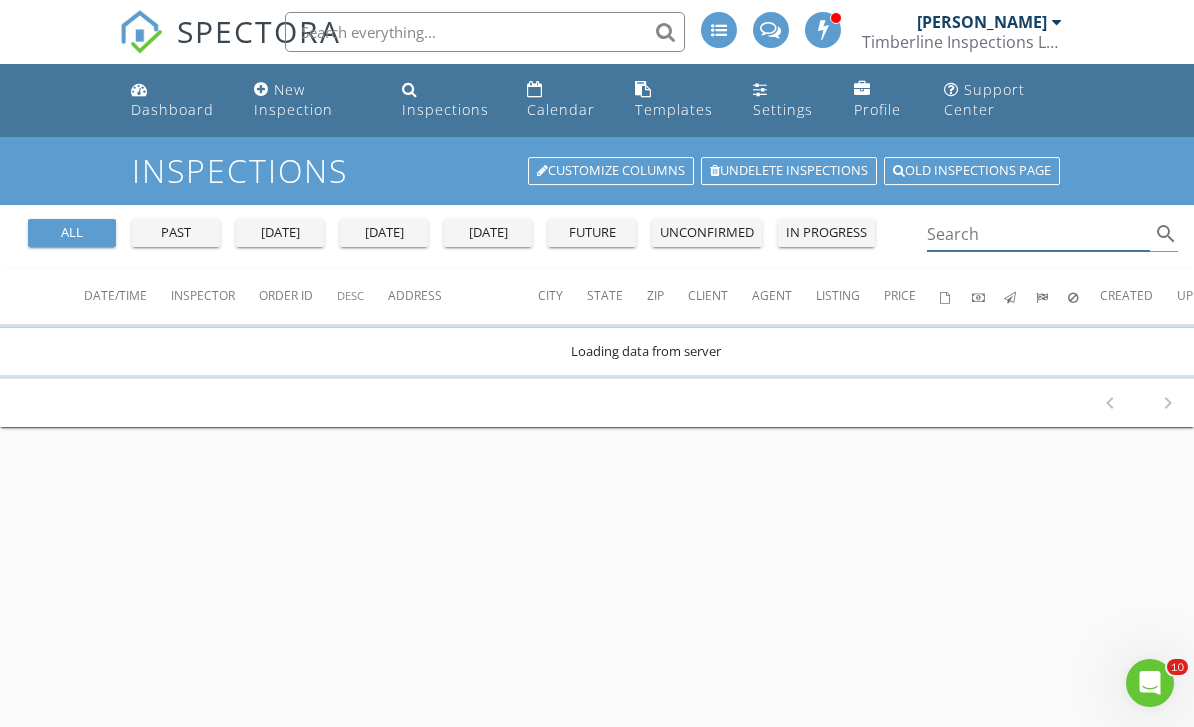 click at bounding box center (1038, 234) 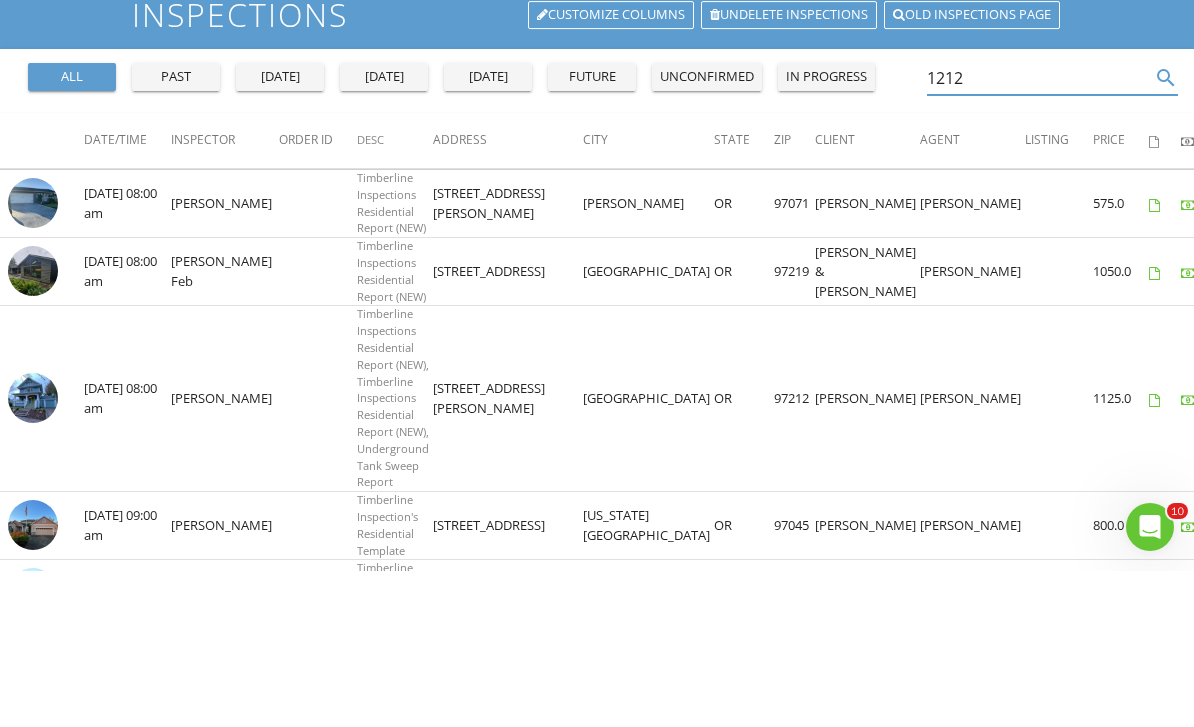 type on "1212" 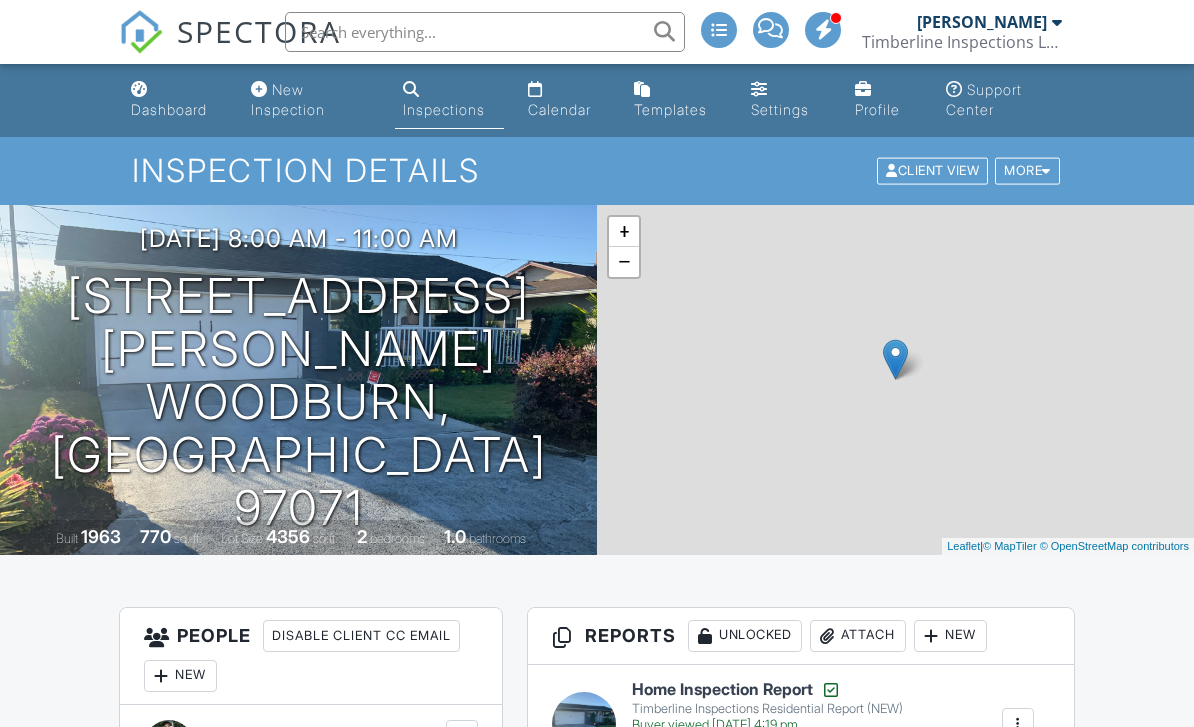 scroll, scrollTop: 0, scrollLeft: 0, axis: both 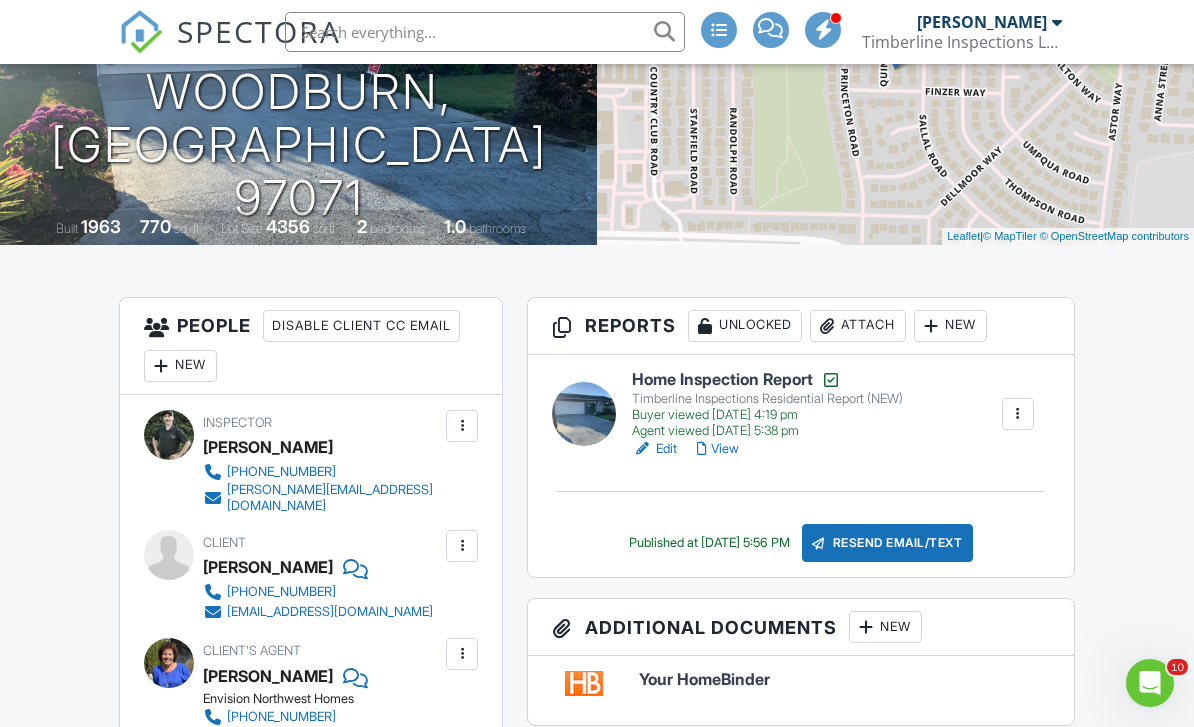 click on "New" at bounding box center (950, 326) 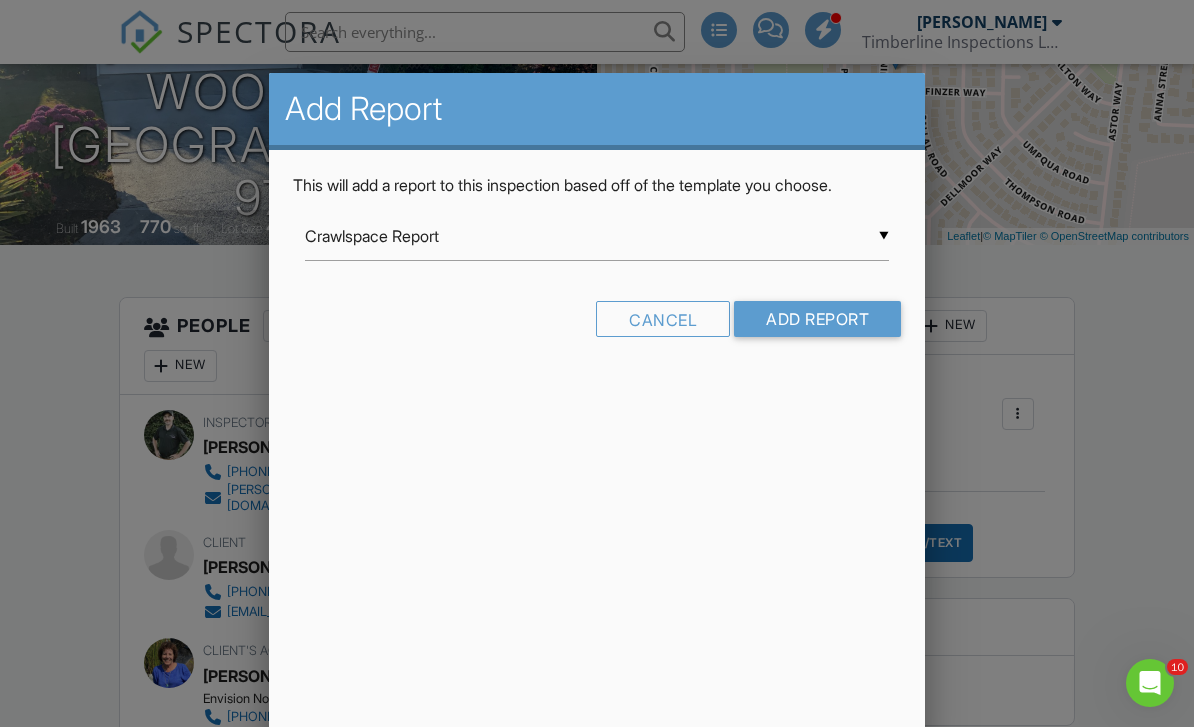 click on "Crawlspace Report" at bounding box center (597, 236) 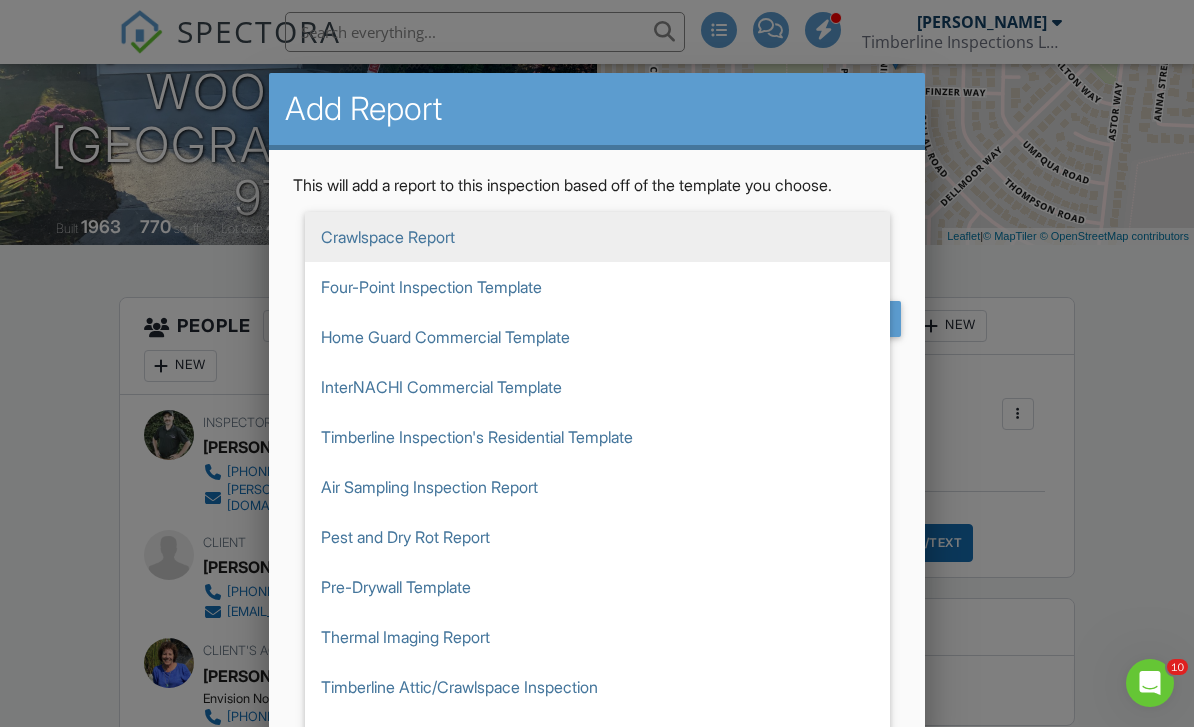 click on "Pest and Dry Rot Report" at bounding box center [597, 537] 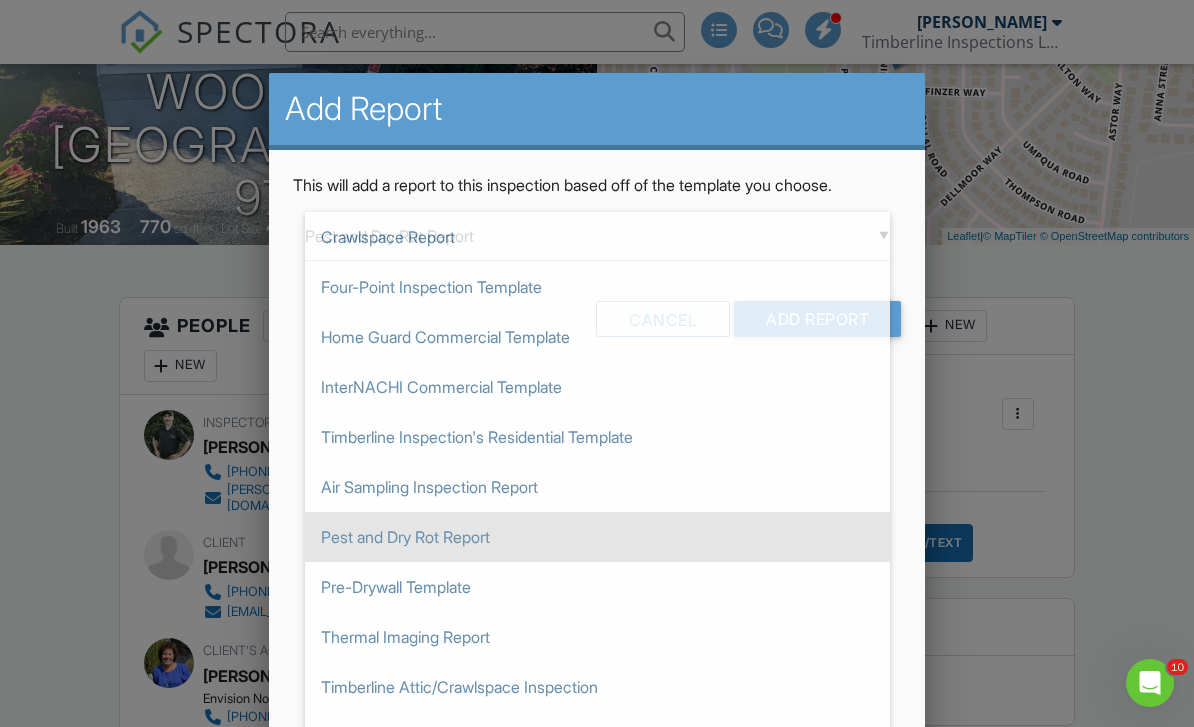scroll, scrollTop: 227, scrollLeft: 0, axis: vertical 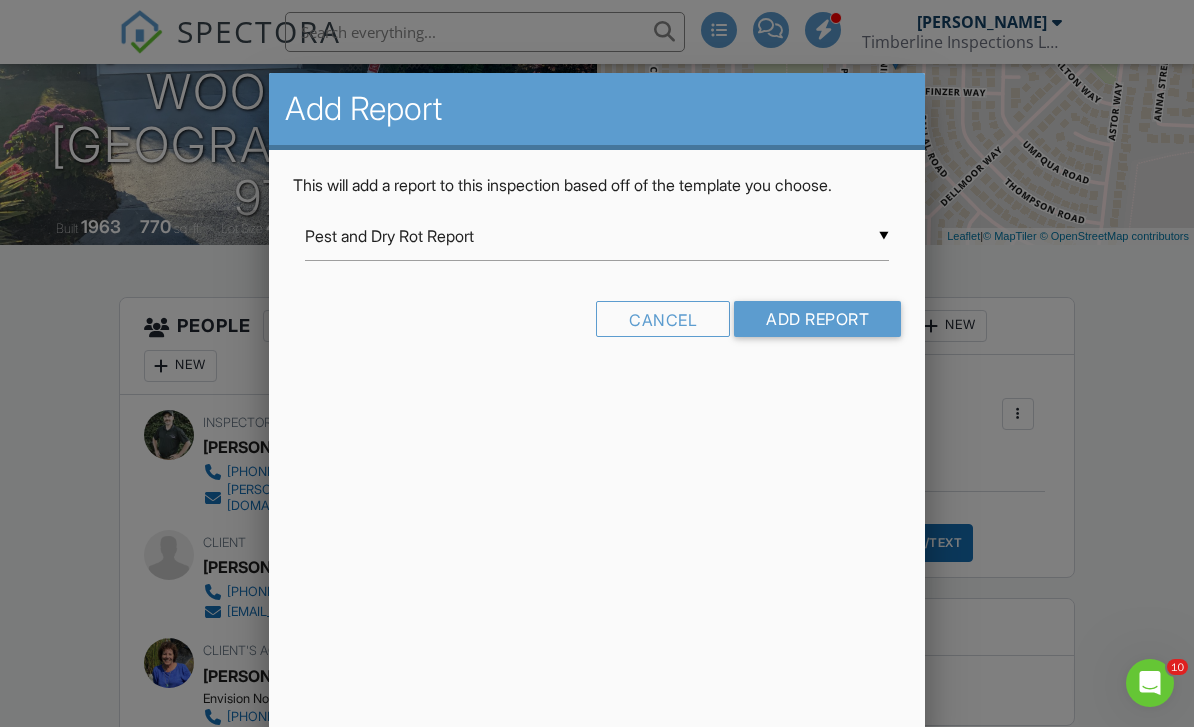 click on "Add Report" at bounding box center (817, 319) 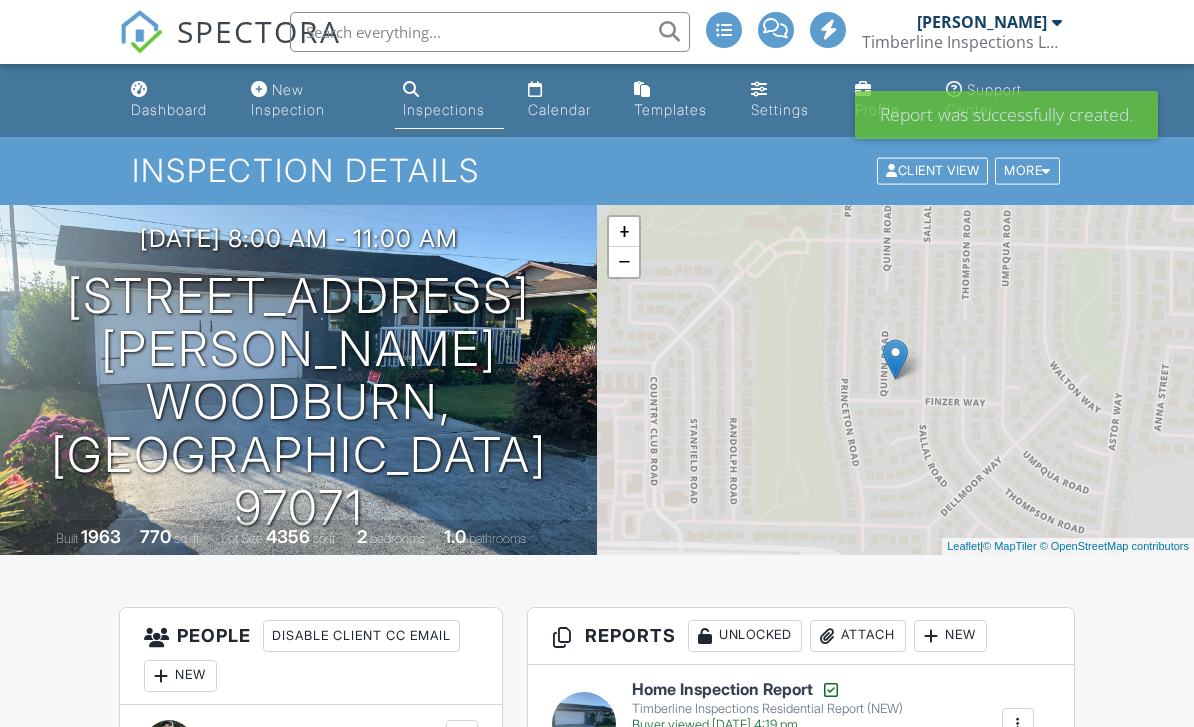 scroll, scrollTop: 0, scrollLeft: 0, axis: both 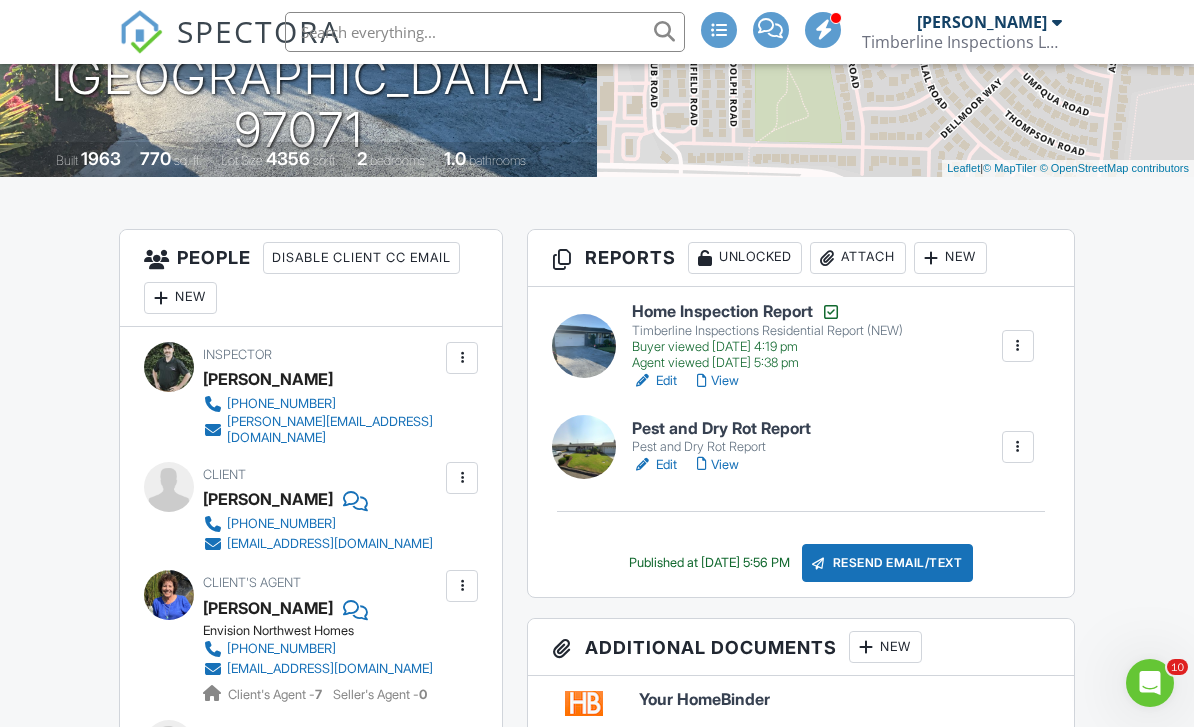 click on "Pest and Dry Rot Report" at bounding box center (721, 429) 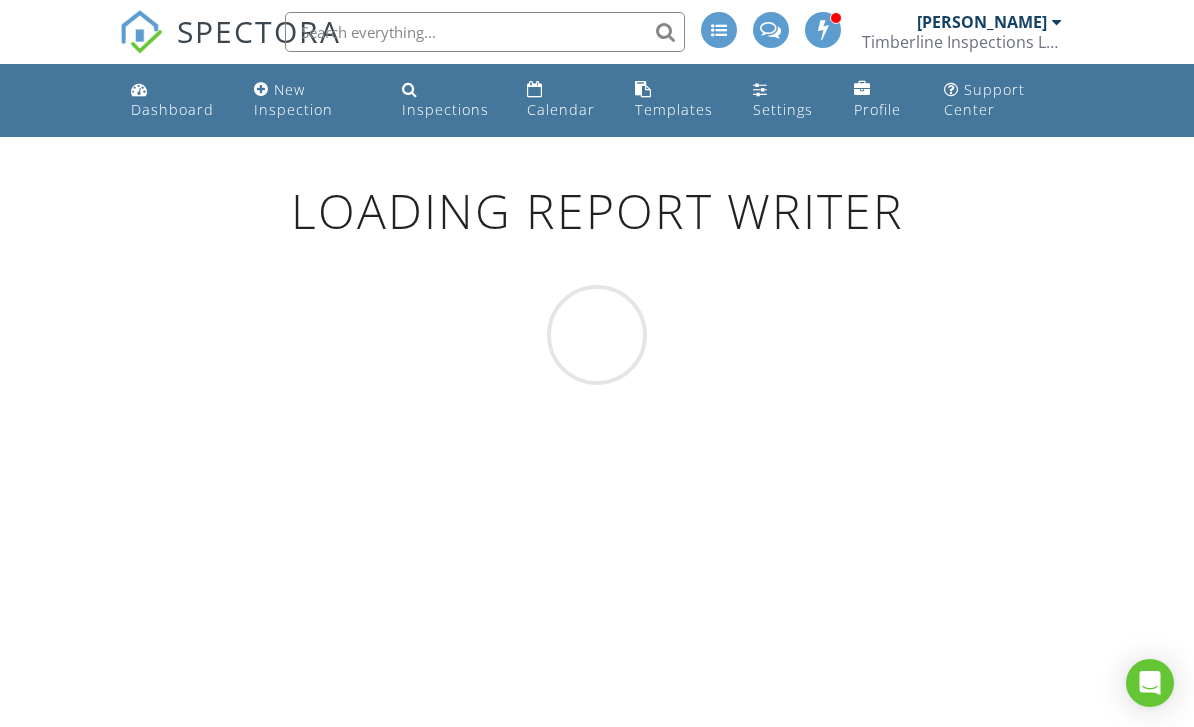 scroll, scrollTop: 0, scrollLeft: 0, axis: both 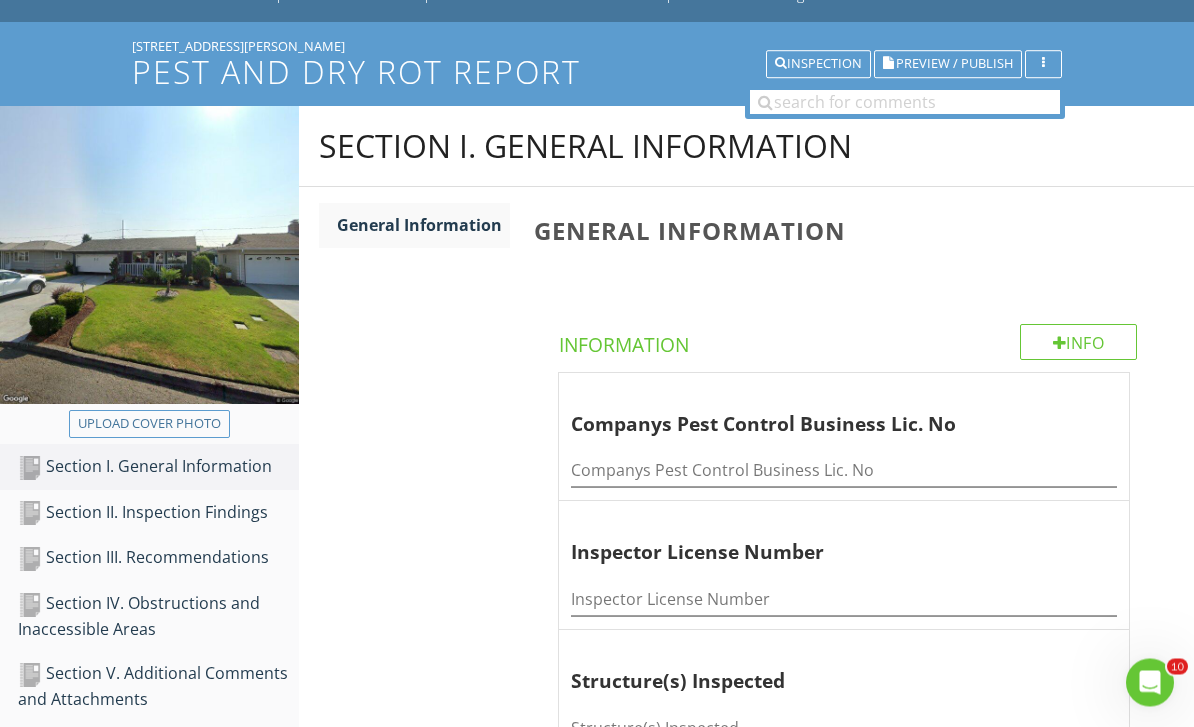 click on "Section I. General Information" at bounding box center [158, 468] 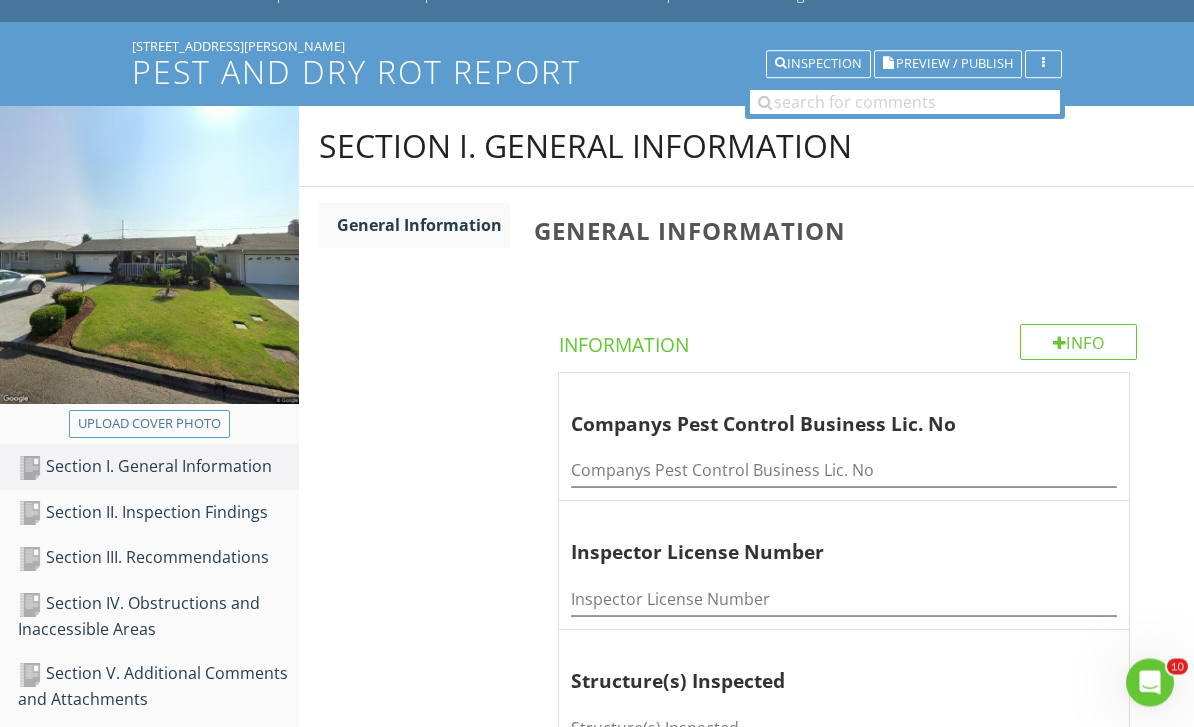click on "Section II. Inspection Findings" at bounding box center (158, 514) 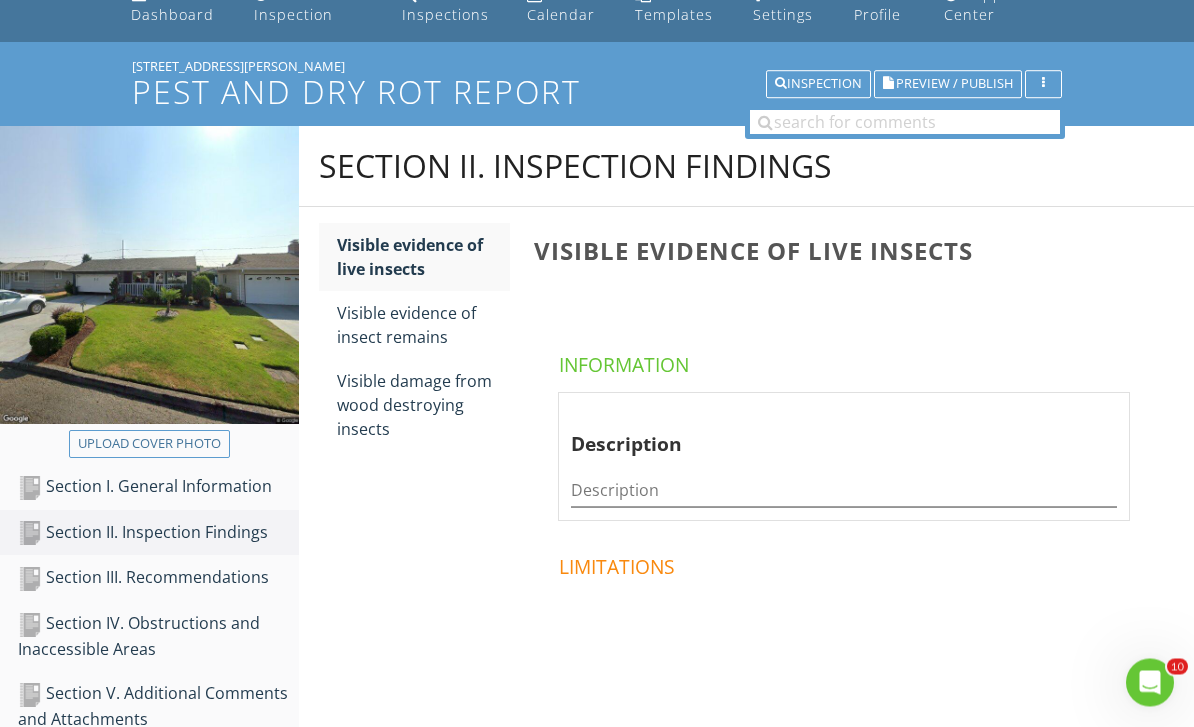 scroll, scrollTop: 95, scrollLeft: 0, axis: vertical 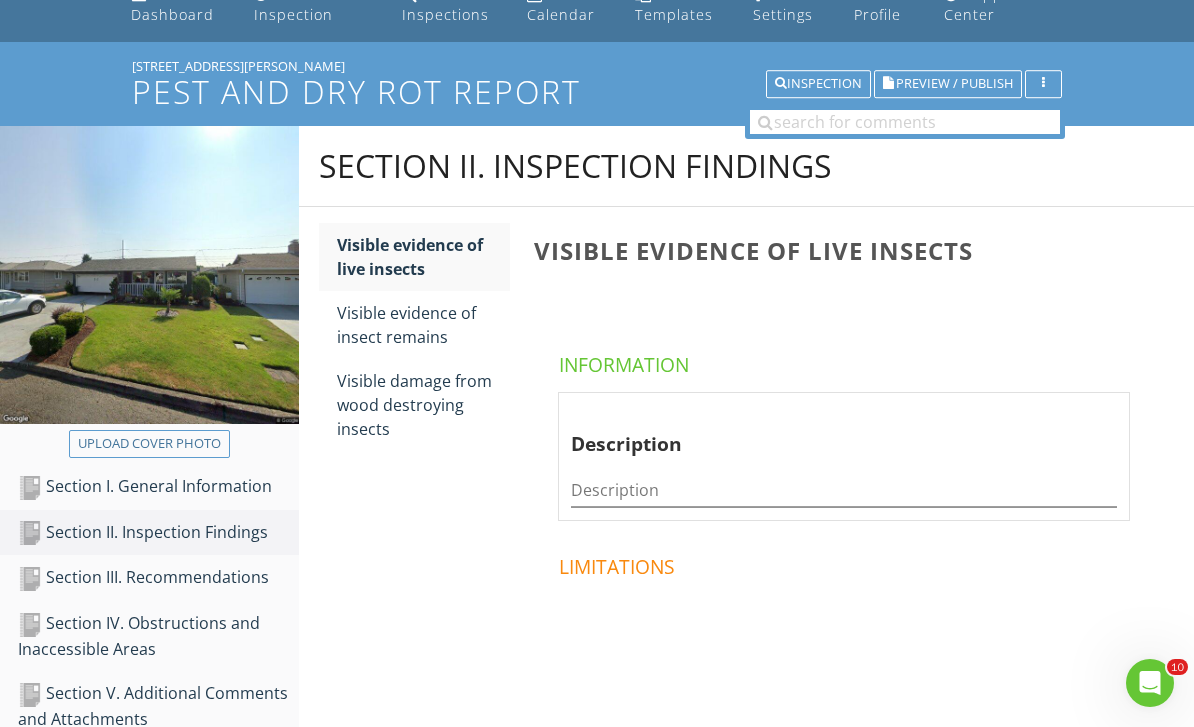 click on "Section I. General Information" at bounding box center [158, 487] 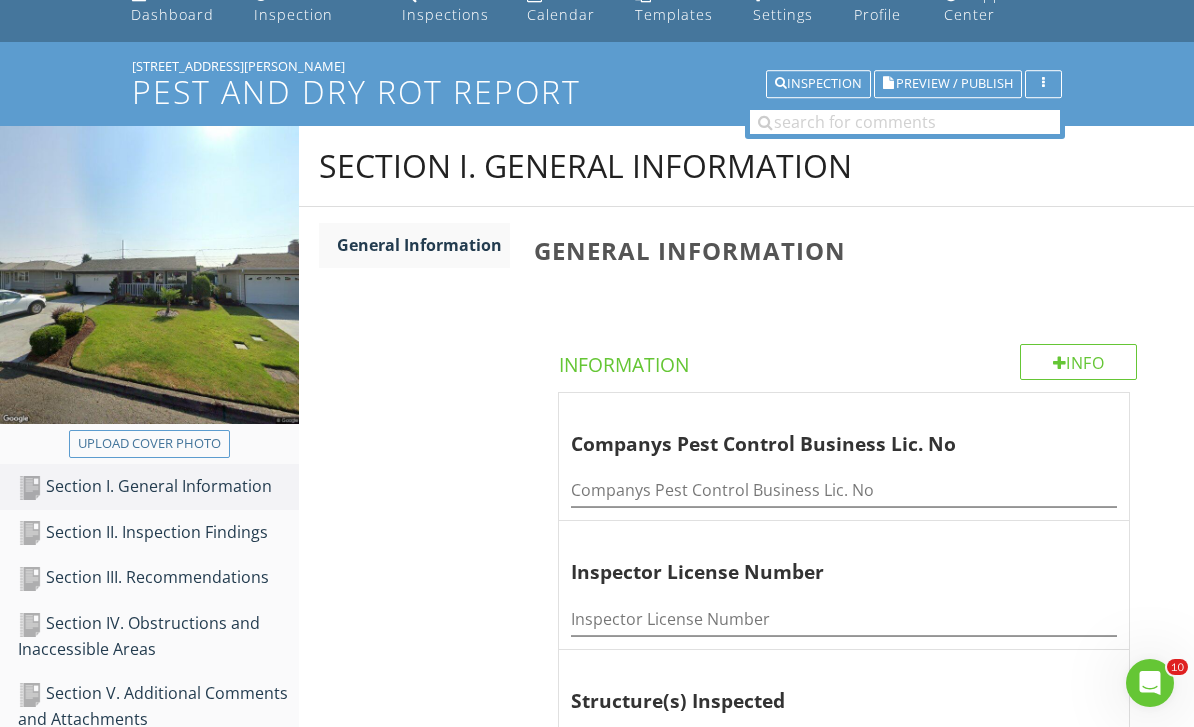 click on "Section III. Recommendations" at bounding box center (158, 578) 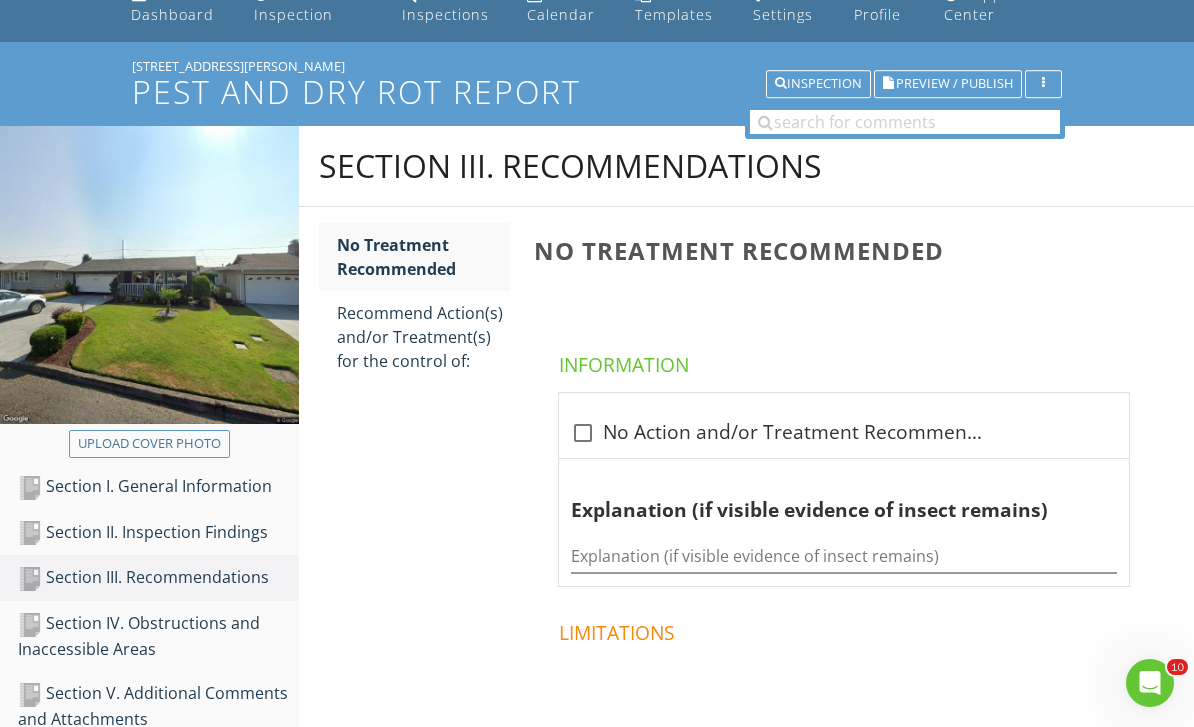 click on "Section IV. Obstructions and Inaccessible Areas" at bounding box center (158, 636) 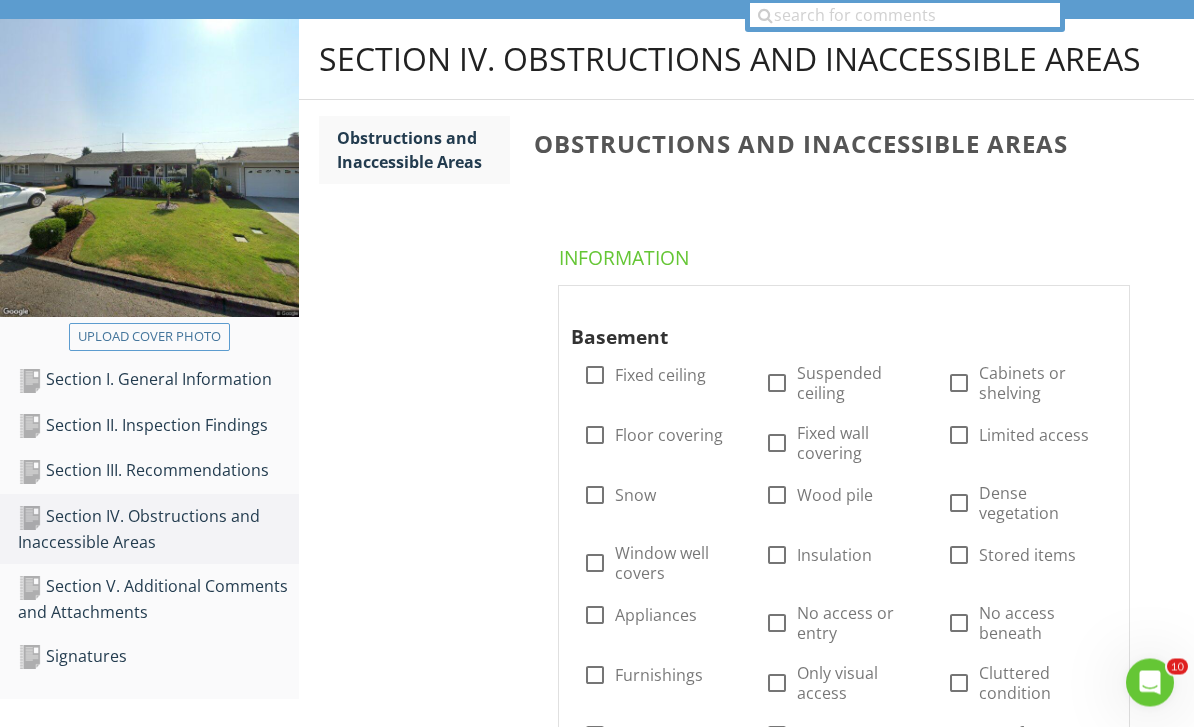 scroll, scrollTop: 228, scrollLeft: 0, axis: vertical 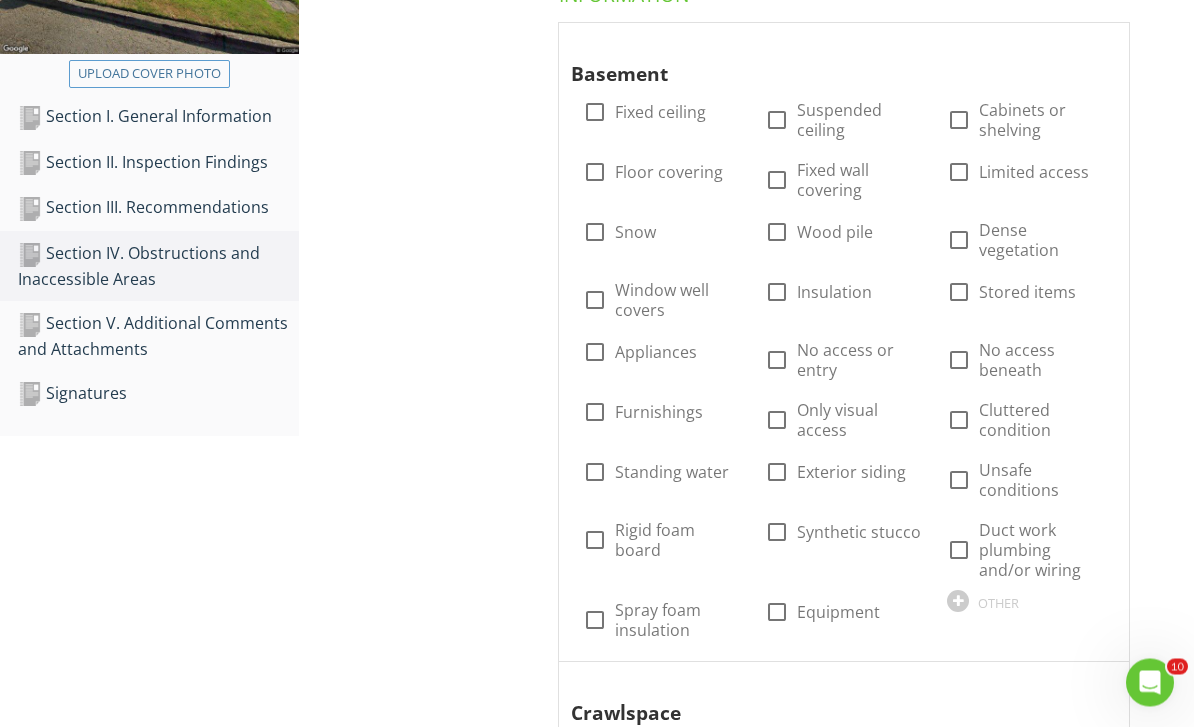 click on "Section V. Additional Comments and Attachments" at bounding box center [158, 337] 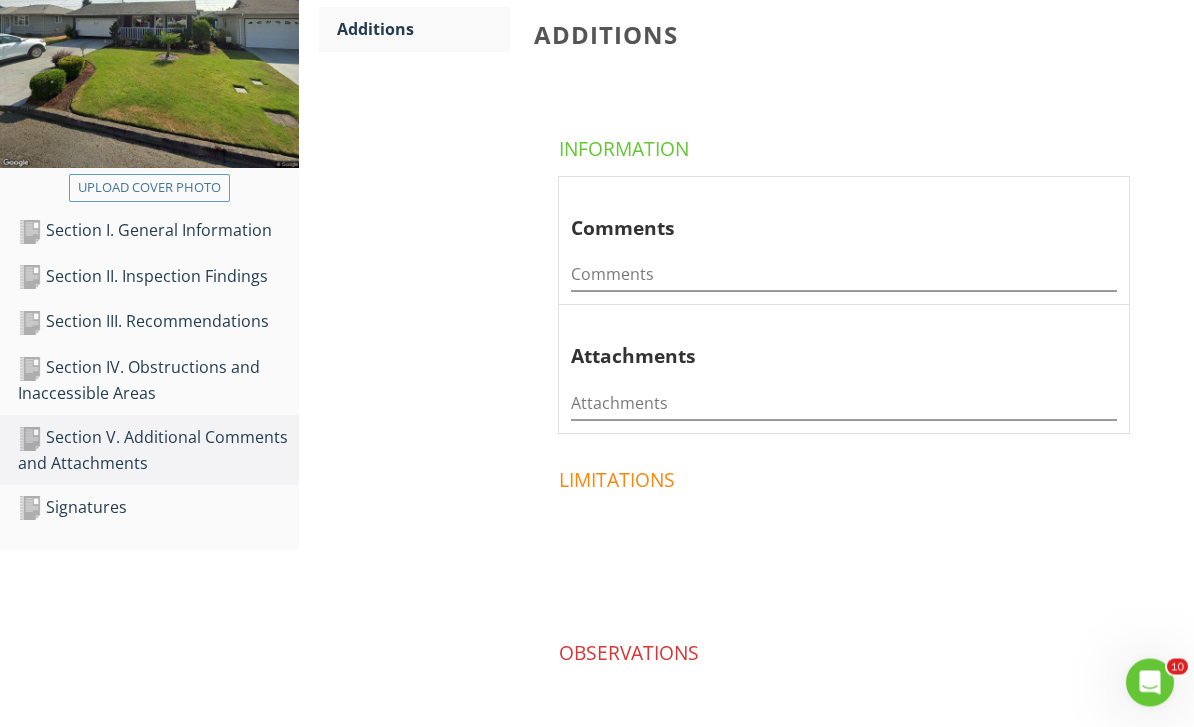 scroll, scrollTop: 348, scrollLeft: 0, axis: vertical 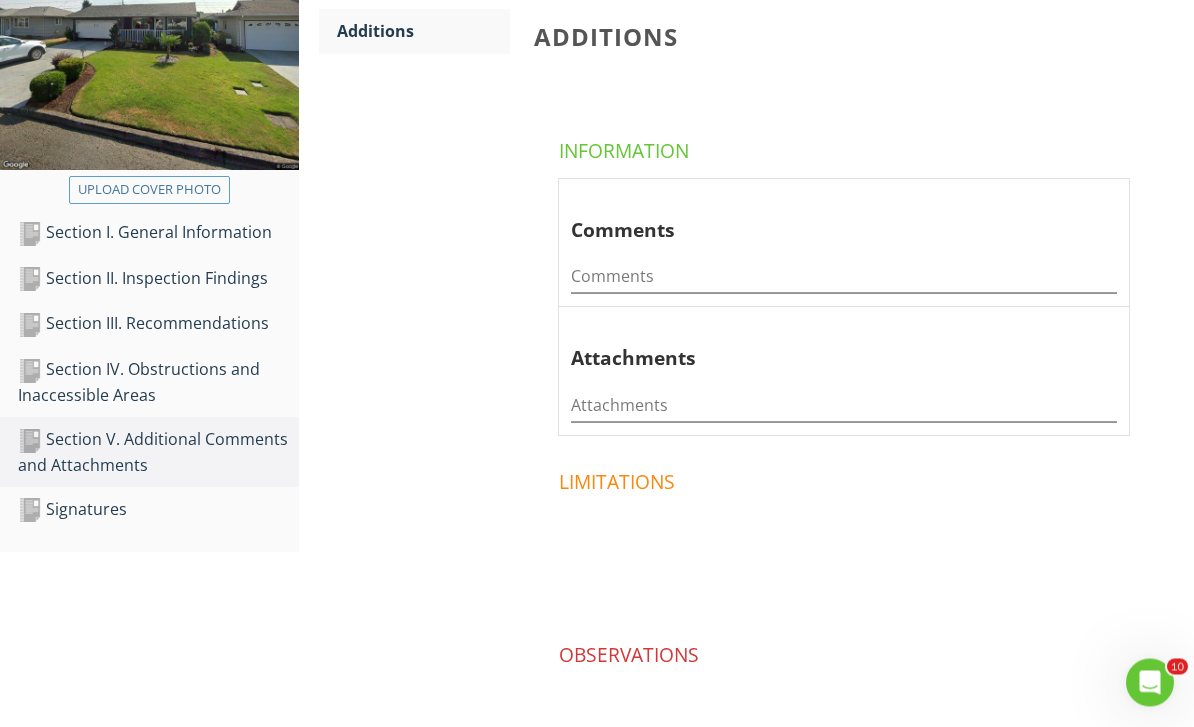 click on "Section I. General Information" at bounding box center (158, 234) 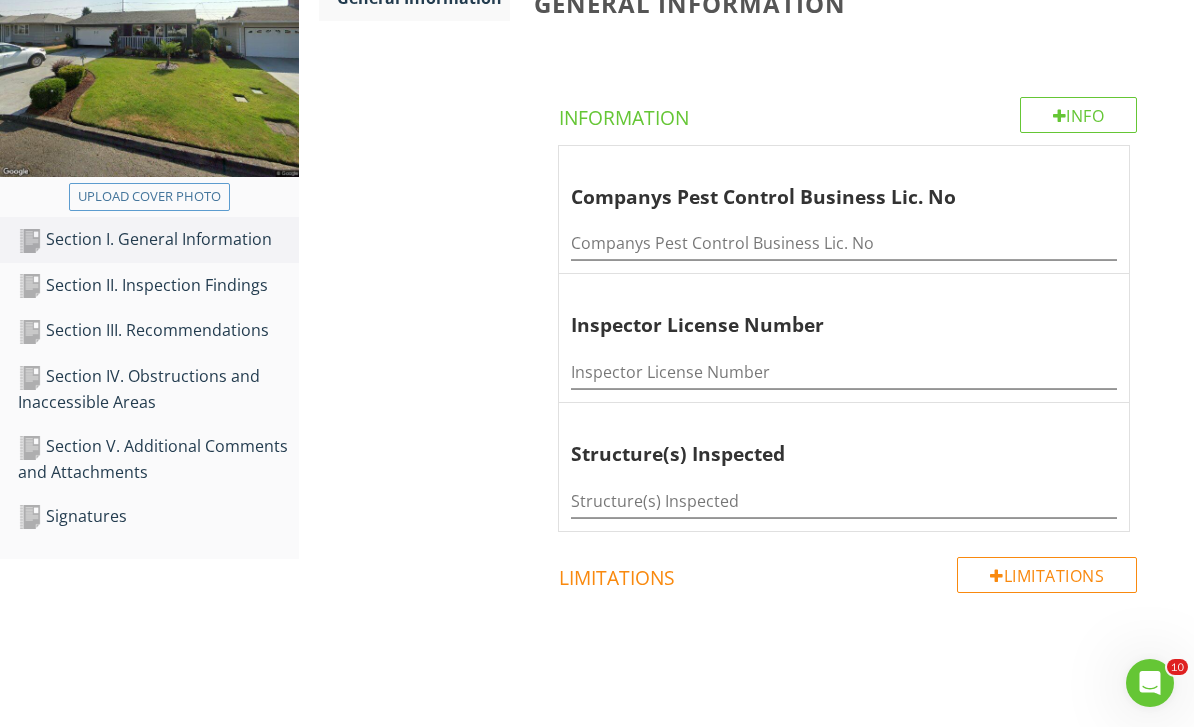 scroll, scrollTop: 472, scrollLeft: 0, axis: vertical 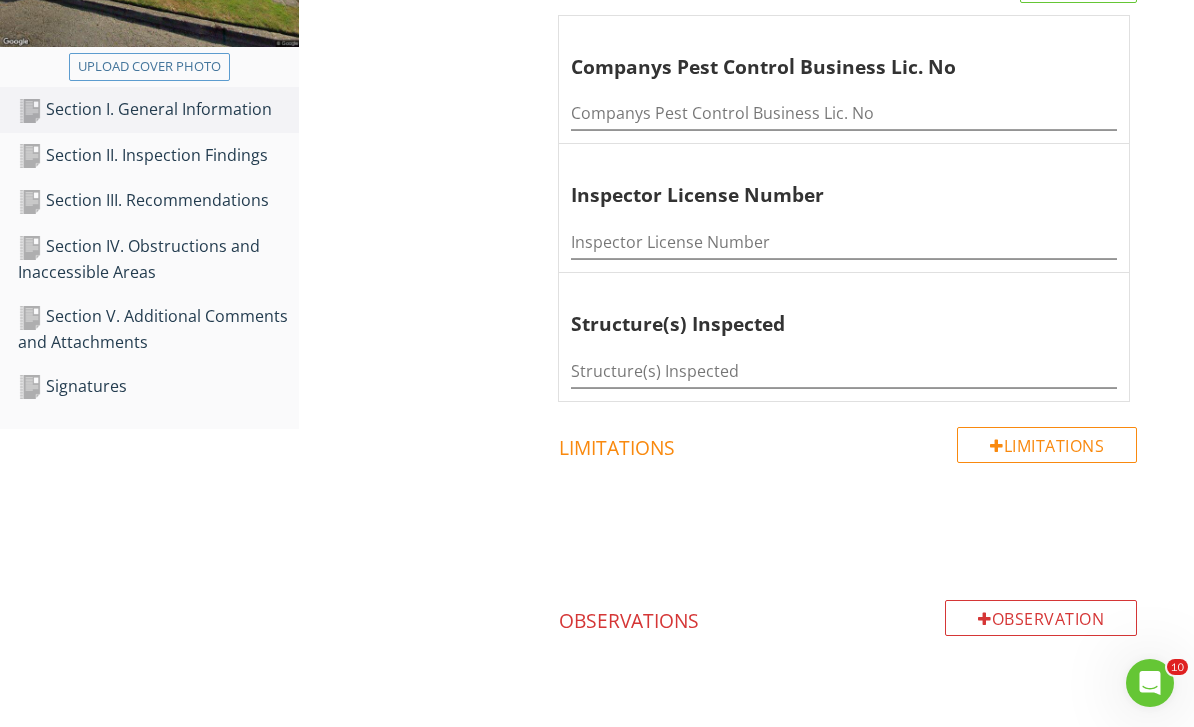 click on "Section II. Inspection Findings" at bounding box center (158, 156) 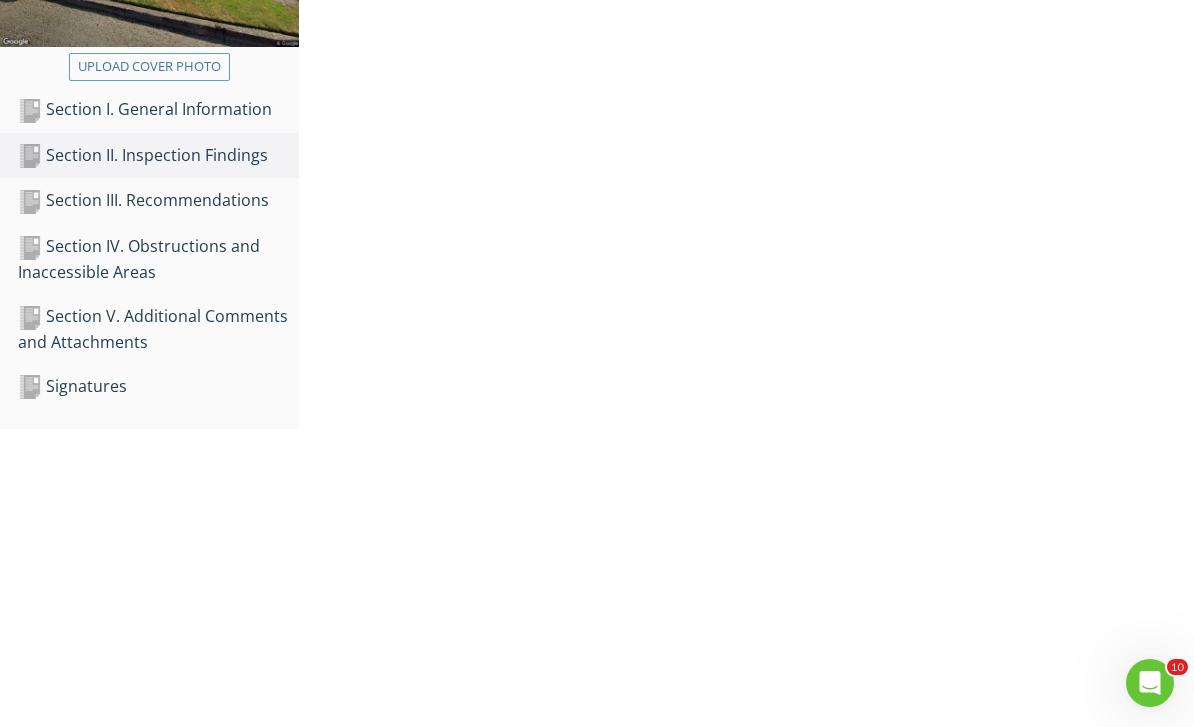 scroll, scrollTop: 218, scrollLeft: 0, axis: vertical 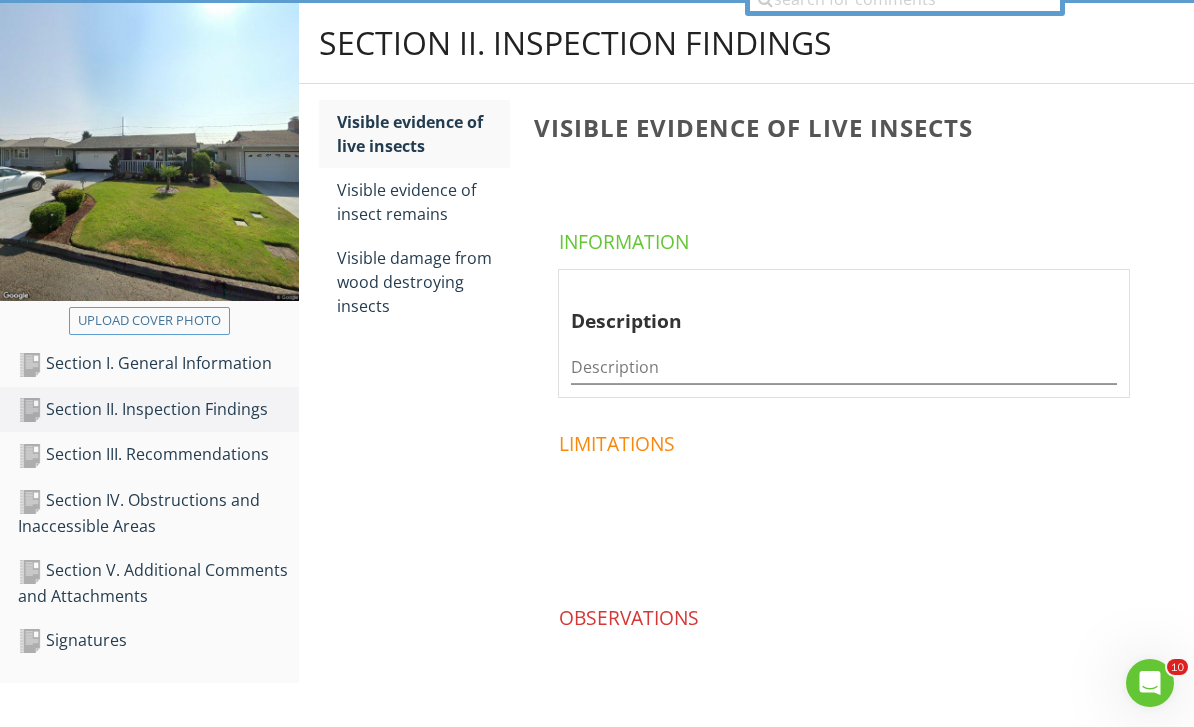 click on "Visible evidence of insect remains" at bounding box center [424, 202] 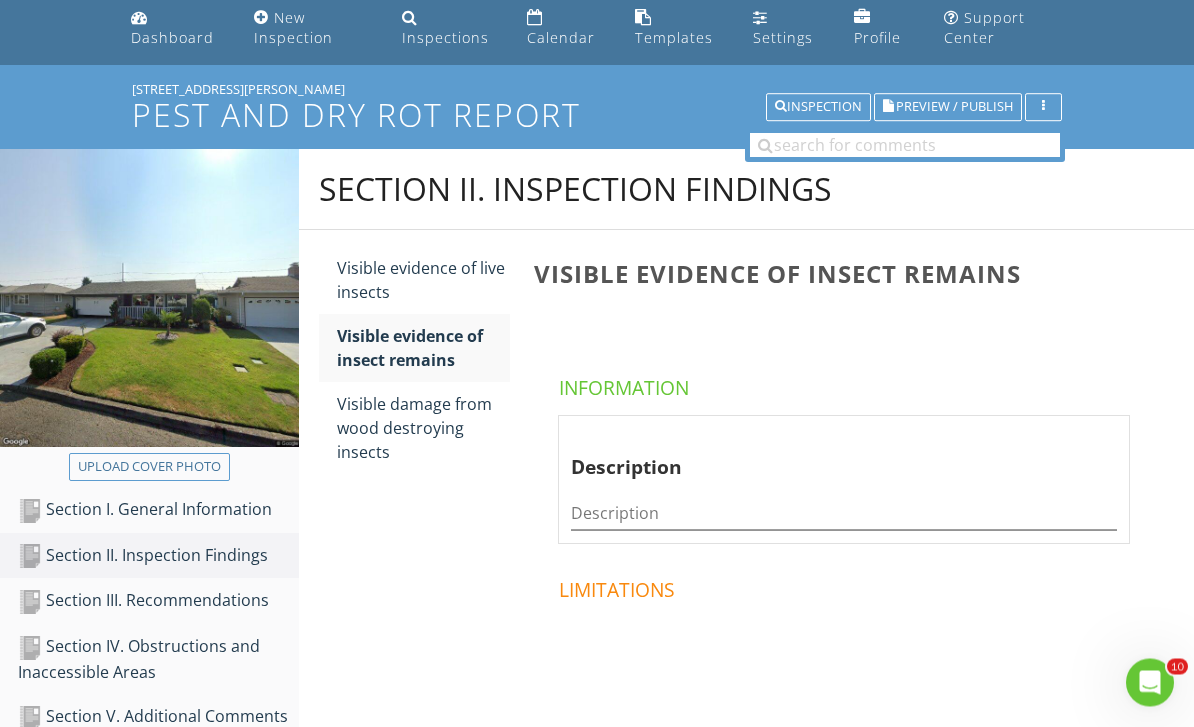 scroll, scrollTop: 5, scrollLeft: 0, axis: vertical 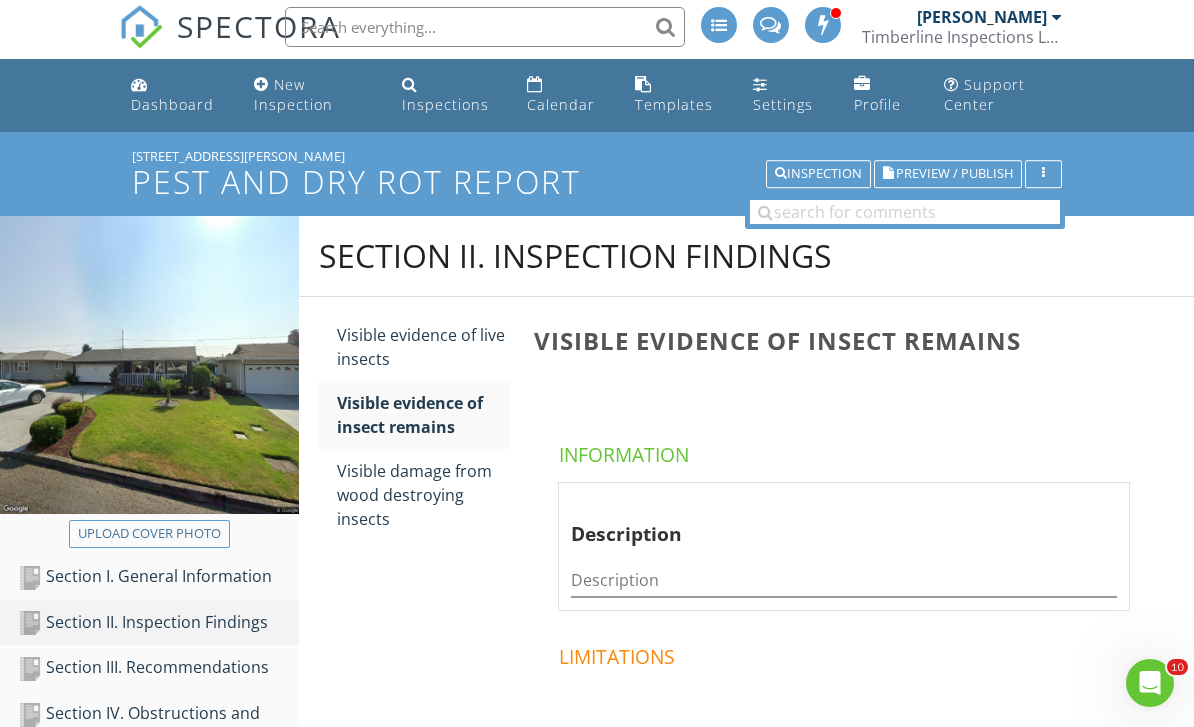 click on "Visible evidence of live insects" at bounding box center [424, 347] 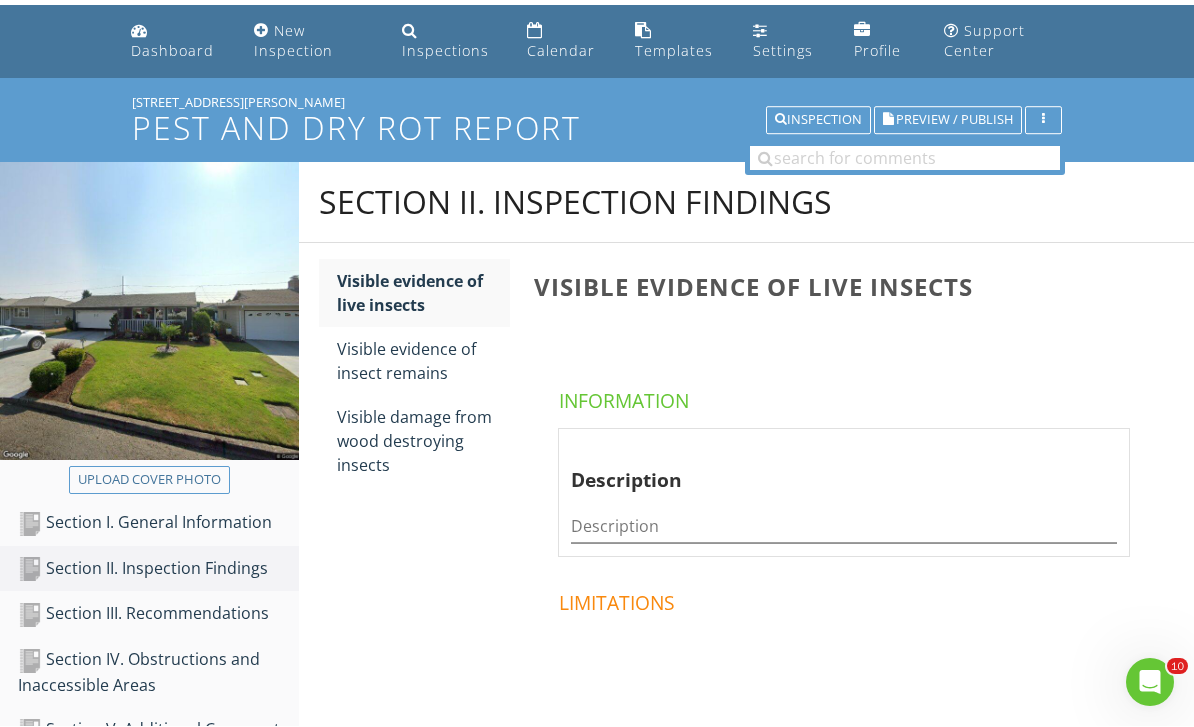 scroll, scrollTop: 0, scrollLeft: 0, axis: both 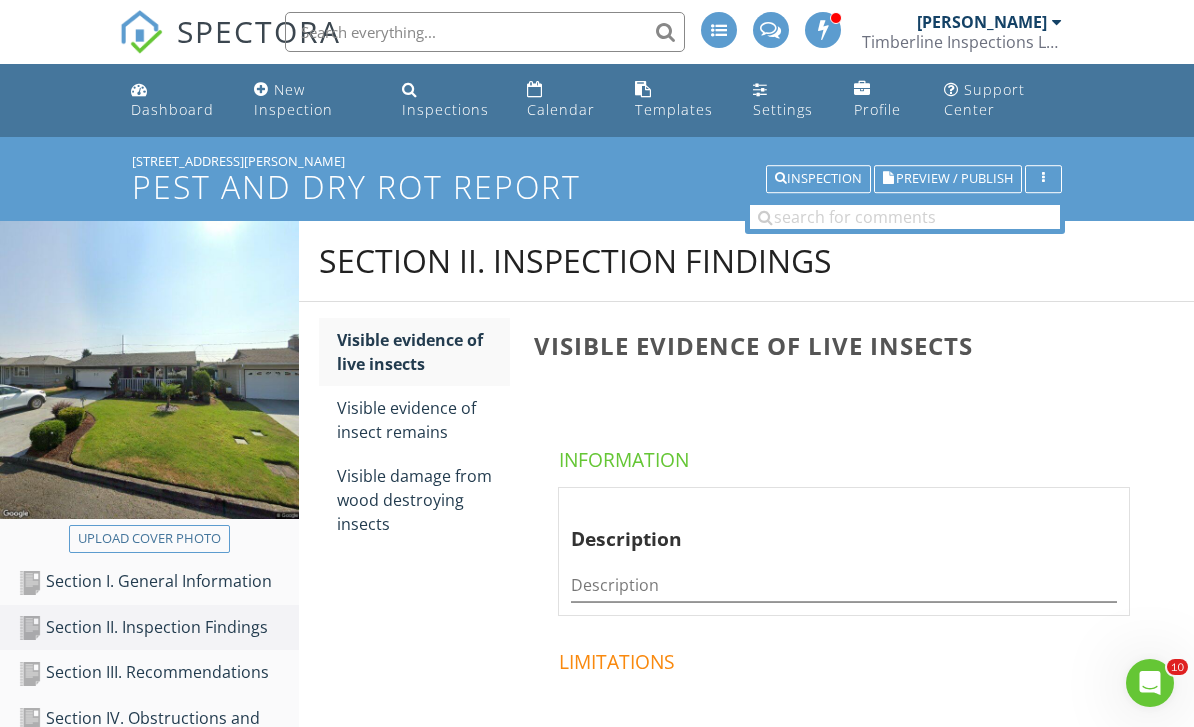 click on "Visible evidence of insect remains" at bounding box center (424, 420) 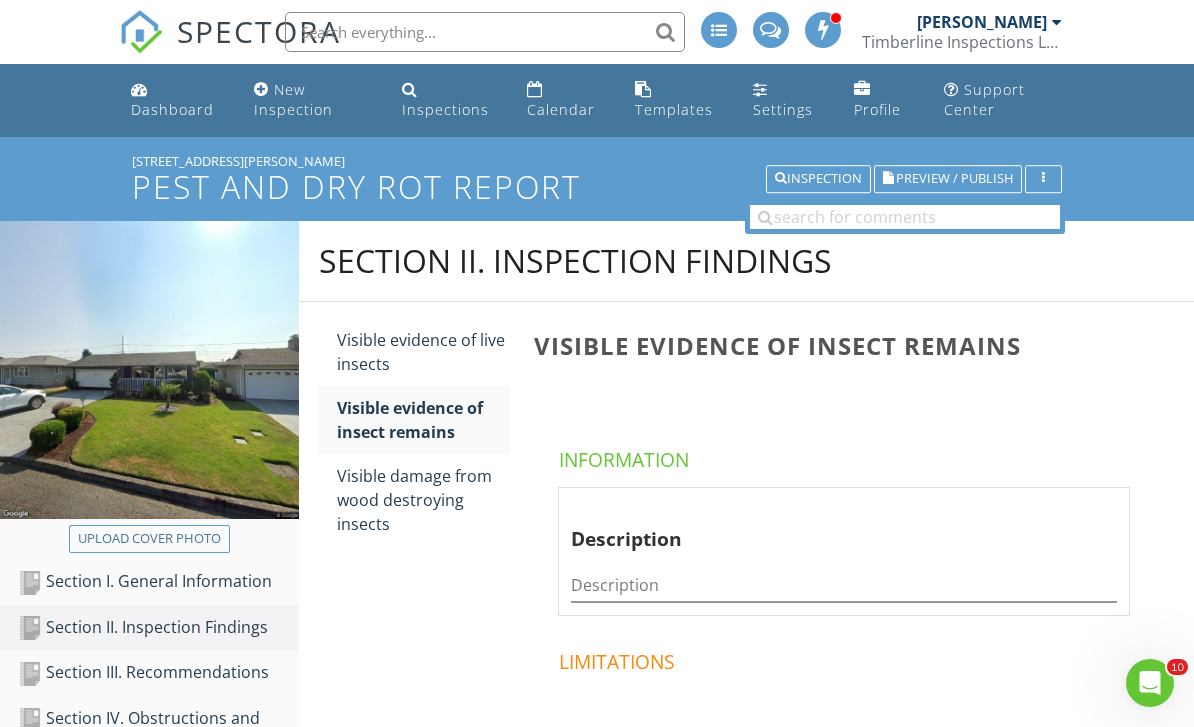 click on "Visible damage from wood destroying insects" at bounding box center [424, 500] 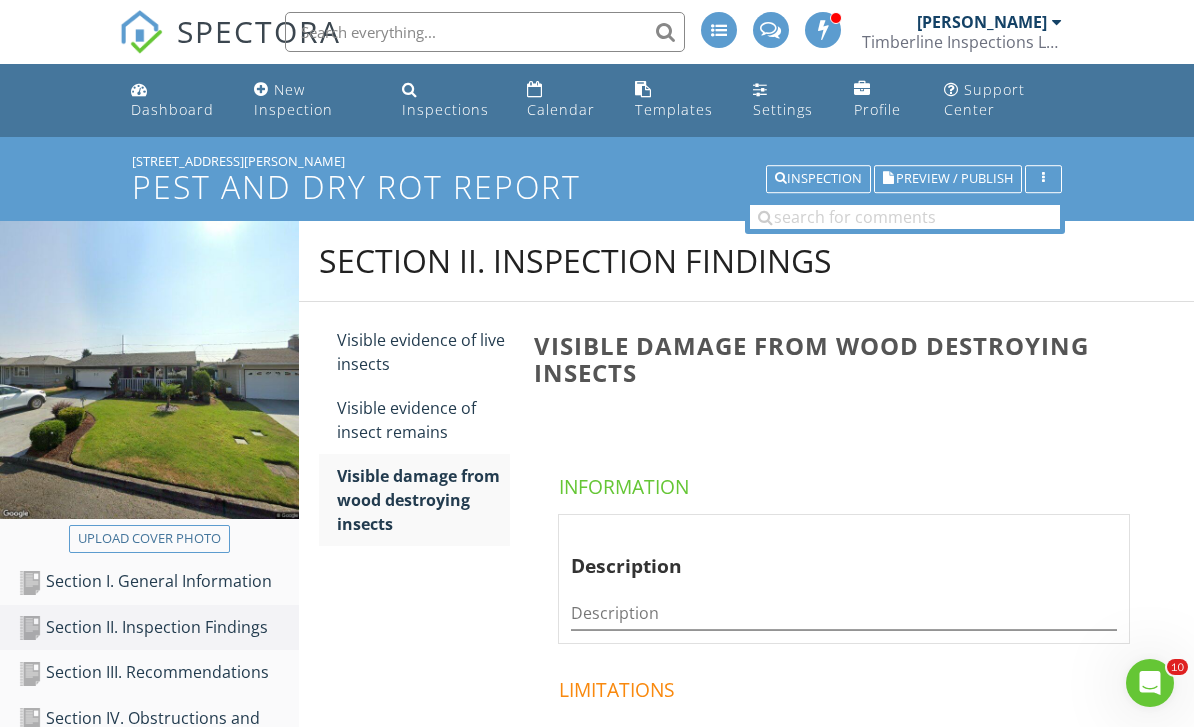 click on "Visible evidence of insect remains" at bounding box center [424, 420] 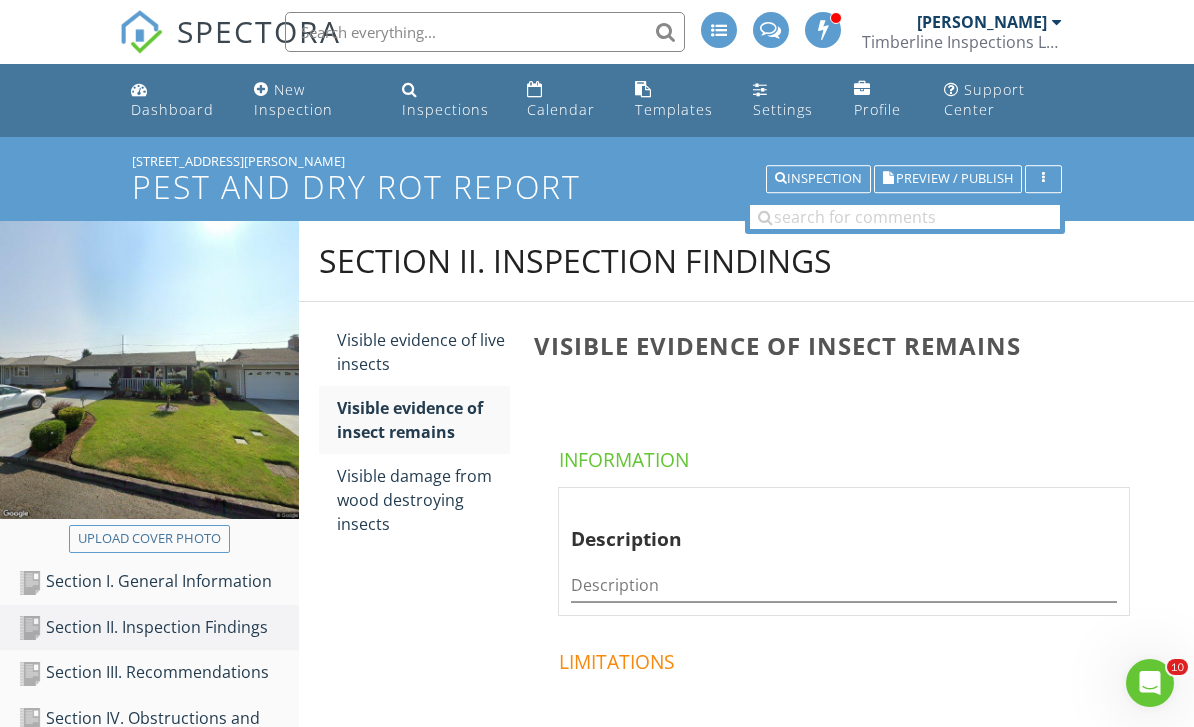 click on "Visible evidence of live insects" at bounding box center [424, 352] 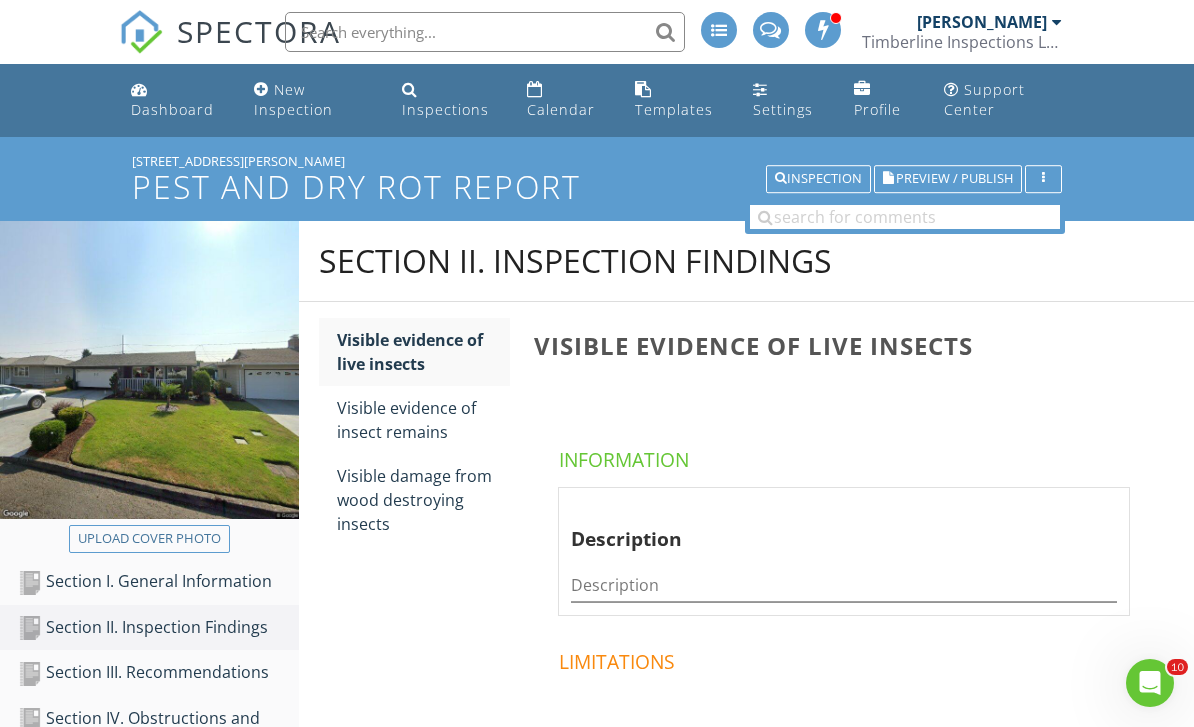 click on "Visible damage from wood destroying insects" at bounding box center [424, 500] 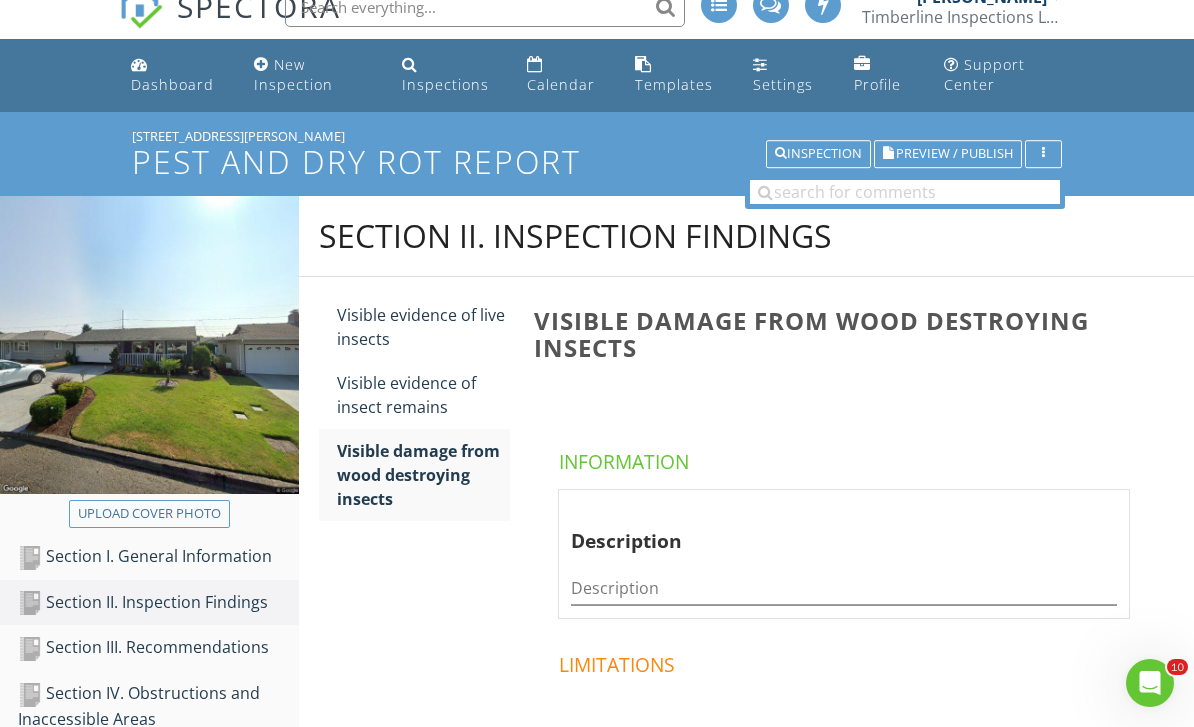 scroll, scrollTop: 120, scrollLeft: 0, axis: vertical 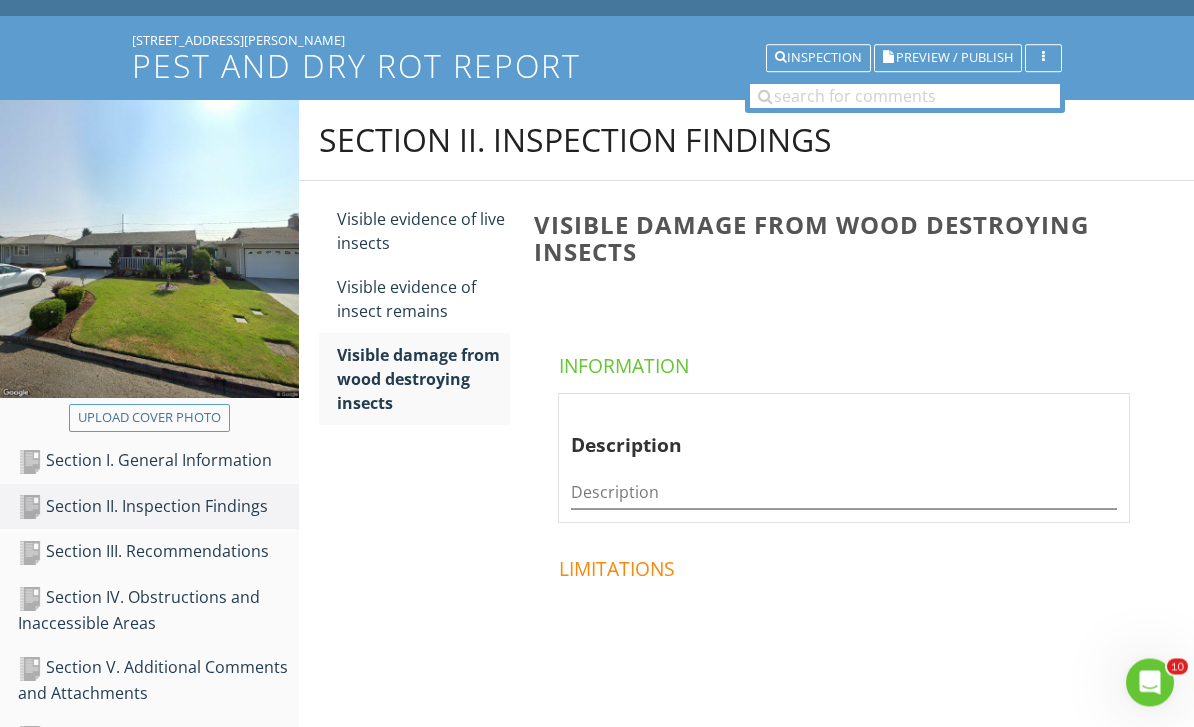 click on "Section II. Inspection Findings
Visible evidence of live insects
Visible evidence of insect remains
Visible damage from wood destroying insects
Visible damage from wood destroying insects
Information
Description
Description               Limitations
Observations" at bounding box center (747, 511) 